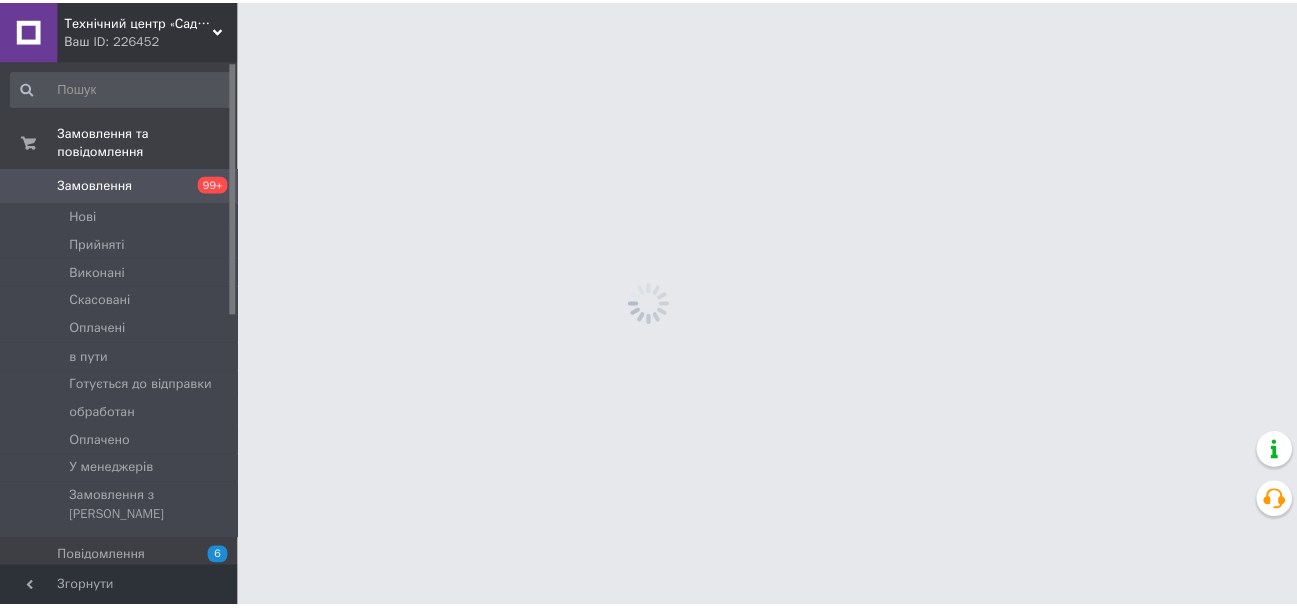 scroll, scrollTop: 0, scrollLeft: 0, axis: both 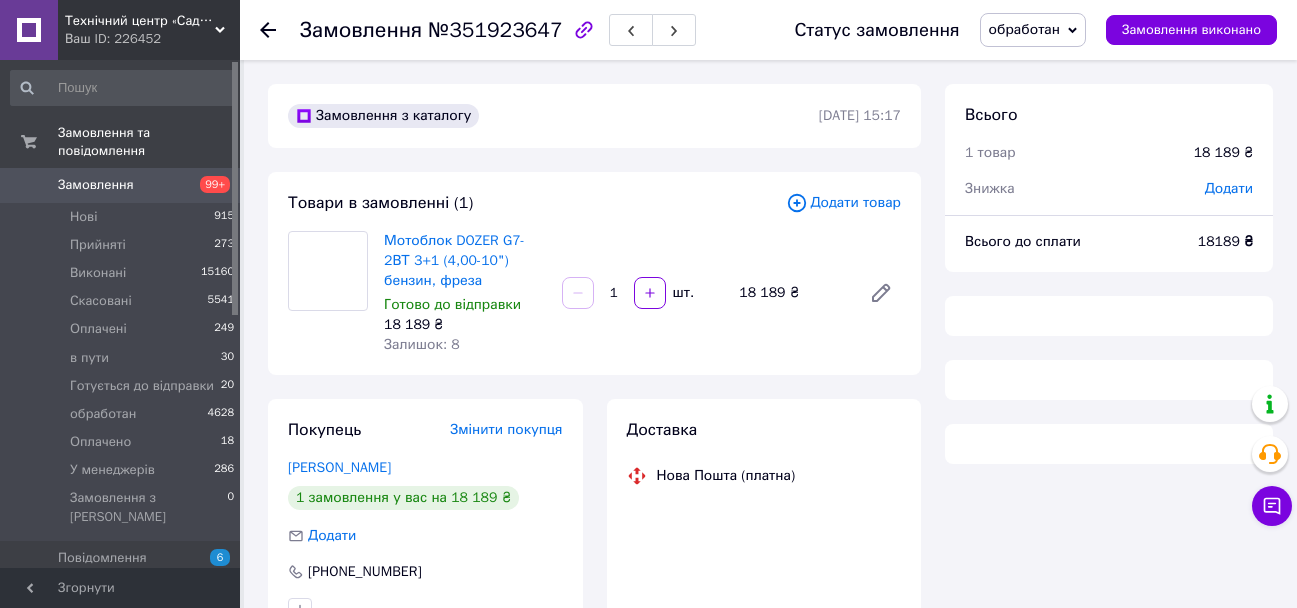 click on "Замовлення" at bounding box center [121, 185] 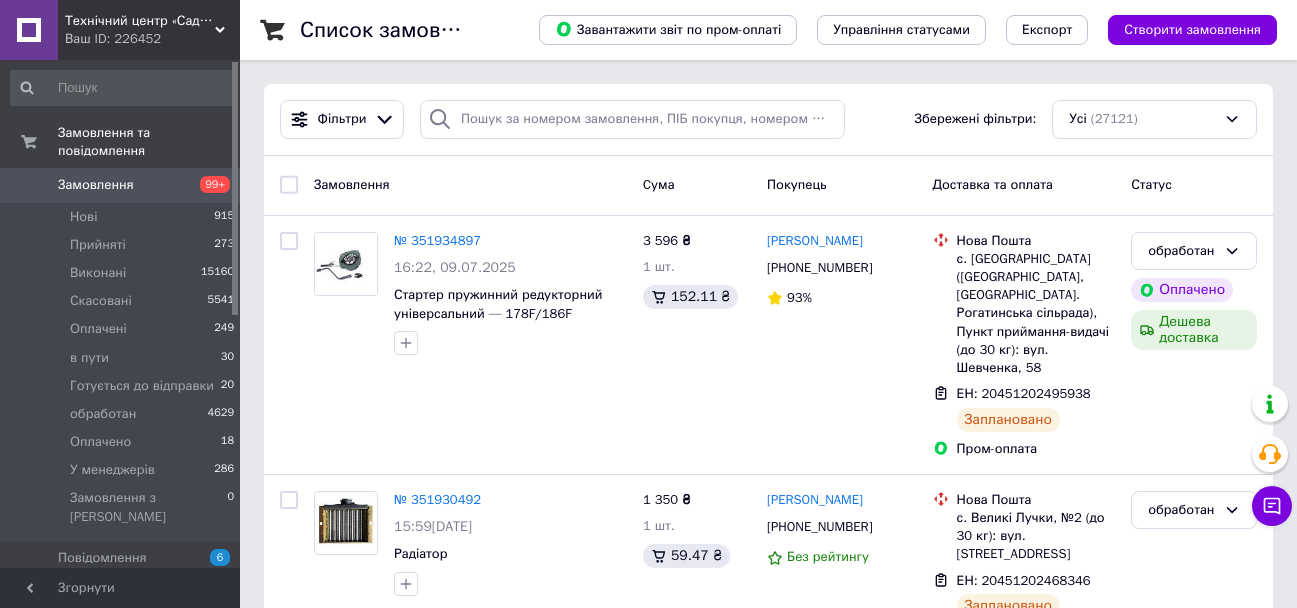 scroll, scrollTop: 100, scrollLeft: 0, axis: vertical 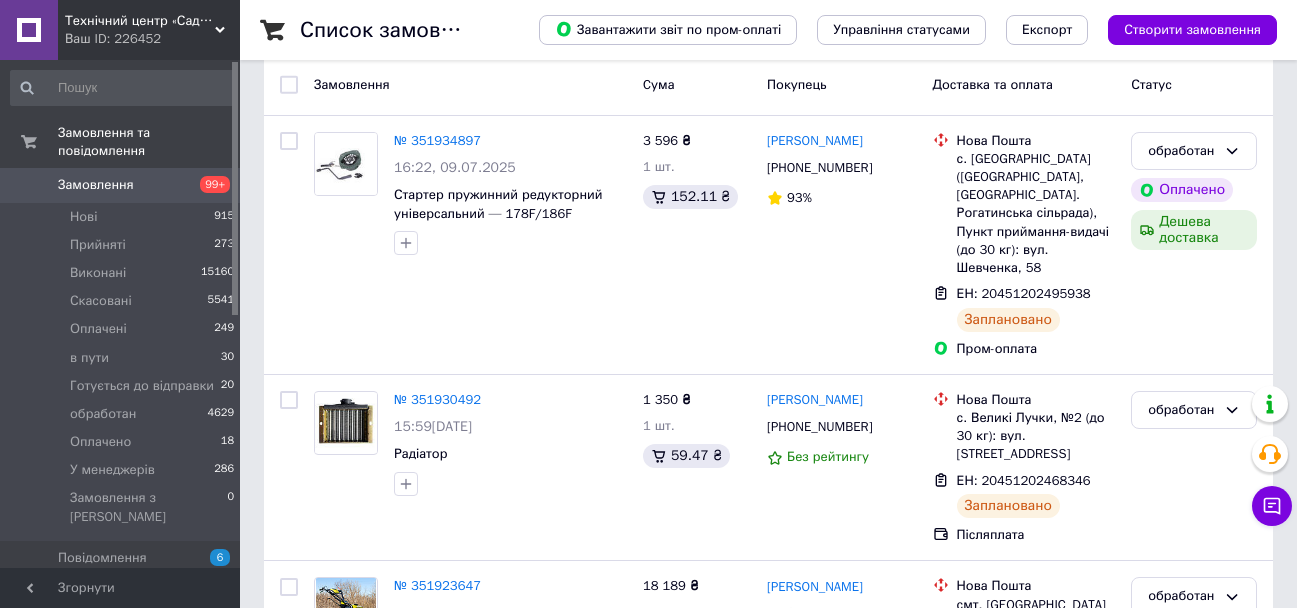 click on "Замовлення" at bounding box center (121, 185) 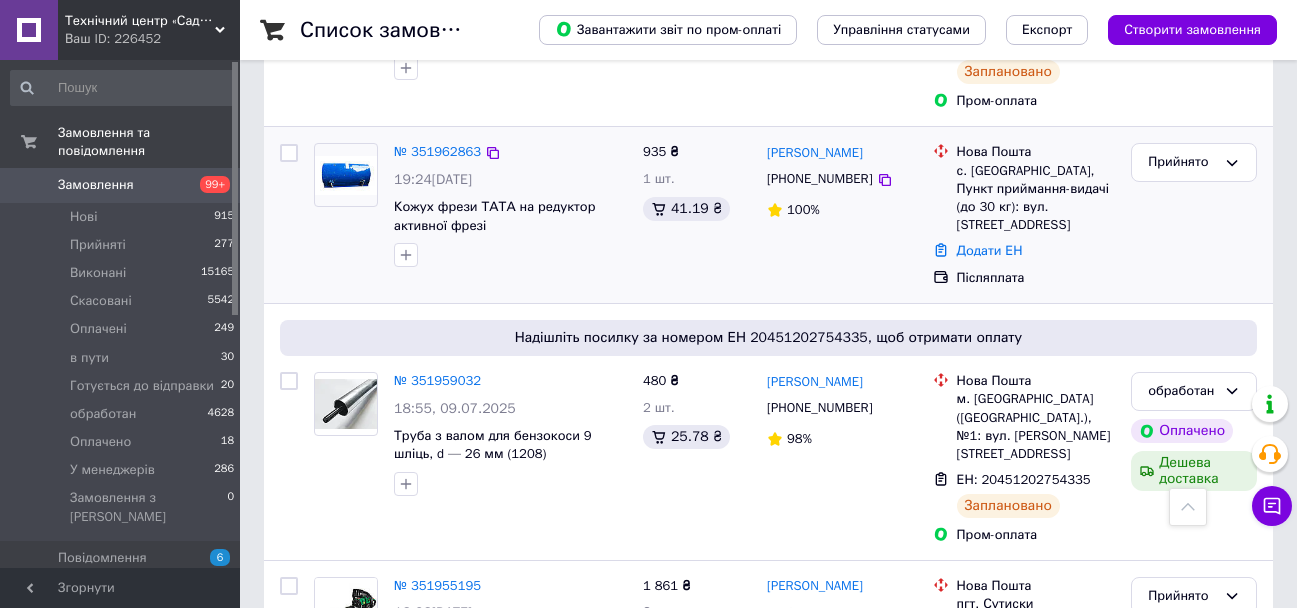 scroll, scrollTop: 900, scrollLeft: 0, axis: vertical 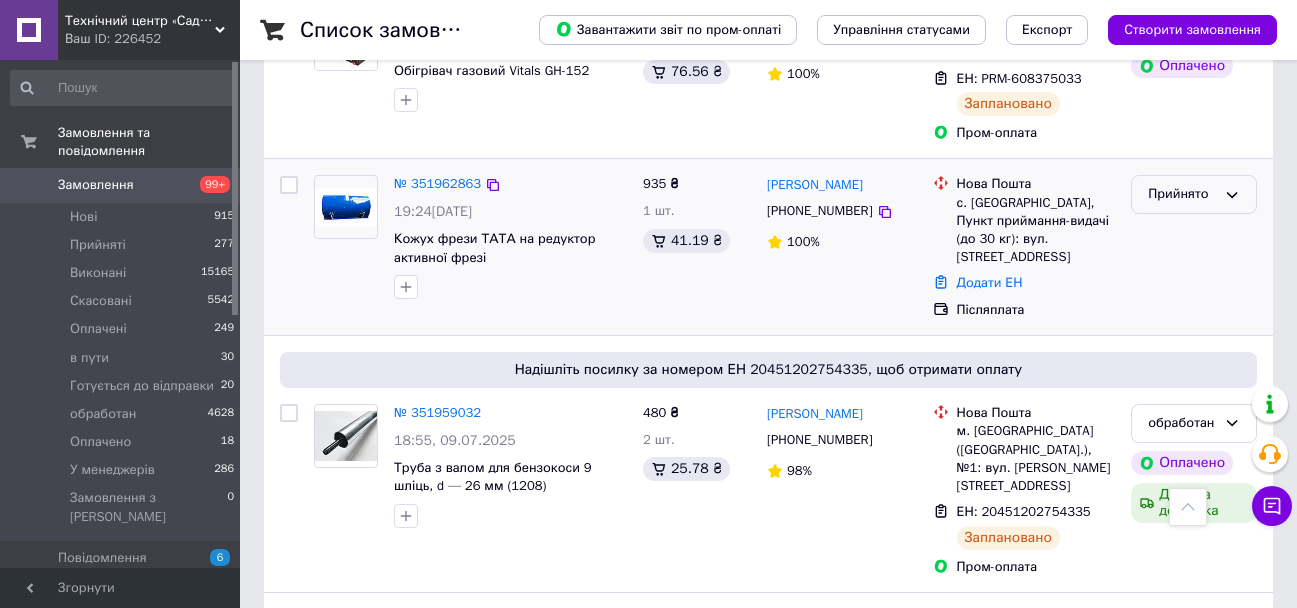 click on "Прийнято" at bounding box center [1194, 194] 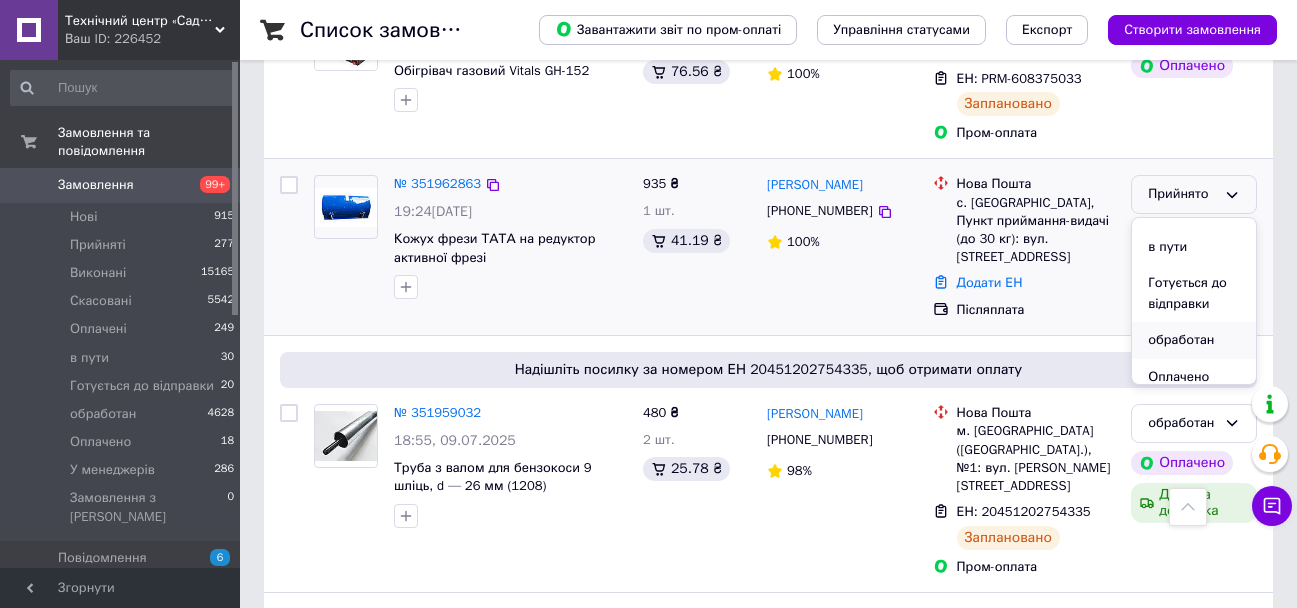 scroll, scrollTop: 100, scrollLeft: 0, axis: vertical 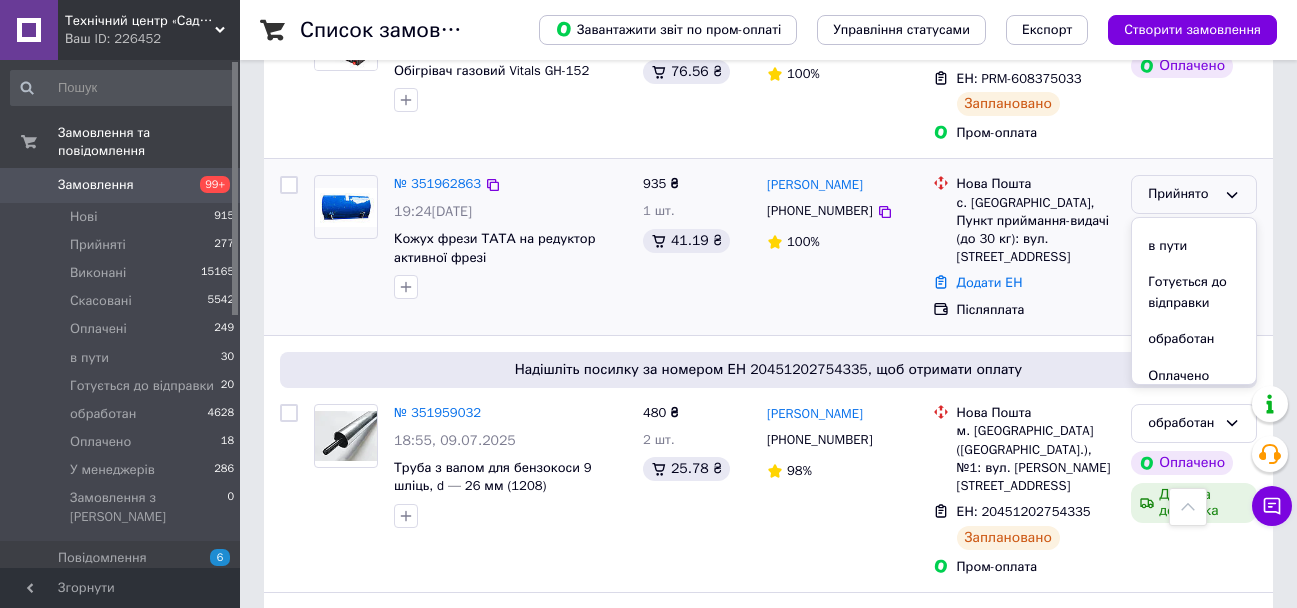 drag, startPoint x: 1167, startPoint y: 368, endPoint x: 1263, endPoint y: 203, distance: 190.89526 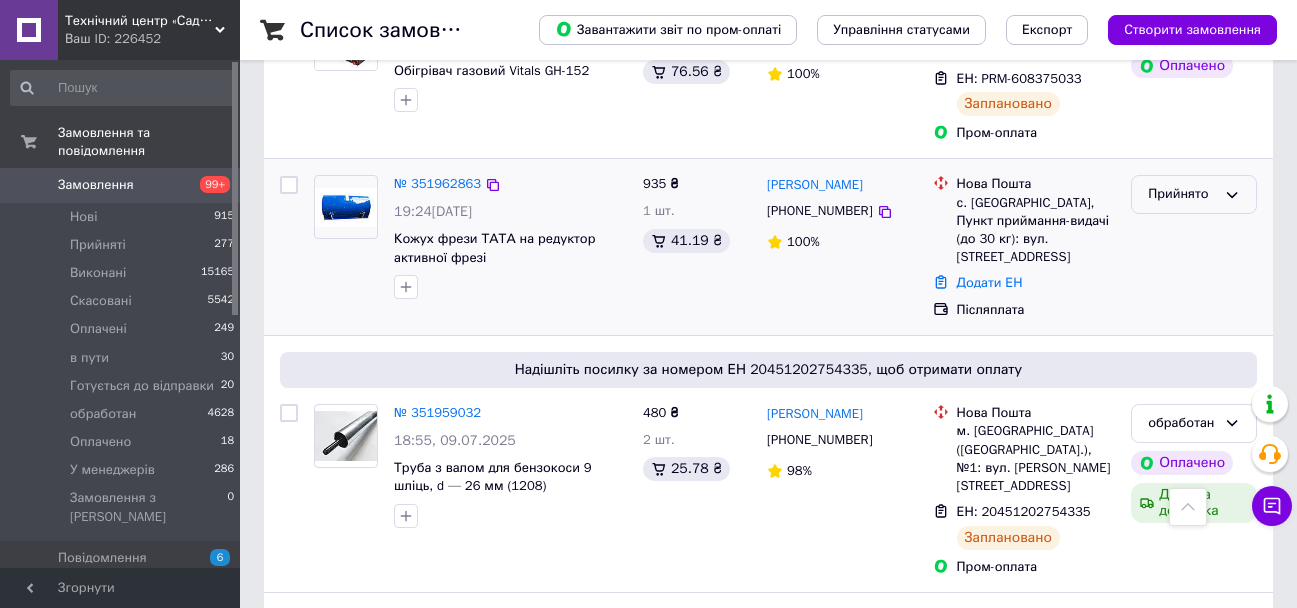 click 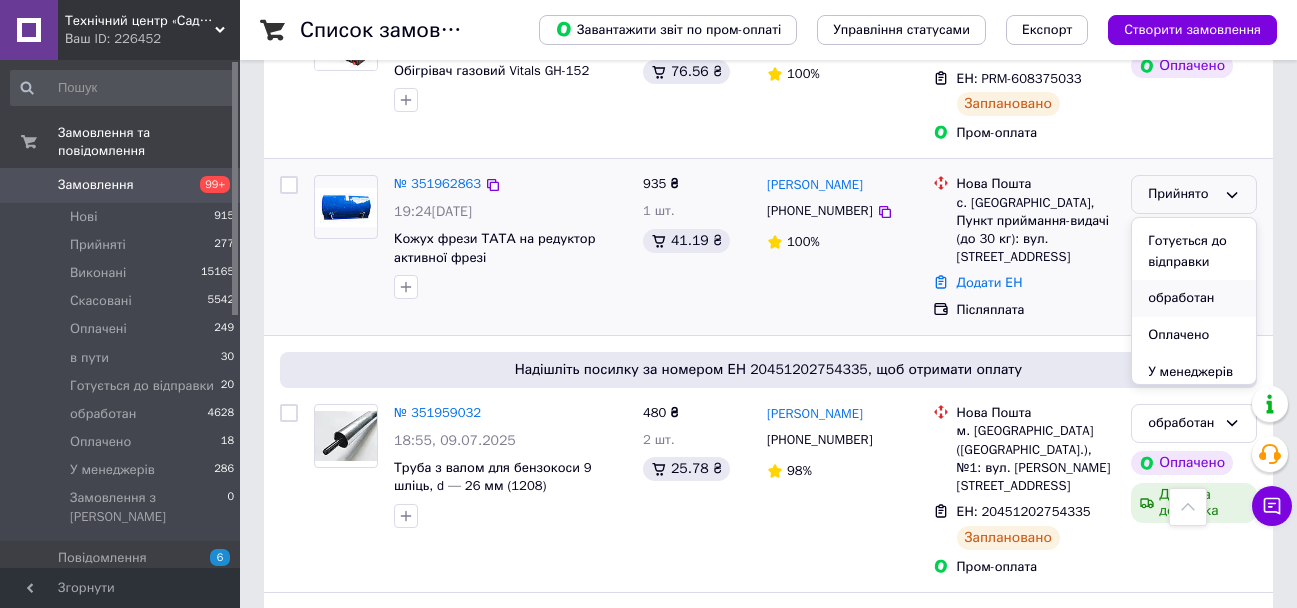scroll, scrollTop: 147, scrollLeft: 0, axis: vertical 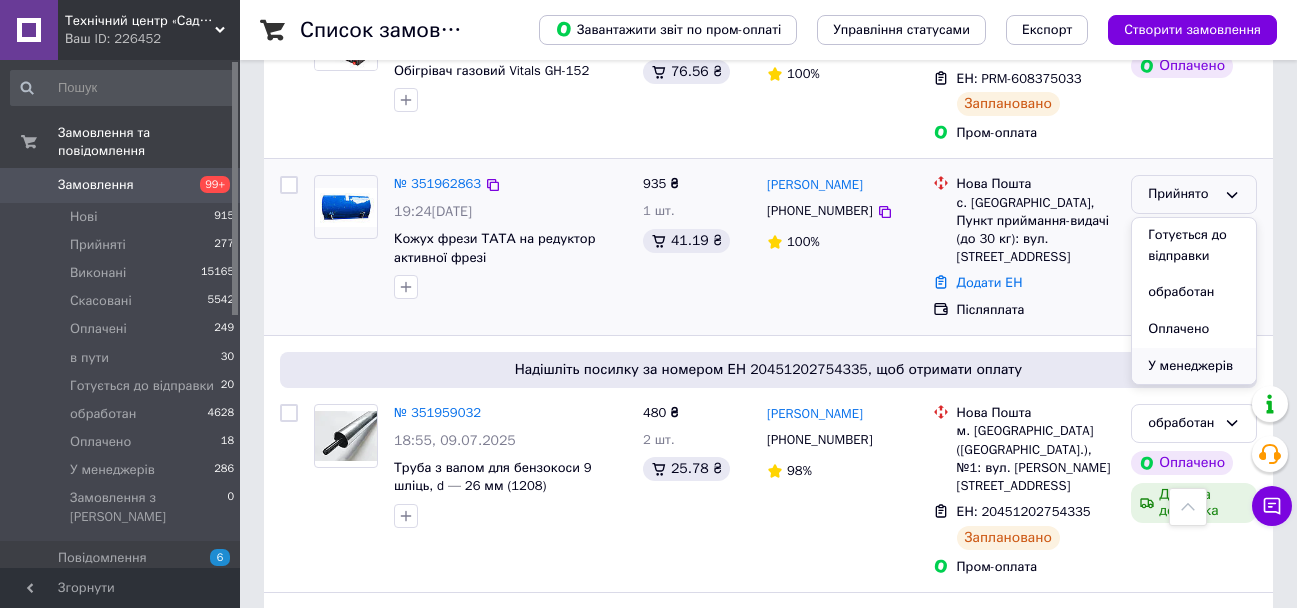 click on "У менеджерів" at bounding box center (1194, 366) 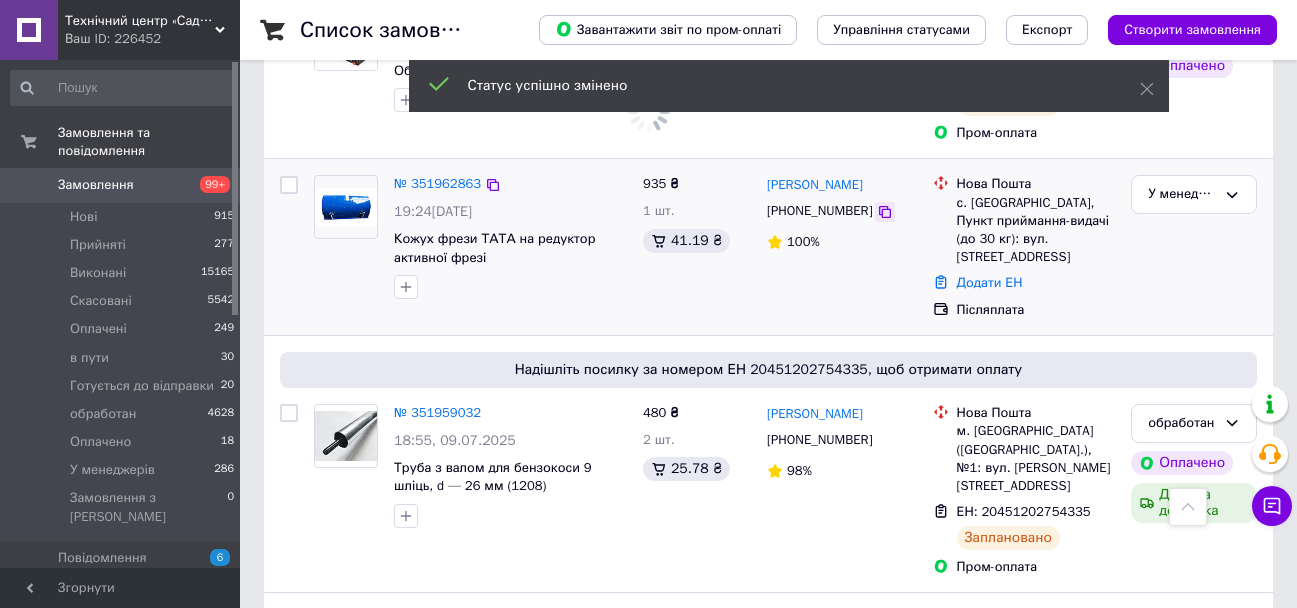 click 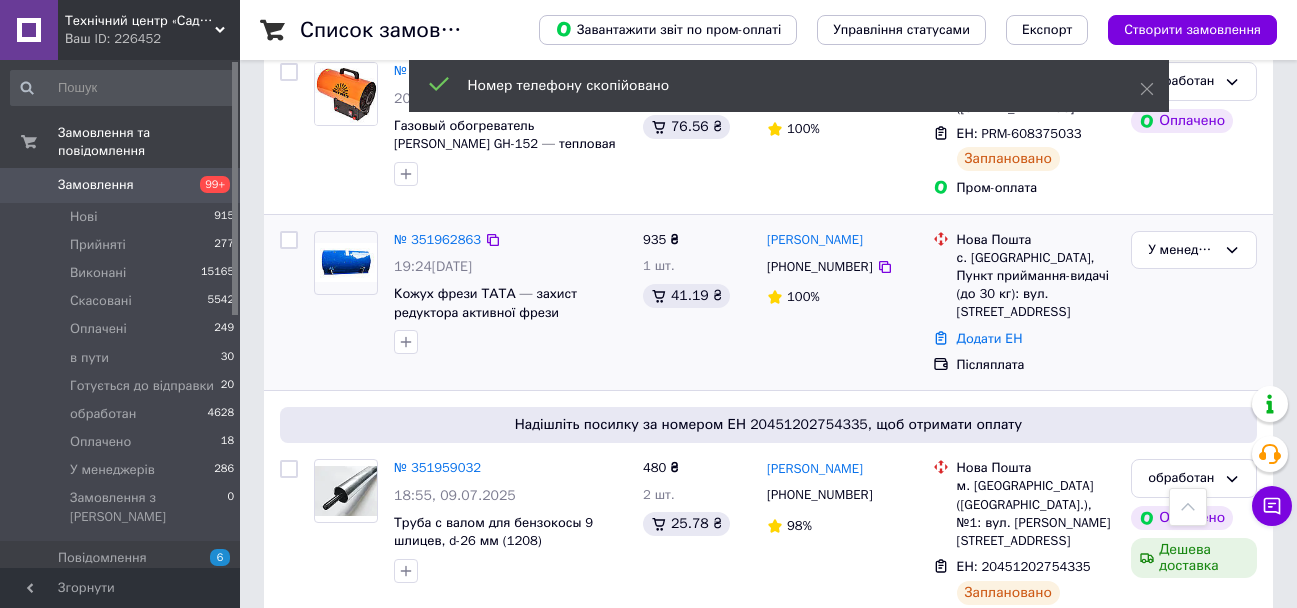 scroll, scrollTop: 854, scrollLeft: 0, axis: vertical 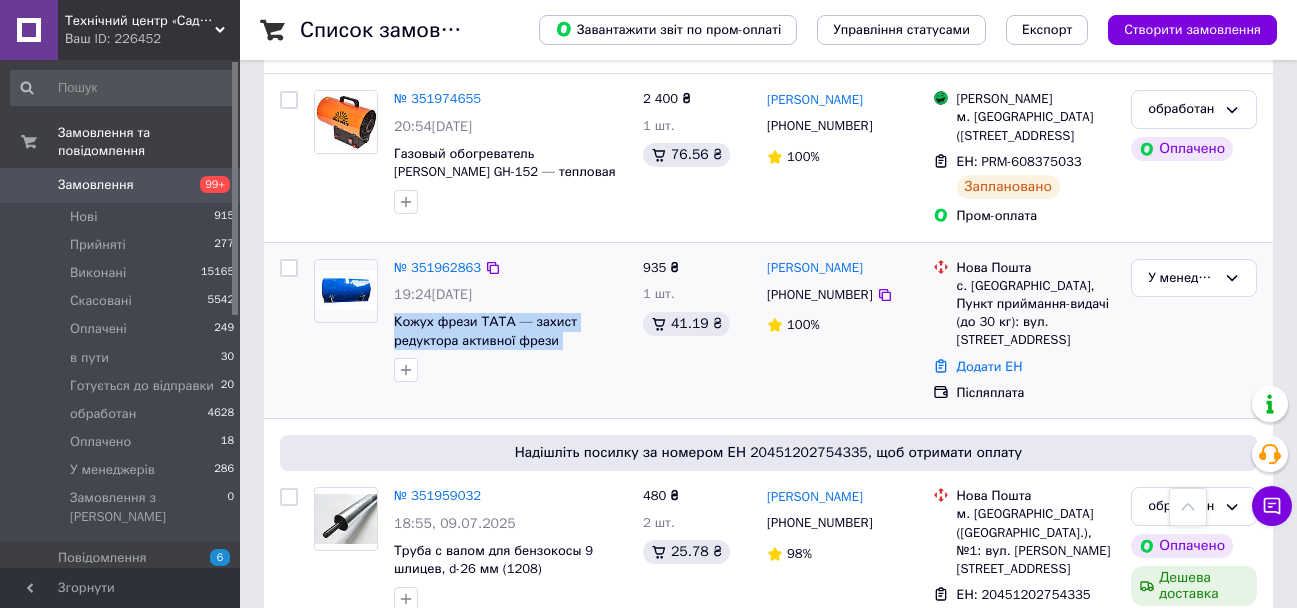 drag, startPoint x: 628, startPoint y: 359, endPoint x: 391, endPoint y: 343, distance: 237.53947 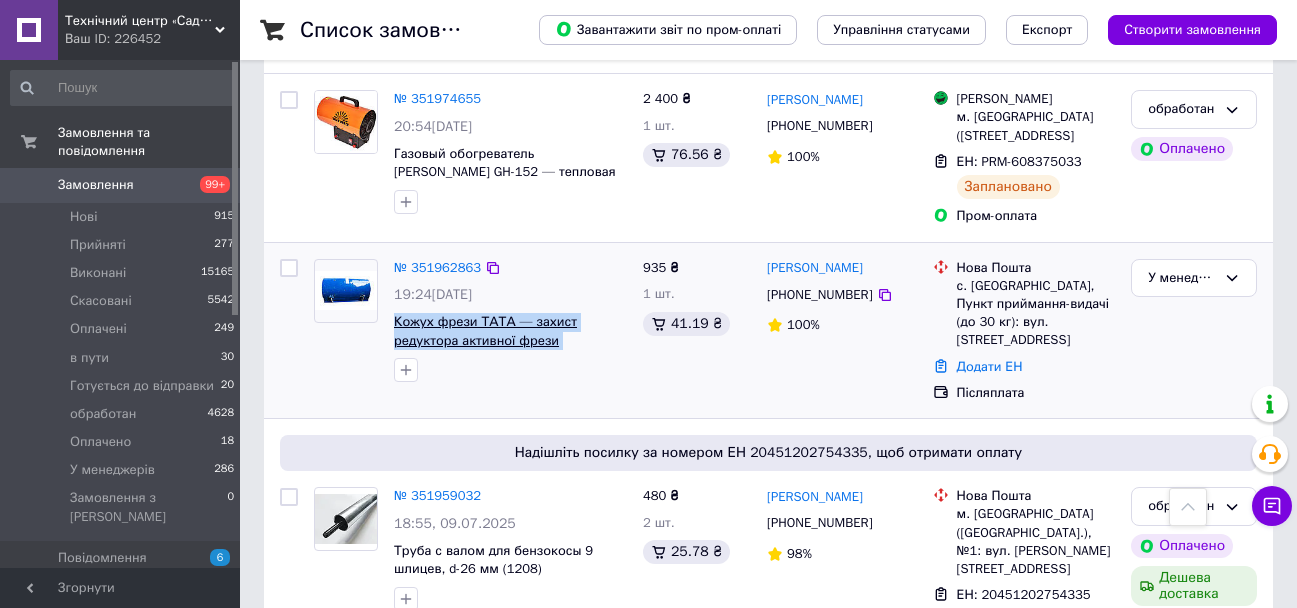 copy on "Кожух фрези ТАТА — захист редуктора активної фрези мотоблока" 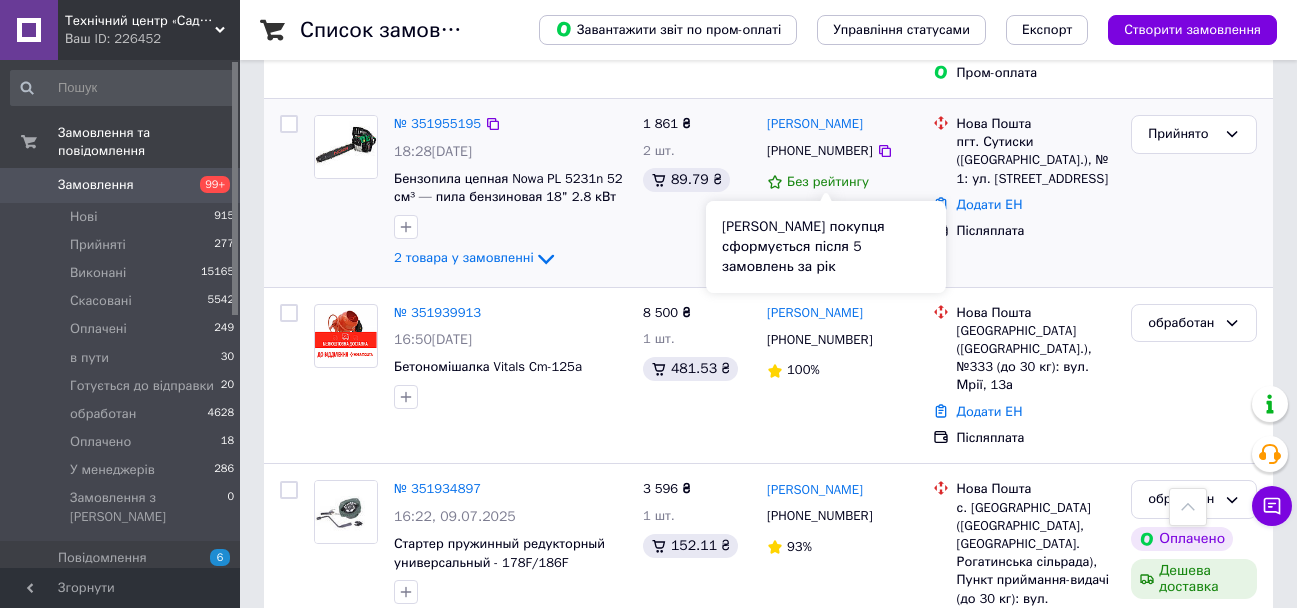scroll, scrollTop: 1400, scrollLeft: 0, axis: vertical 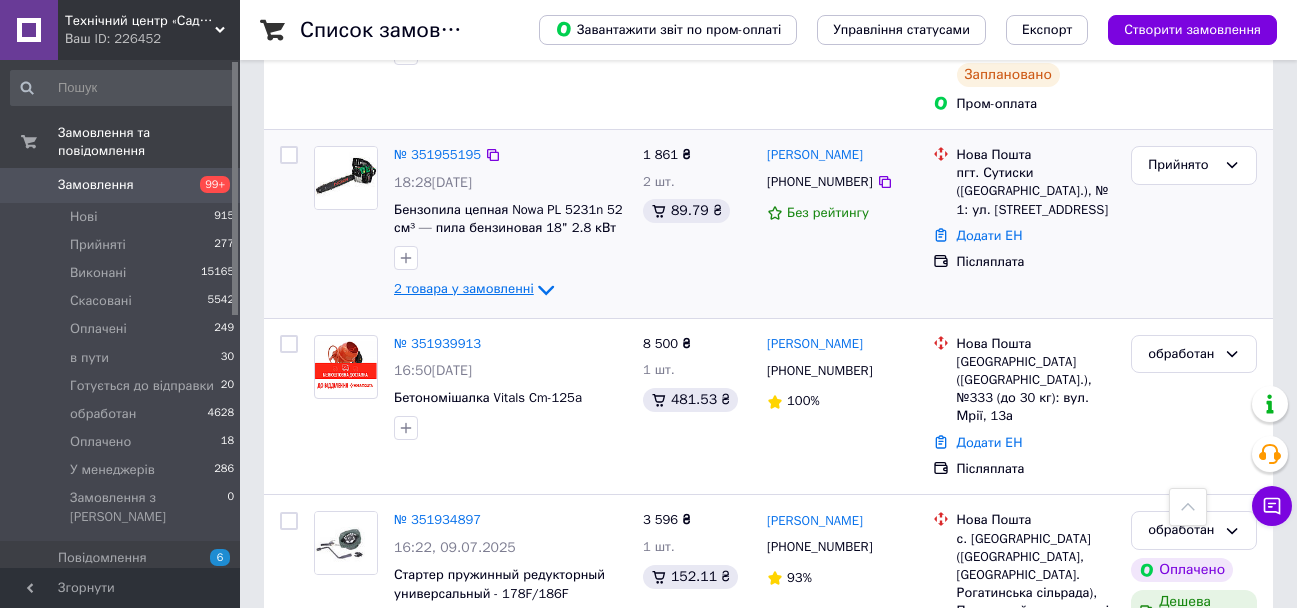 click on "2 товара у замовленні" at bounding box center [464, 288] 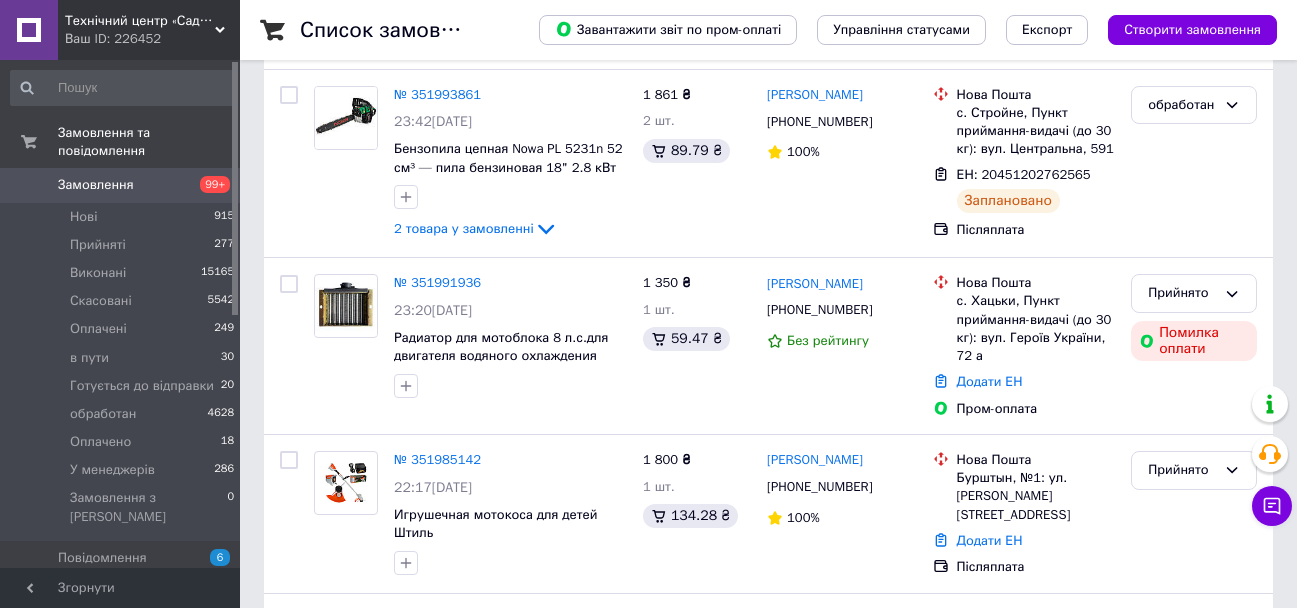 scroll, scrollTop: 200, scrollLeft: 0, axis: vertical 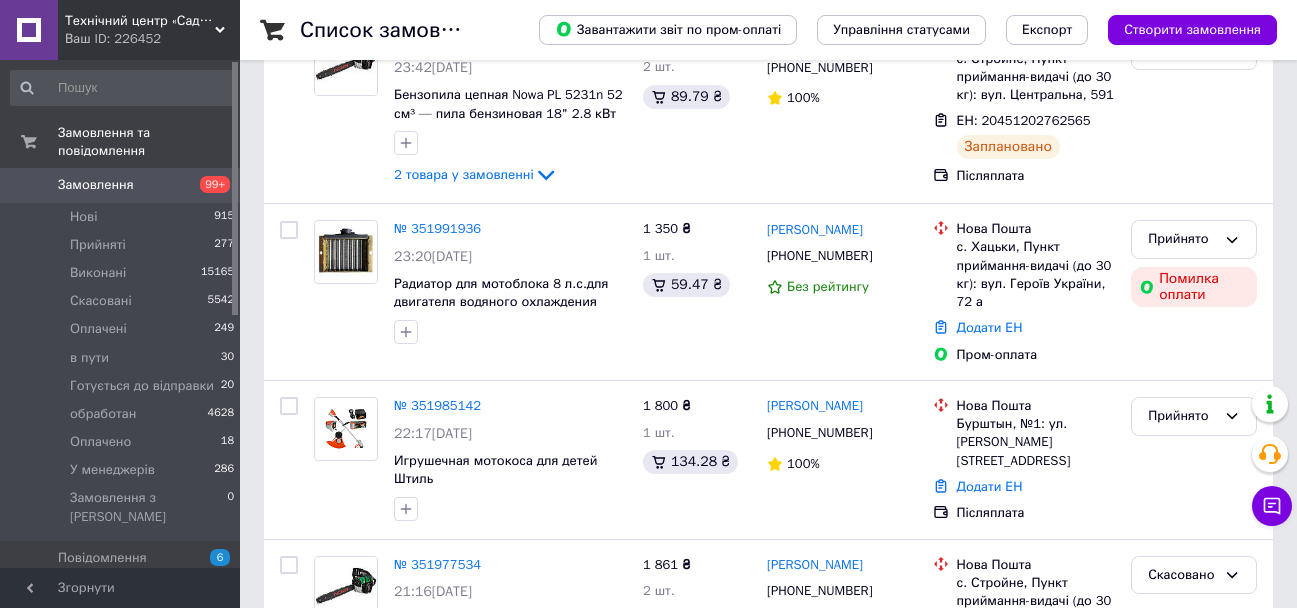 click on "Замовлення" at bounding box center [121, 185] 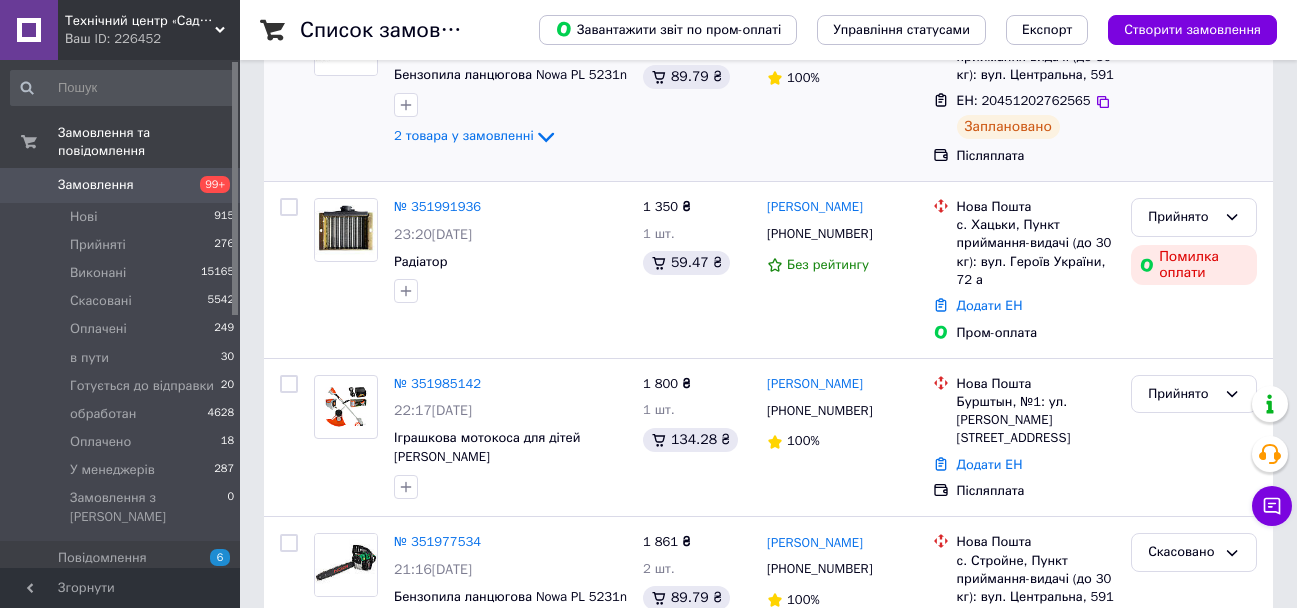 scroll, scrollTop: 300, scrollLeft: 0, axis: vertical 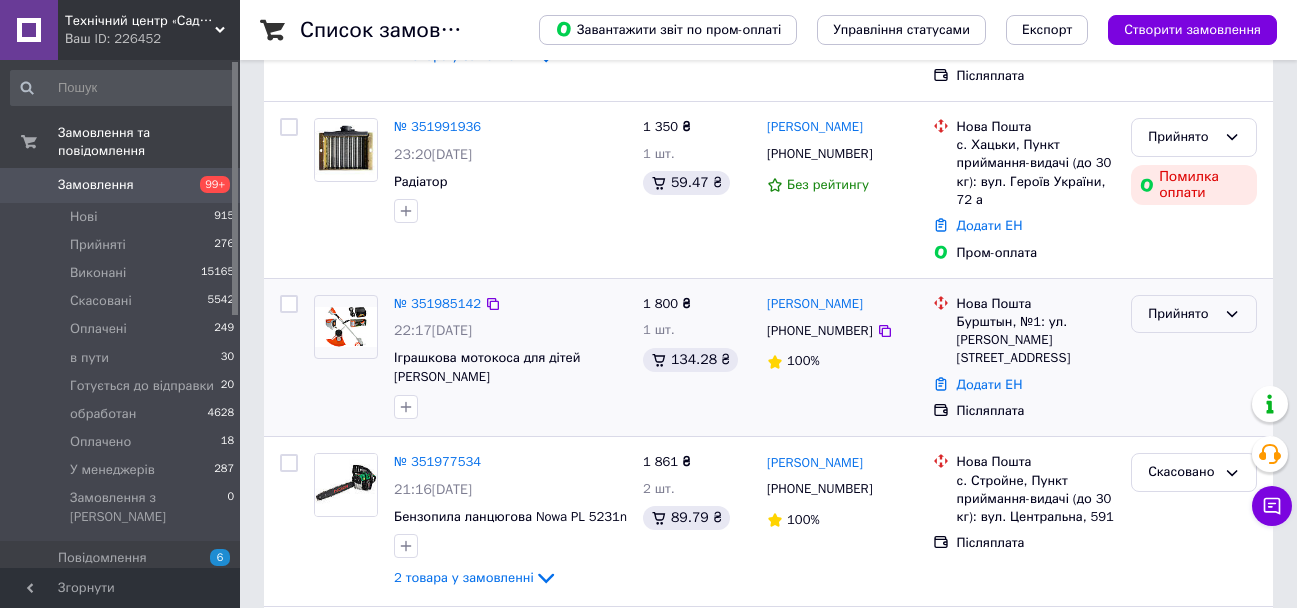 click on "Прийнято" at bounding box center (1182, 314) 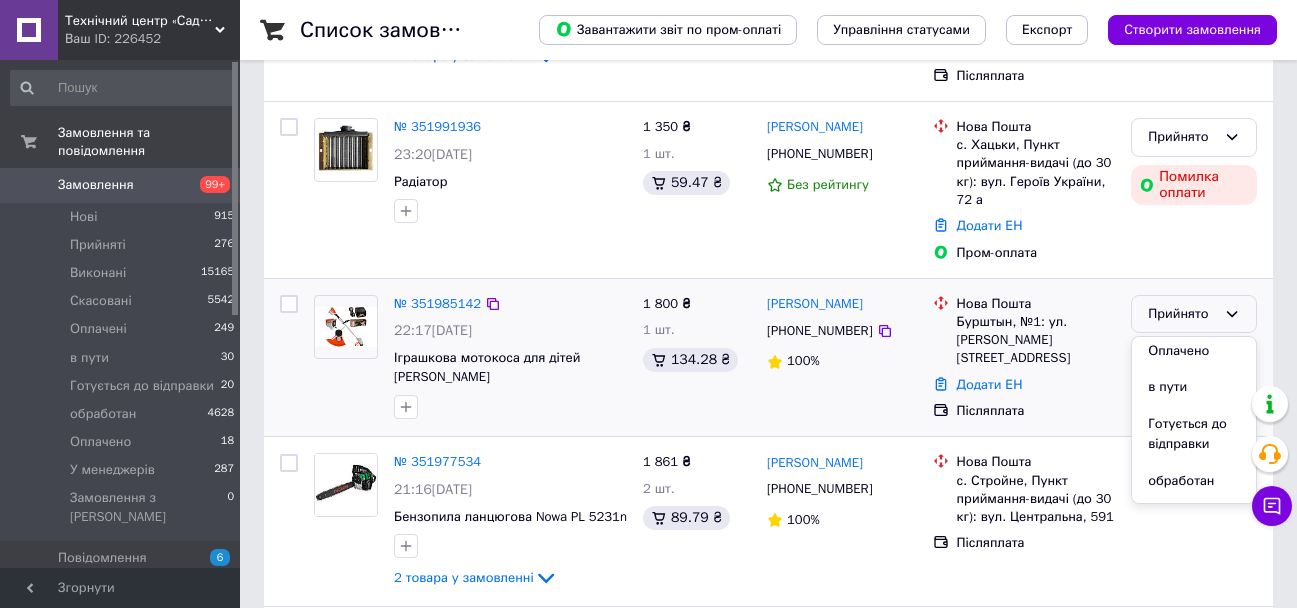 scroll, scrollTop: 0, scrollLeft: 0, axis: both 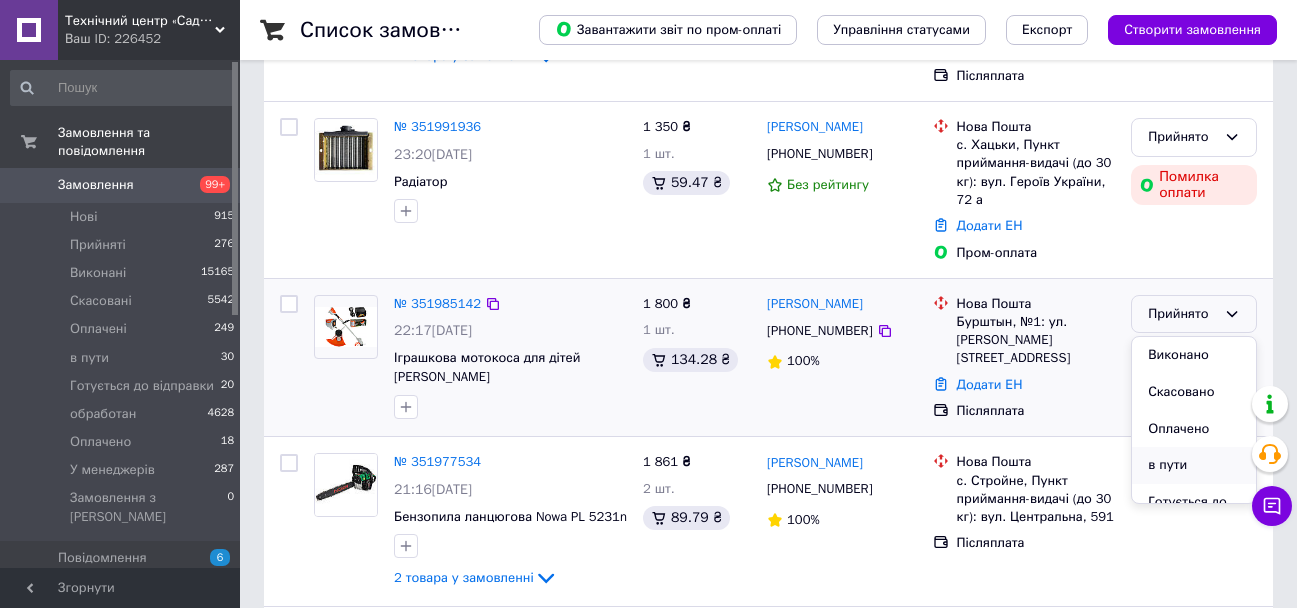 click on "в пути" at bounding box center [1194, 465] 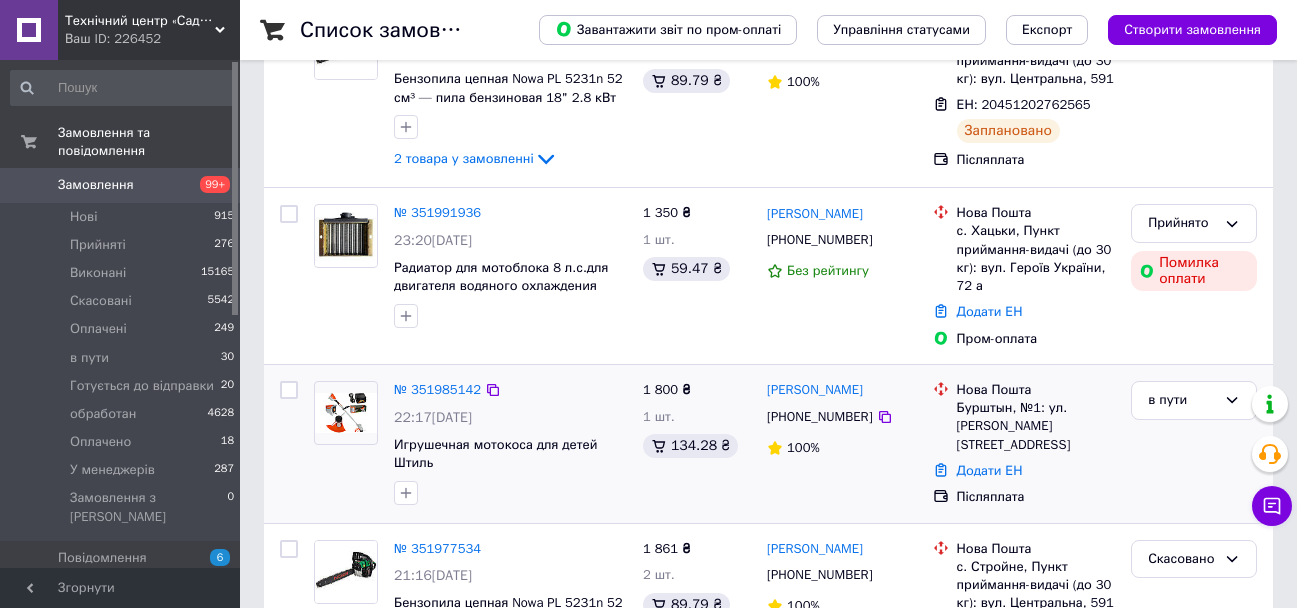 scroll, scrollTop: 100, scrollLeft: 0, axis: vertical 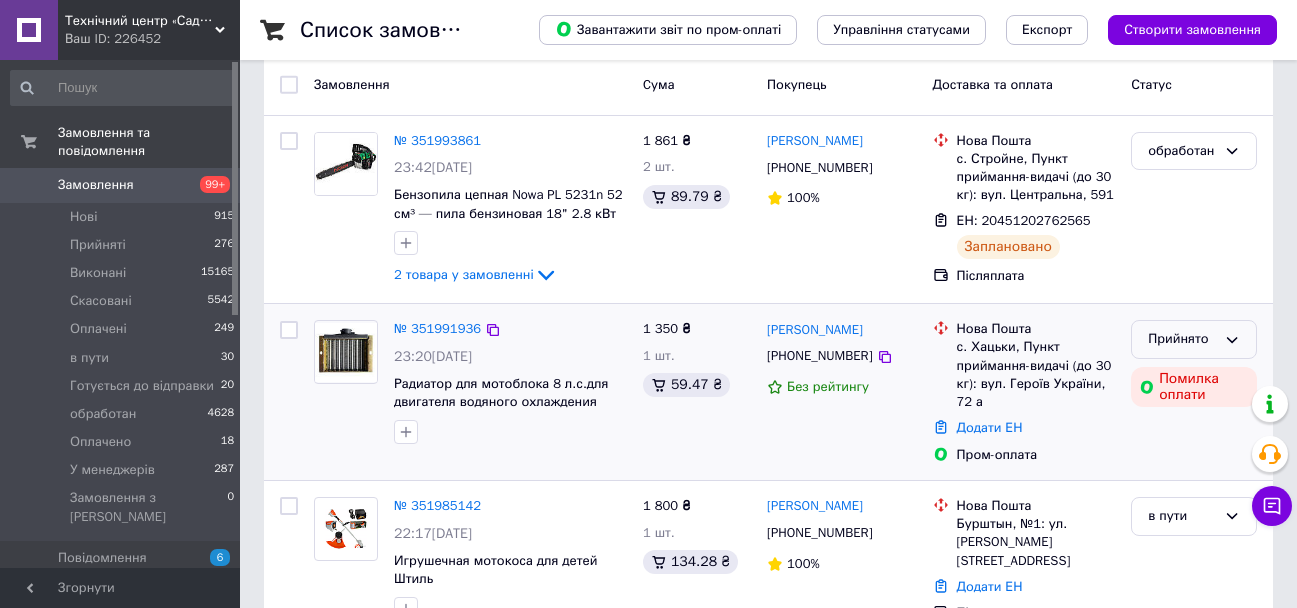 click on "Прийнято" at bounding box center (1182, 339) 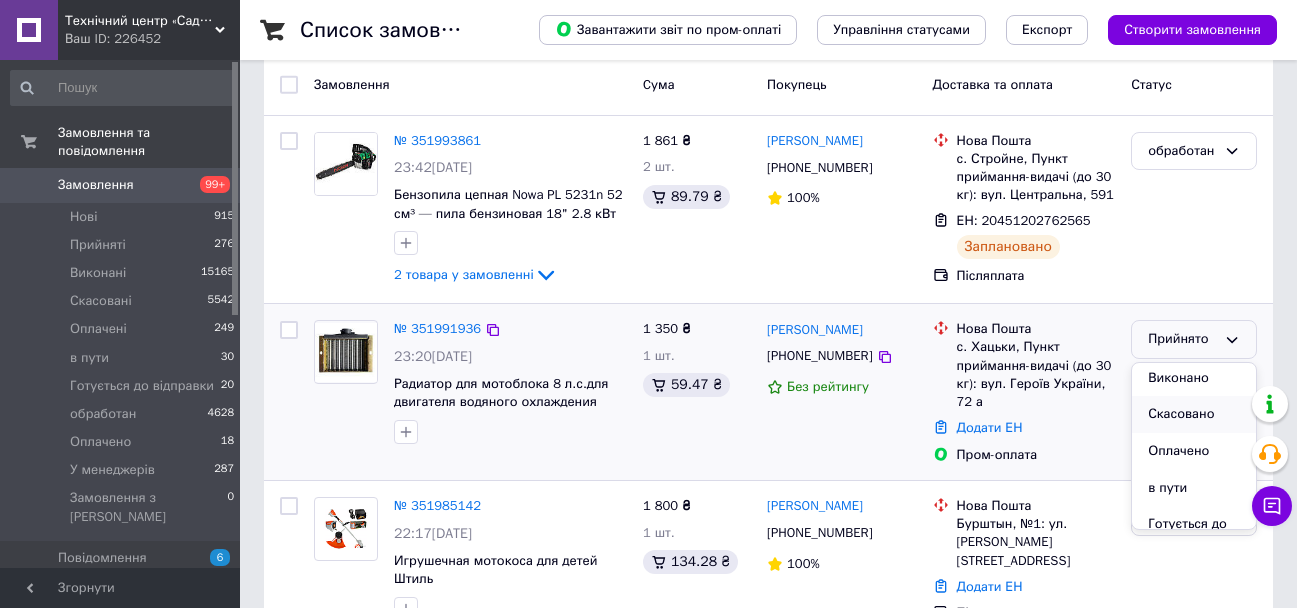 scroll, scrollTop: 0, scrollLeft: 0, axis: both 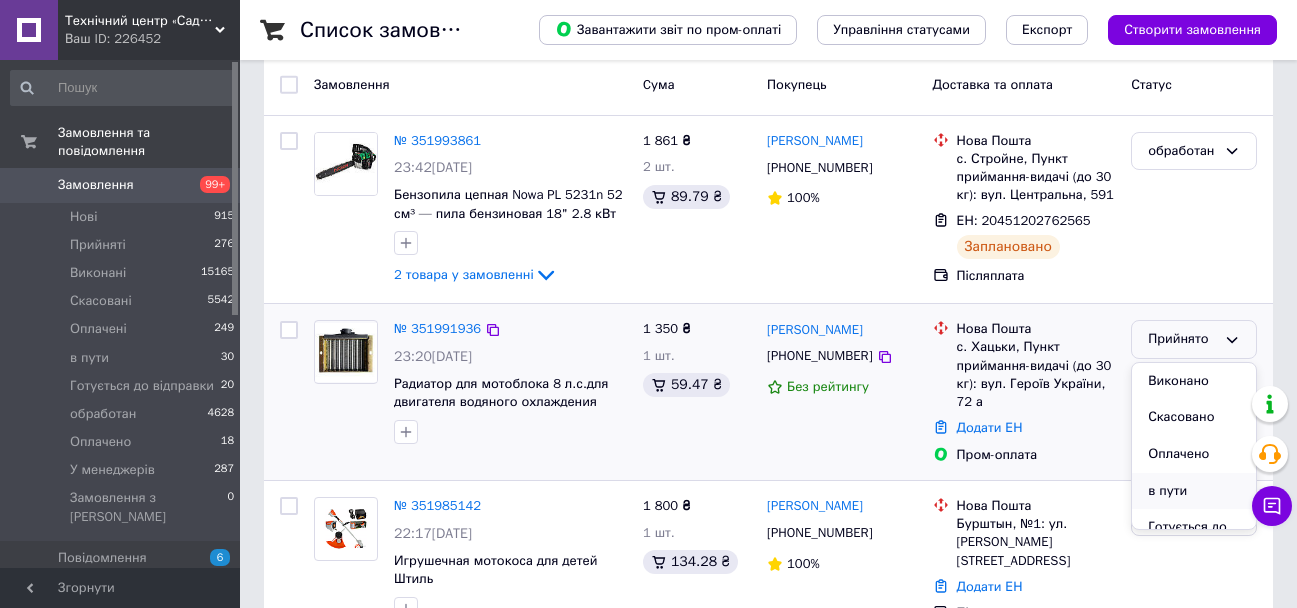 click on "в пути" at bounding box center [1194, 491] 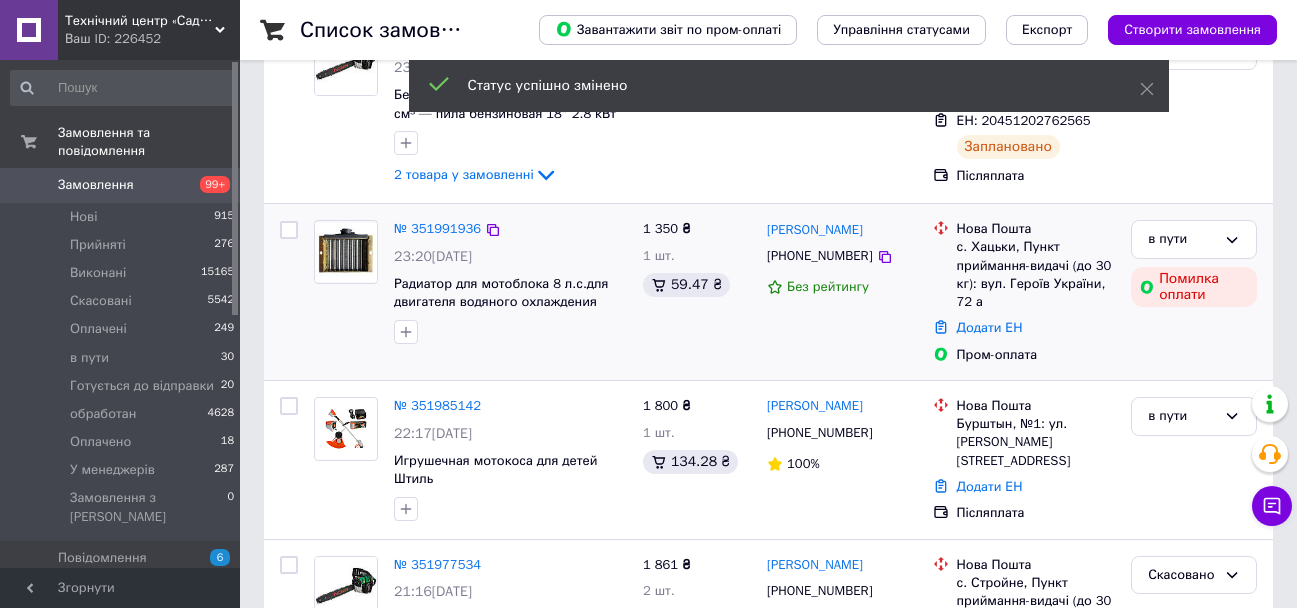 scroll, scrollTop: 300, scrollLeft: 0, axis: vertical 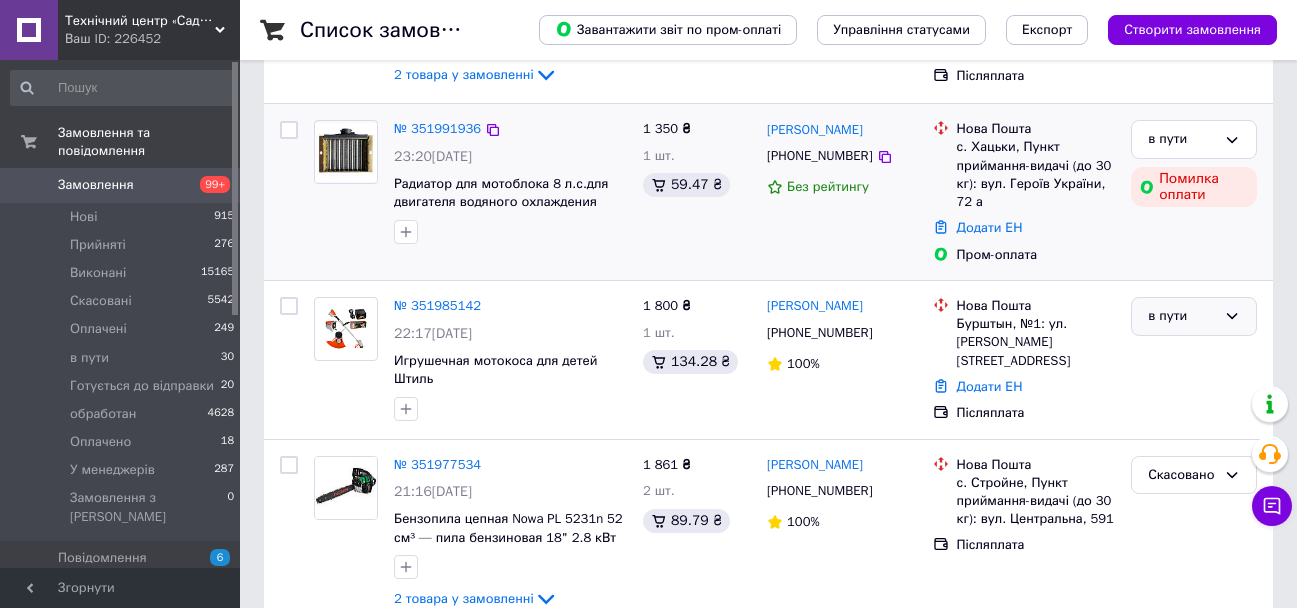 click on "в пути" at bounding box center [1182, 316] 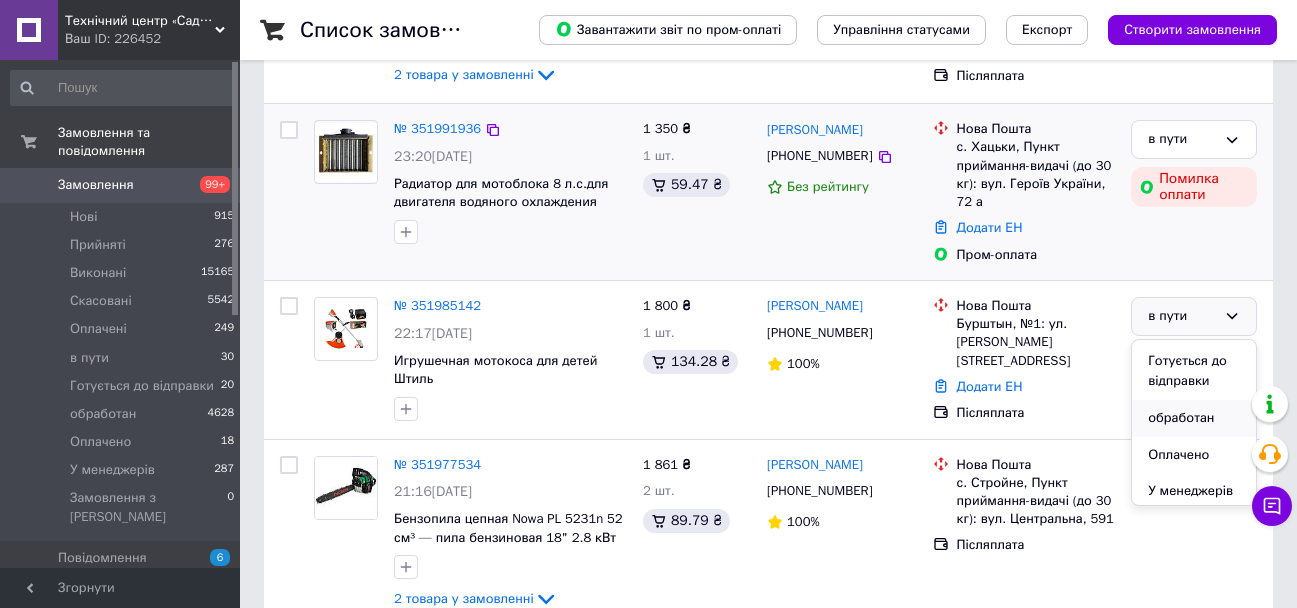 scroll, scrollTop: 147, scrollLeft: 0, axis: vertical 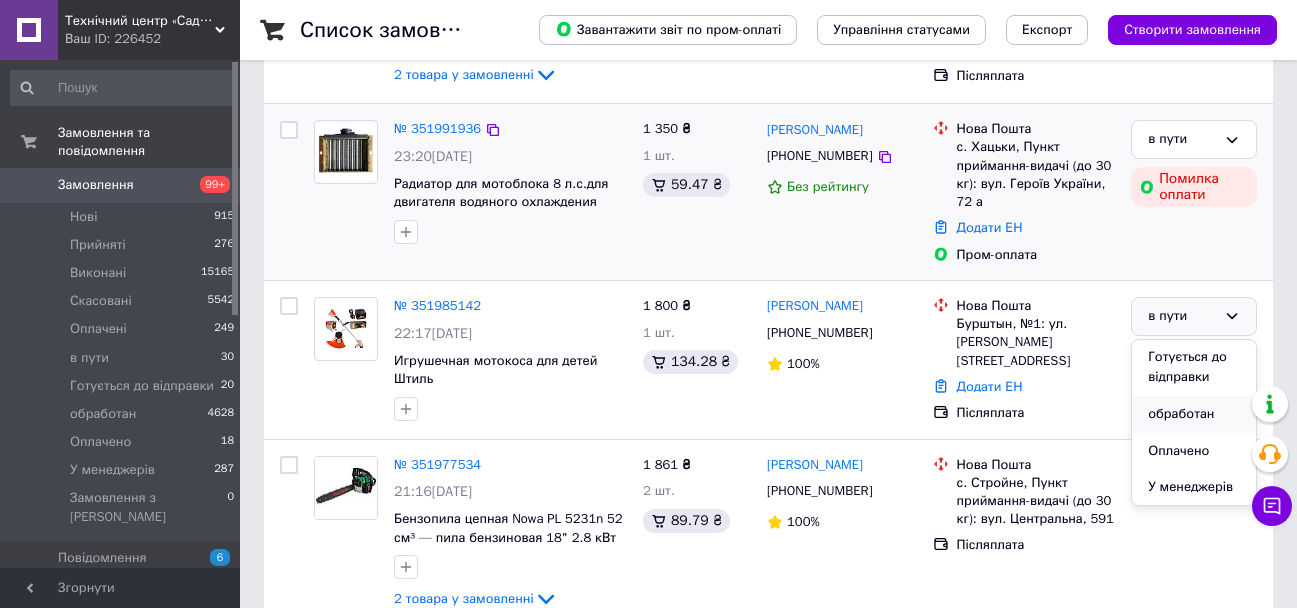 click on "обработан" at bounding box center [1194, 414] 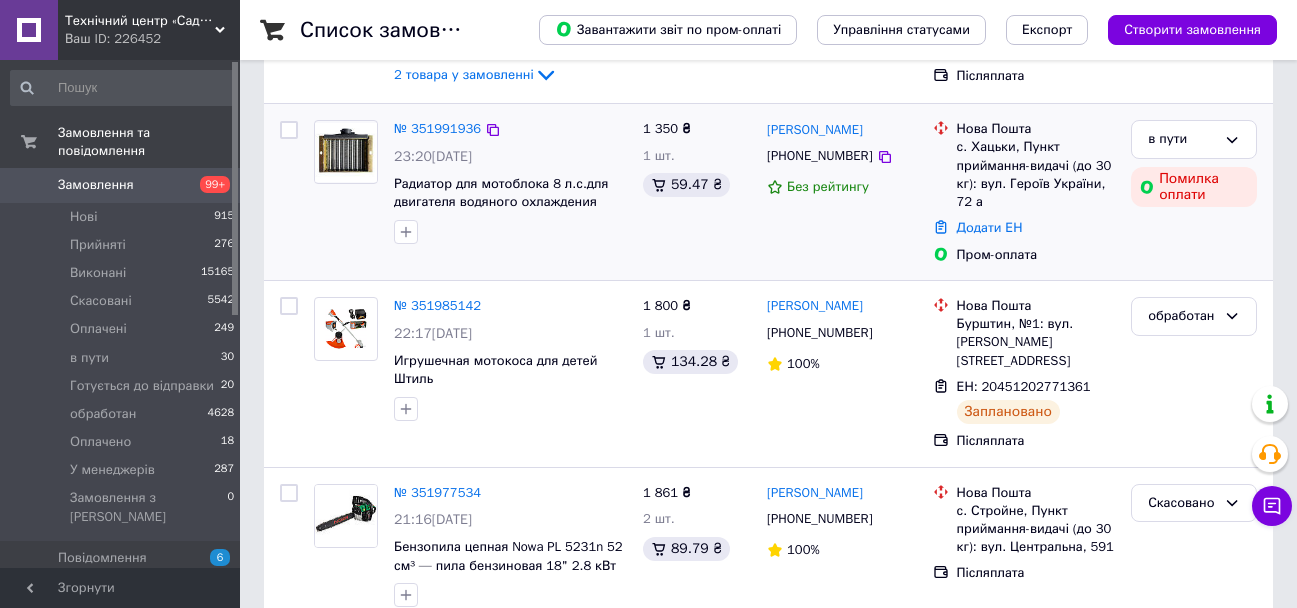 click on "Технічний центр «Сад удачі»" at bounding box center (140, 21) 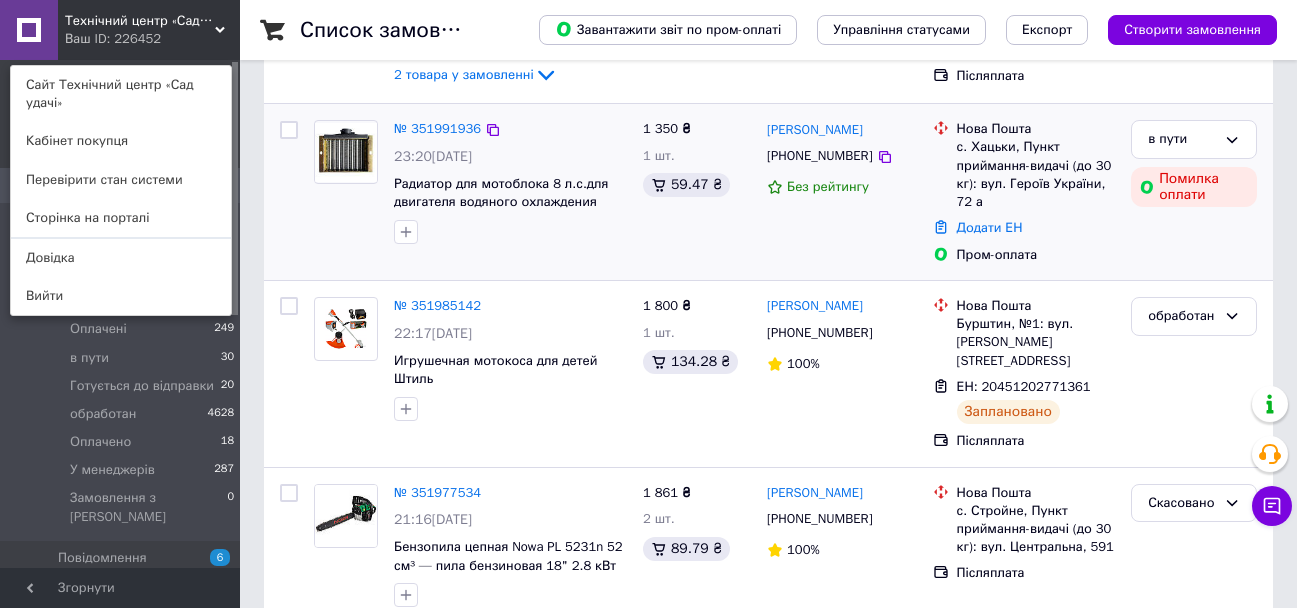 click on "Список замовлень" at bounding box center [399, 30] 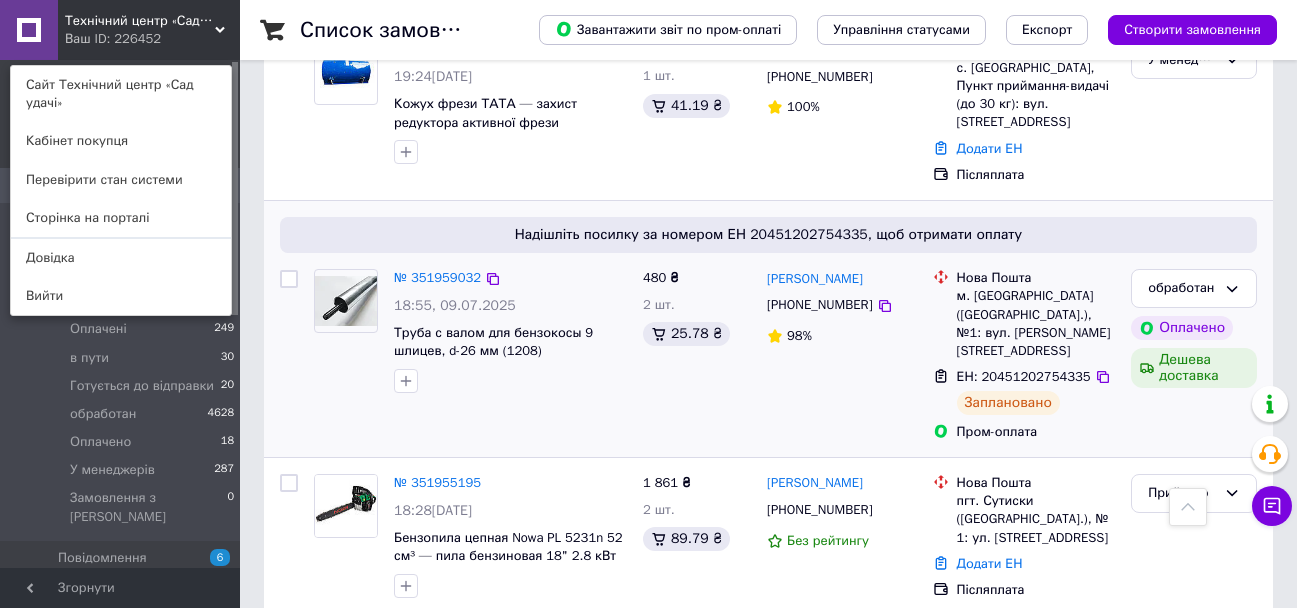 scroll, scrollTop: 1300, scrollLeft: 0, axis: vertical 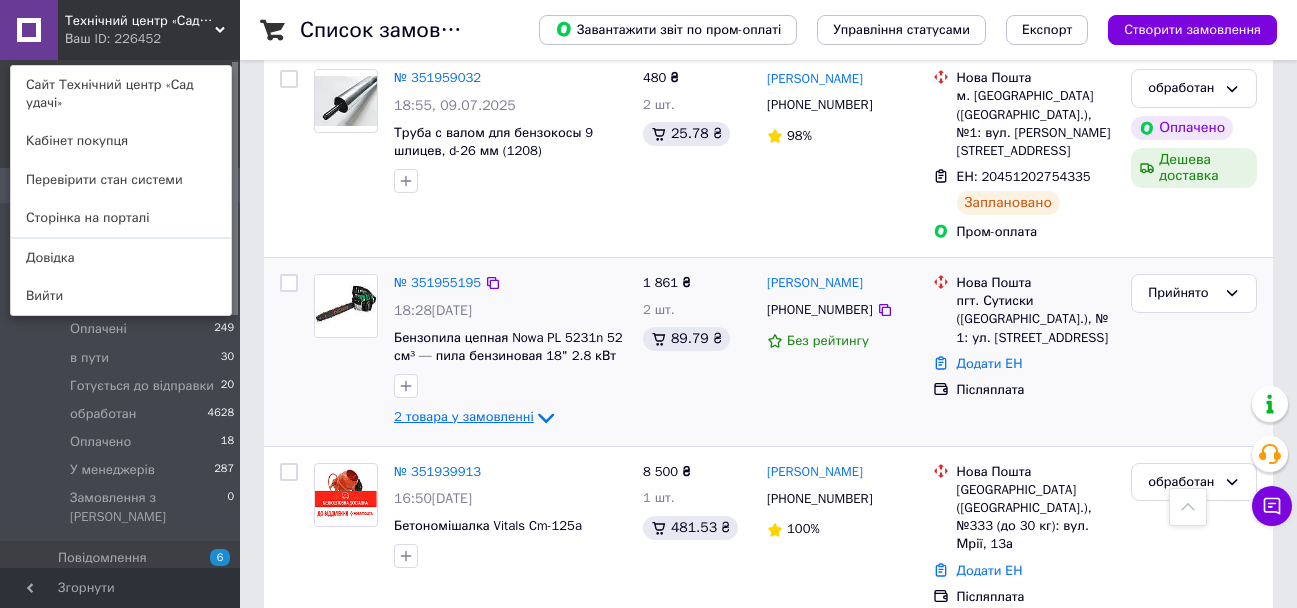 click on "2 товара у замовленні" at bounding box center (464, 416) 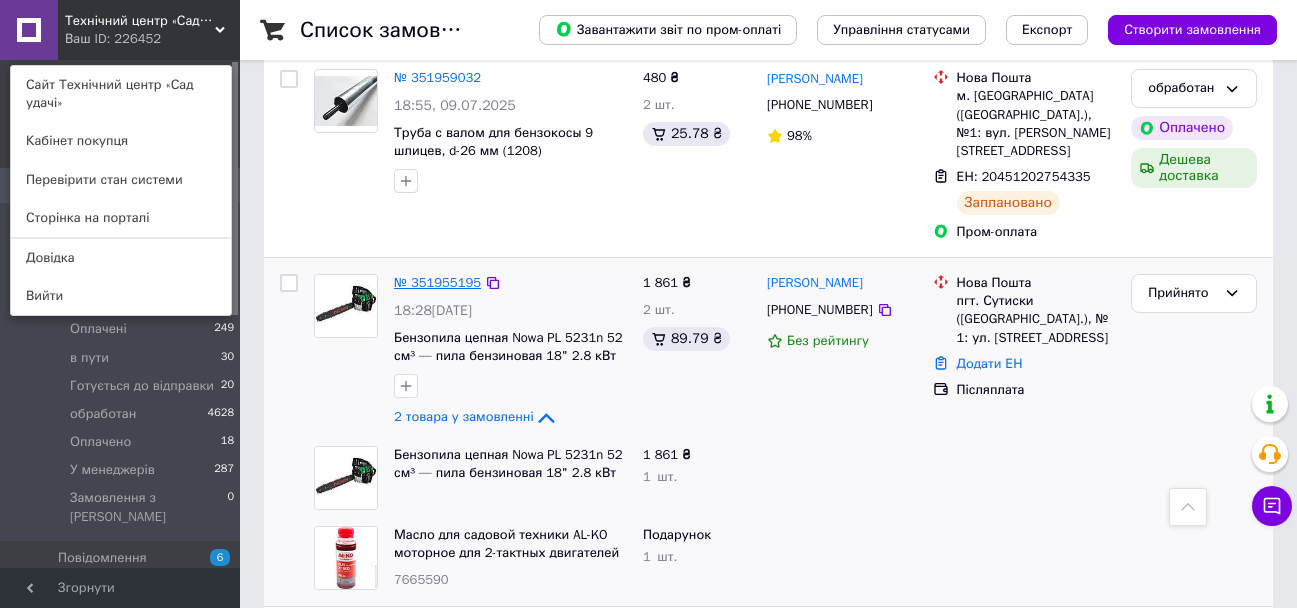 click on "№ 351955195" at bounding box center [437, 282] 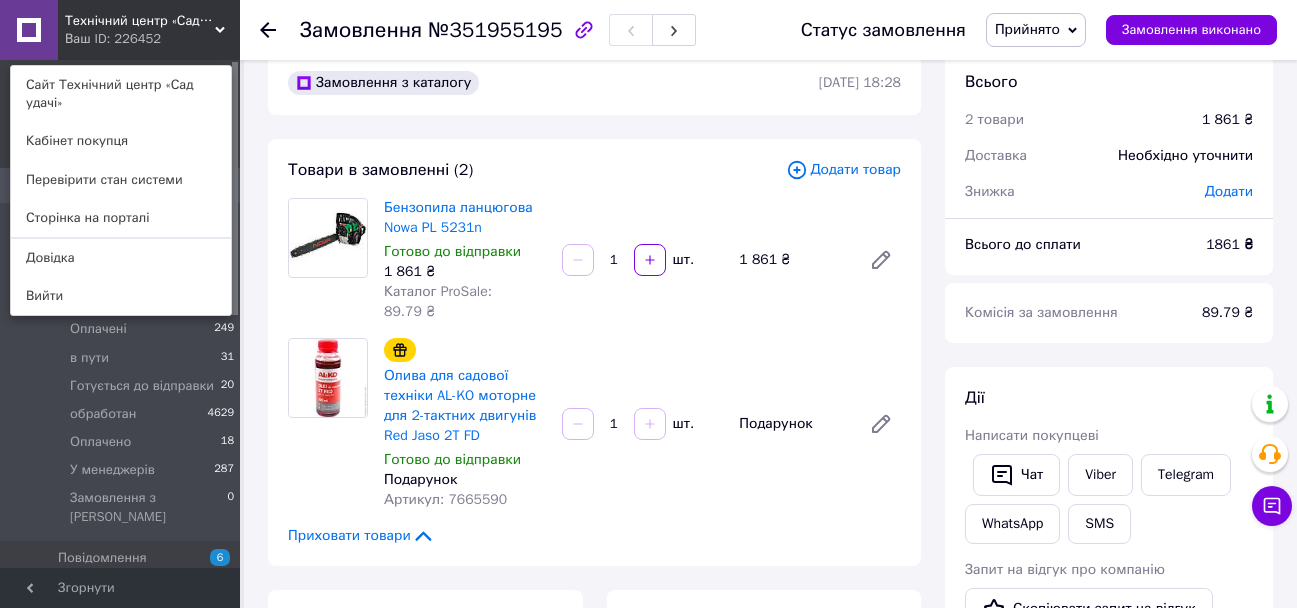 scroll, scrollTop: 0, scrollLeft: 0, axis: both 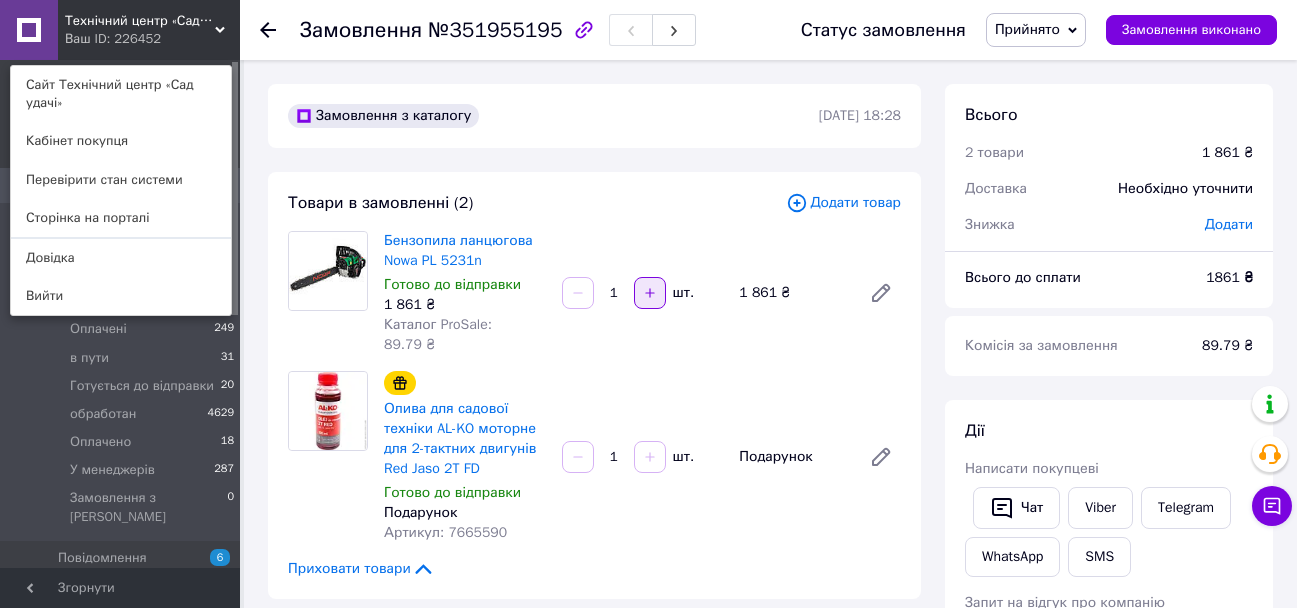 click at bounding box center (650, 293) 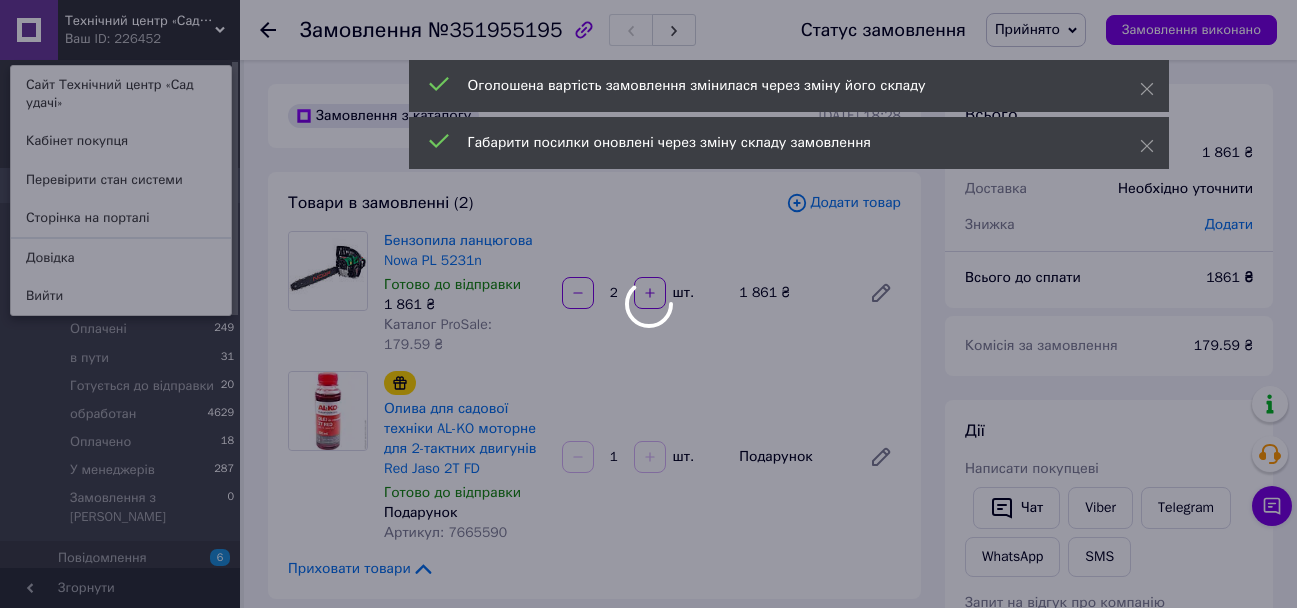 type on "2" 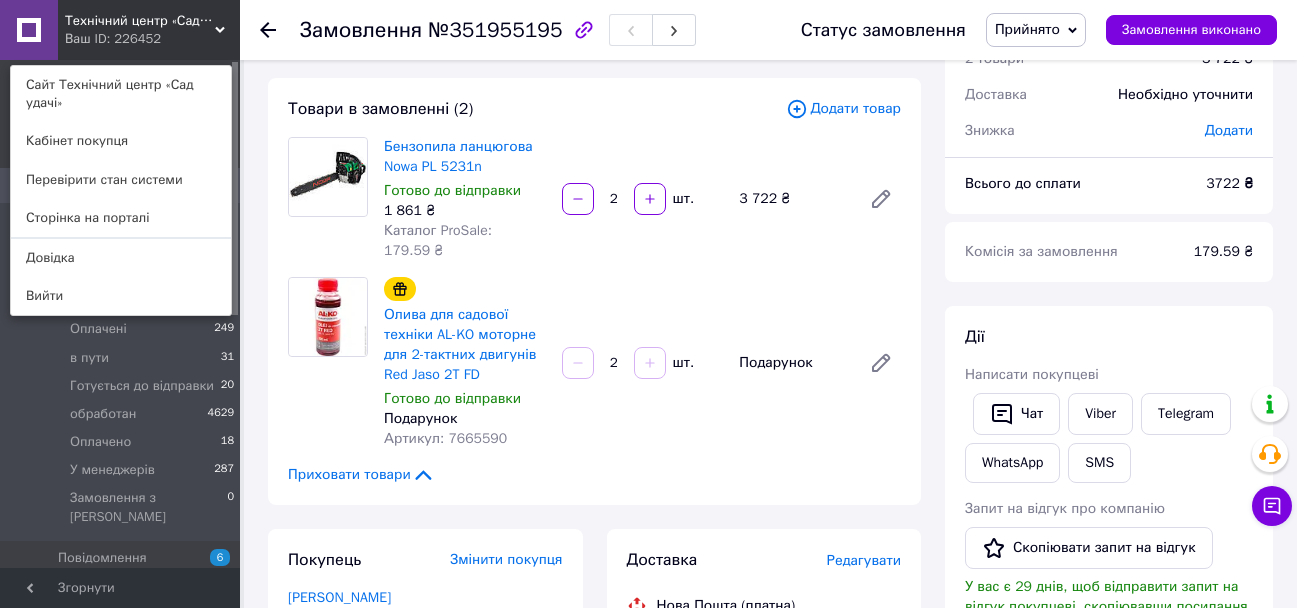 scroll, scrollTop: 0, scrollLeft: 0, axis: both 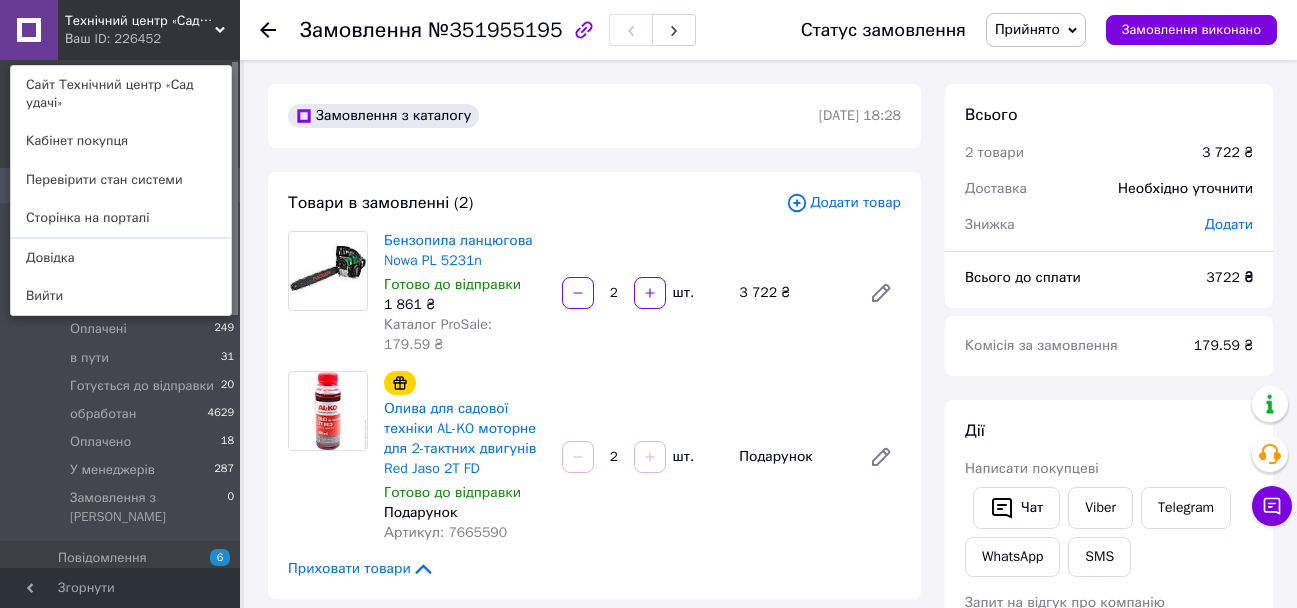 click on "Технічний центр «Сад удачі»" at bounding box center (140, 21) 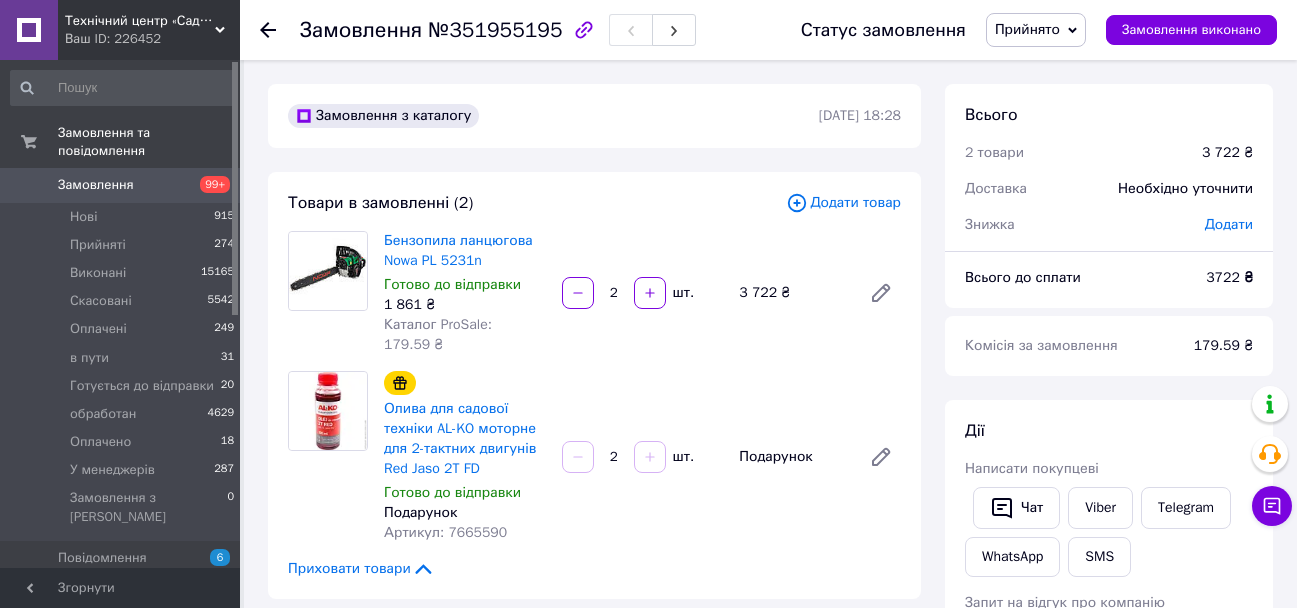 click on "Замовлення" at bounding box center (121, 185) 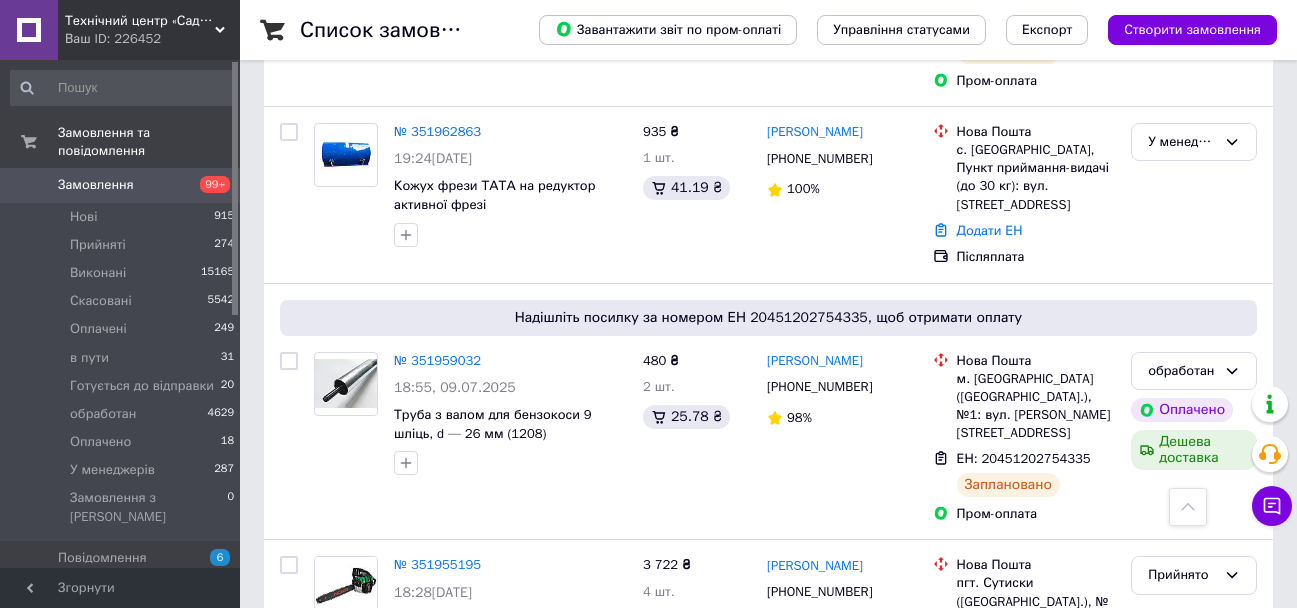 scroll, scrollTop: 1000, scrollLeft: 0, axis: vertical 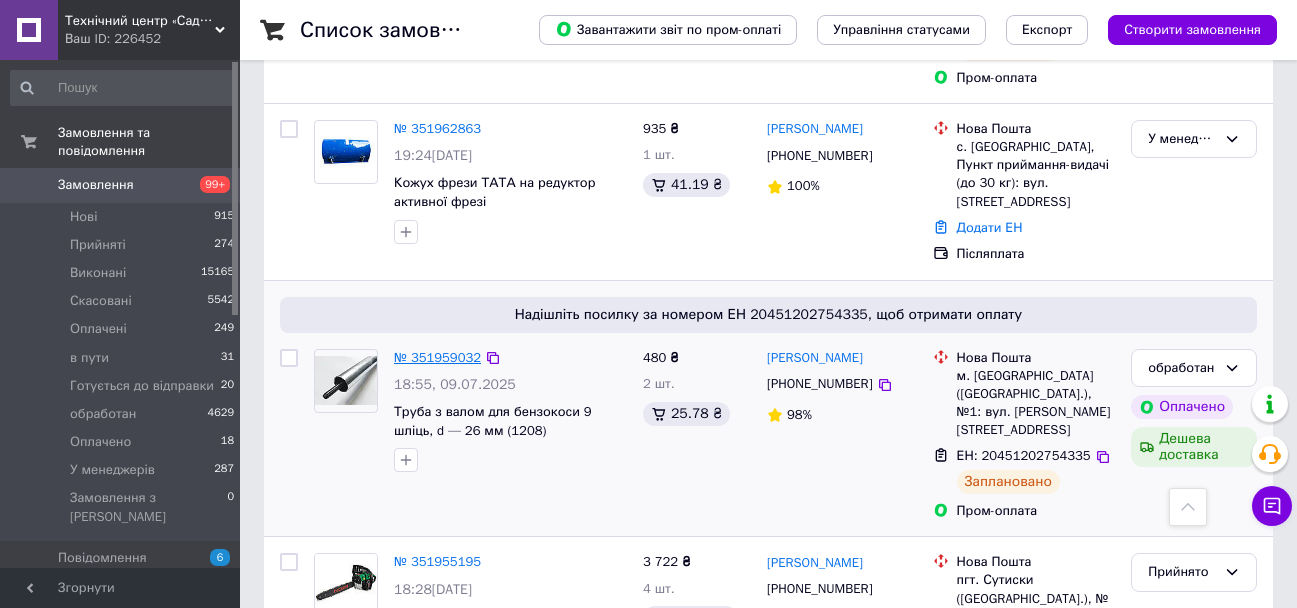 click on "№ 351959032" at bounding box center [437, 357] 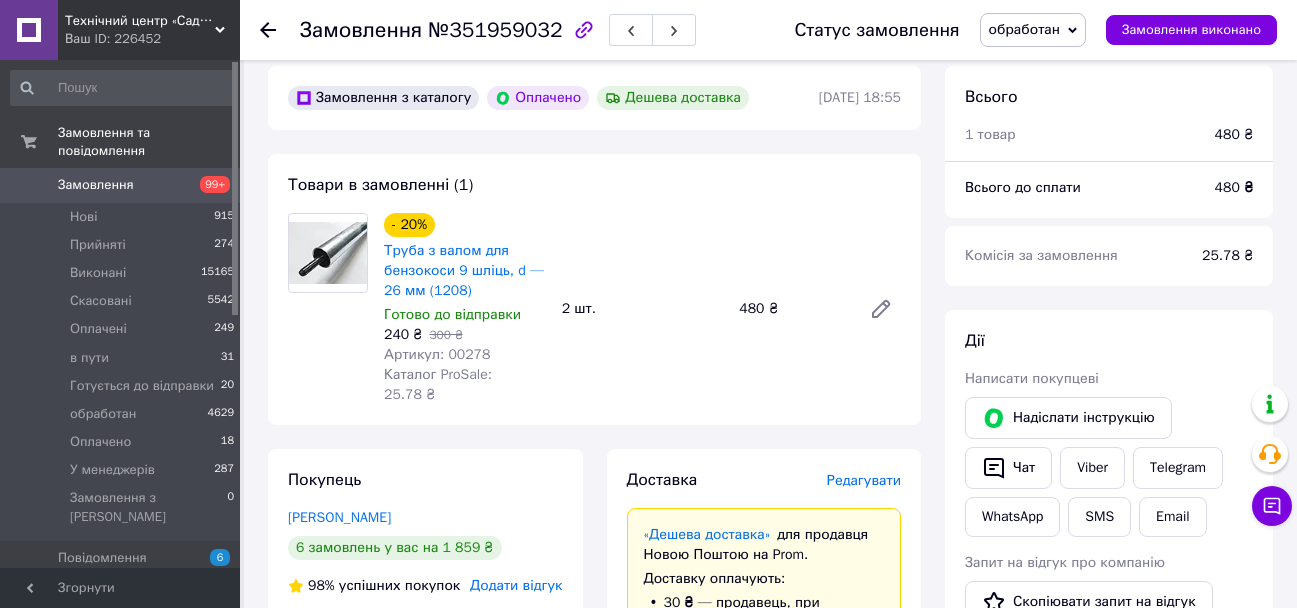 scroll, scrollTop: 600, scrollLeft: 0, axis: vertical 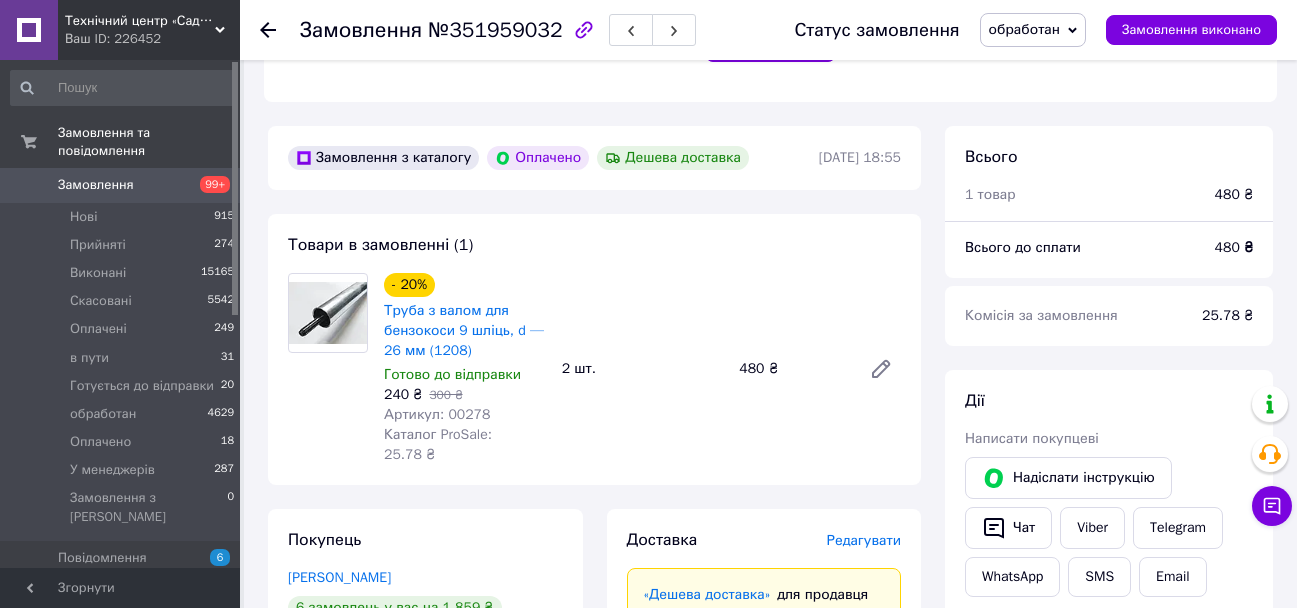 click on "99+" at bounding box center (212, 185) 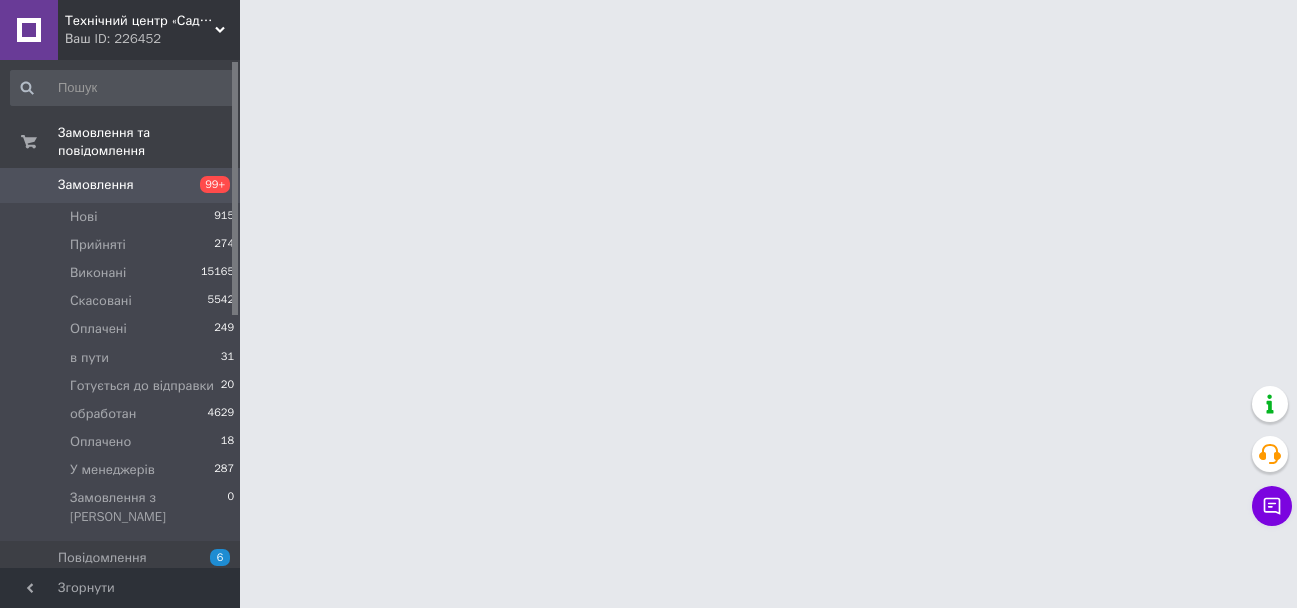 scroll, scrollTop: 0, scrollLeft: 0, axis: both 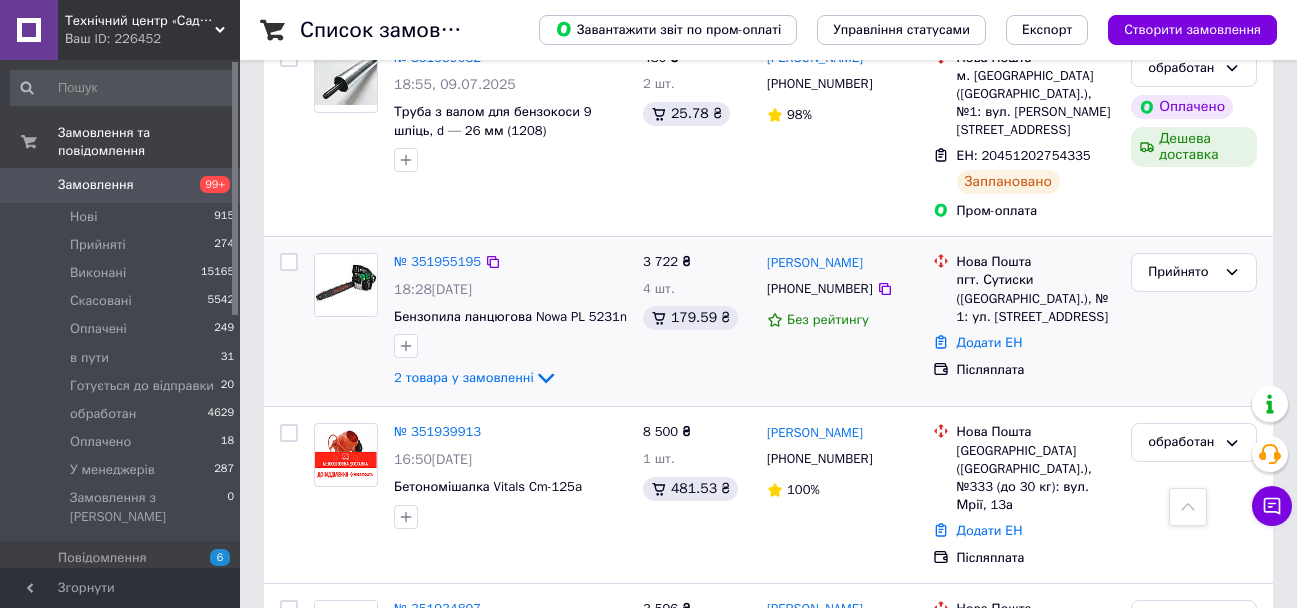 click on "№ 351955195" at bounding box center [437, 262] 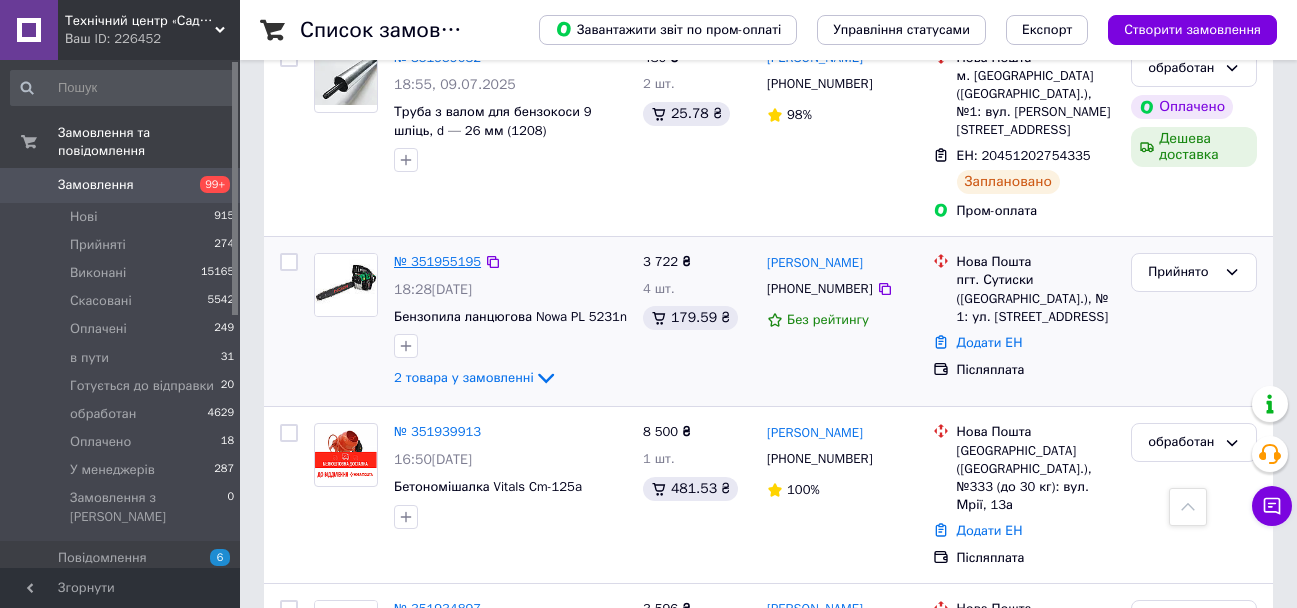click on "№ 351955195" at bounding box center (437, 261) 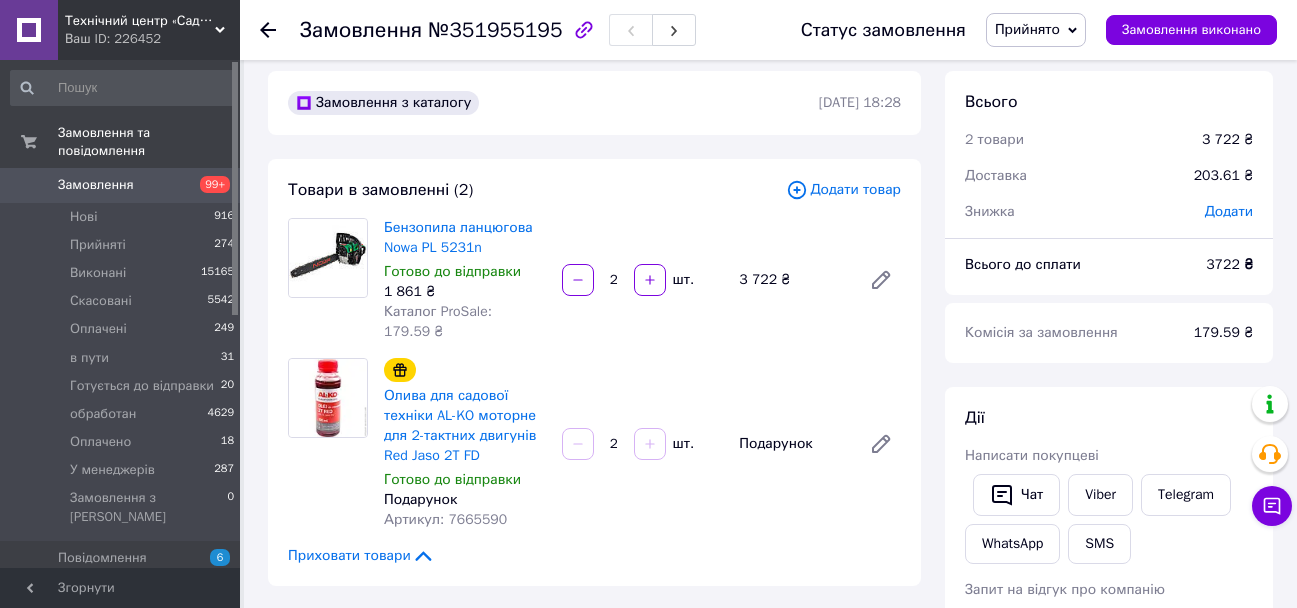 scroll, scrollTop: 0, scrollLeft: 0, axis: both 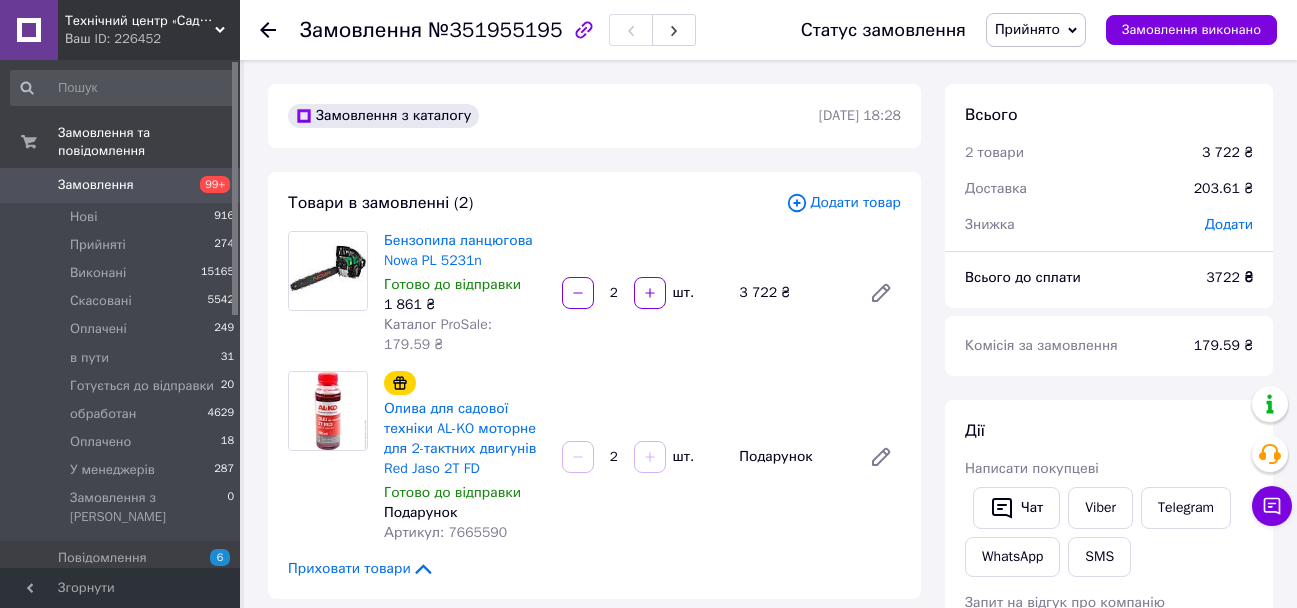 click on "Замовлення" at bounding box center (121, 185) 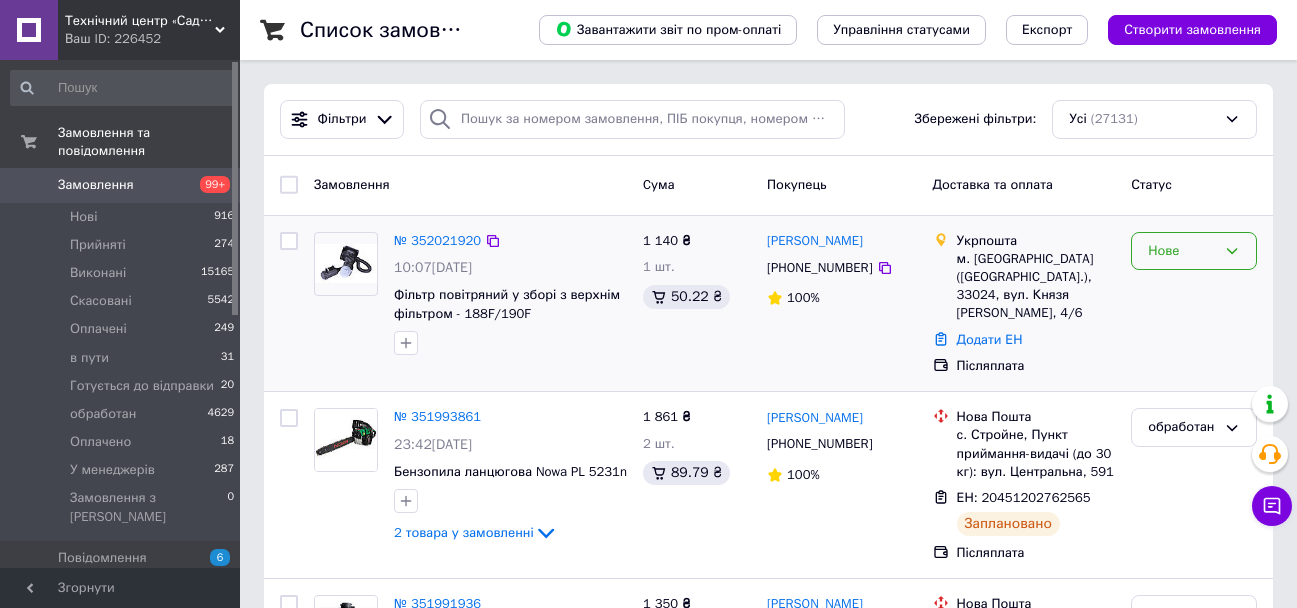 click on "Нове" at bounding box center [1194, 251] 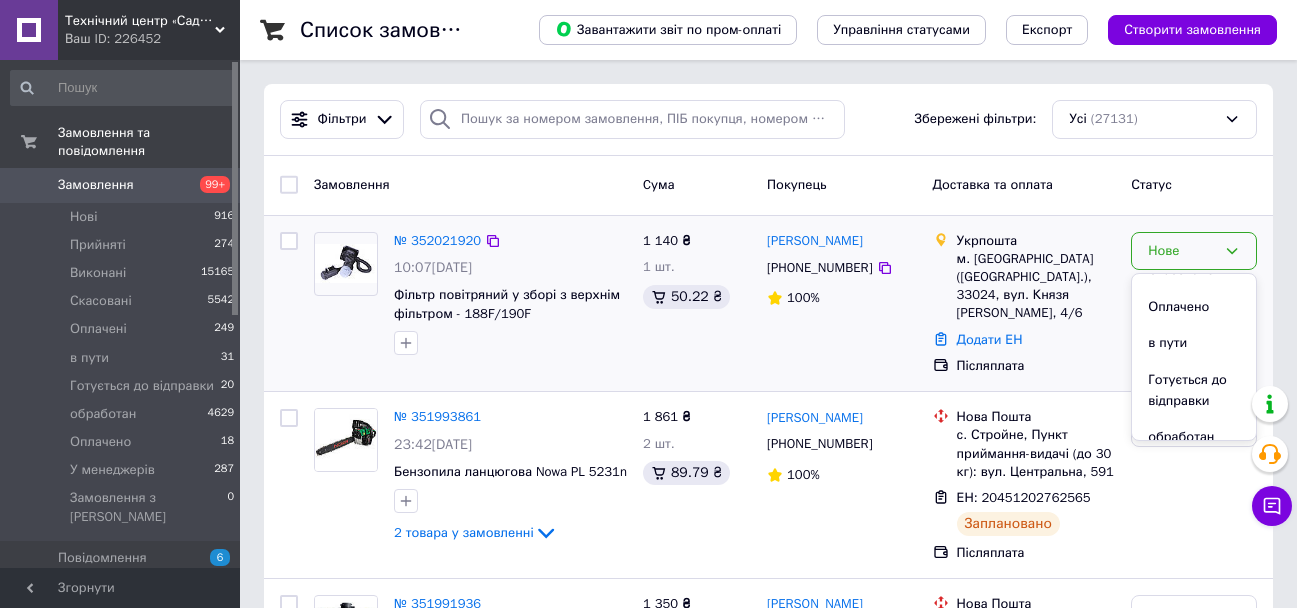 scroll, scrollTop: 184, scrollLeft: 0, axis: vertical 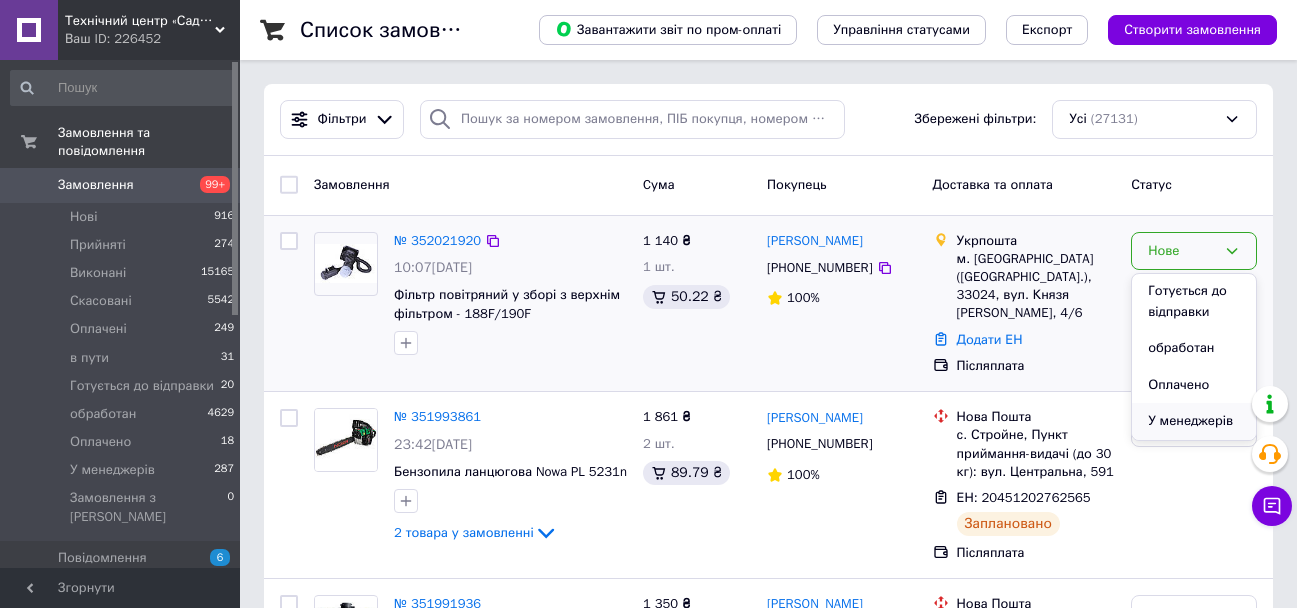 click on "У менеджерів" at bounding box center [1194, 421] 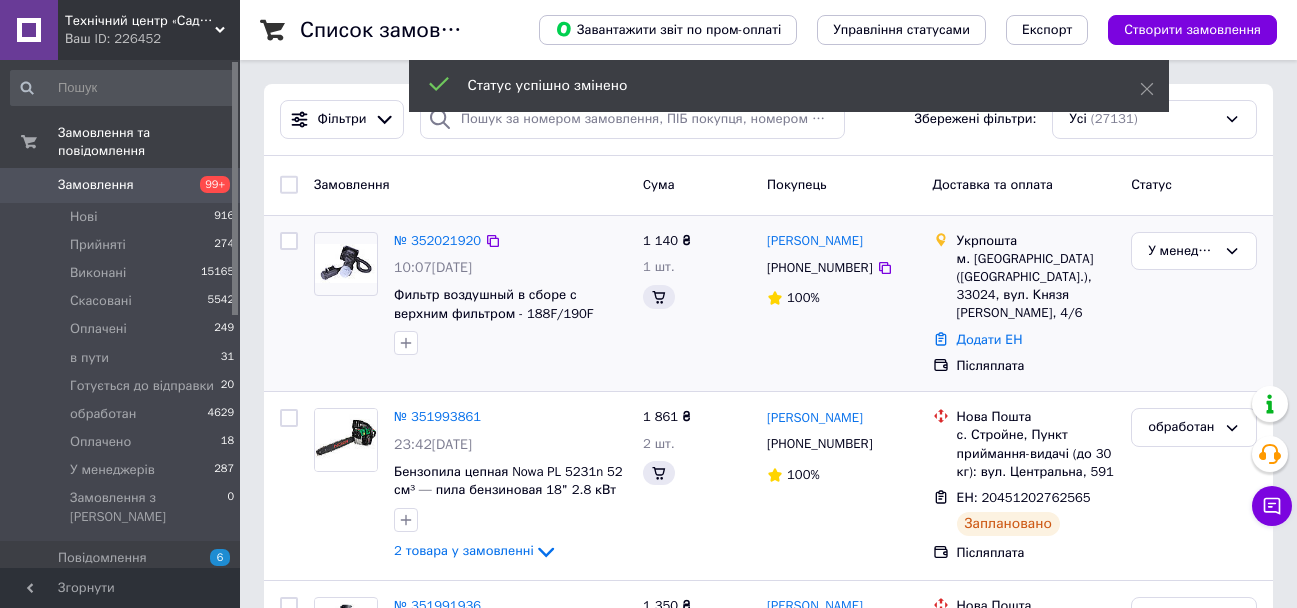 drag, startPoint x: 1019, startPoint y: 330, endPoint x: 1080, endPoint y: 221, distance: 124.90797 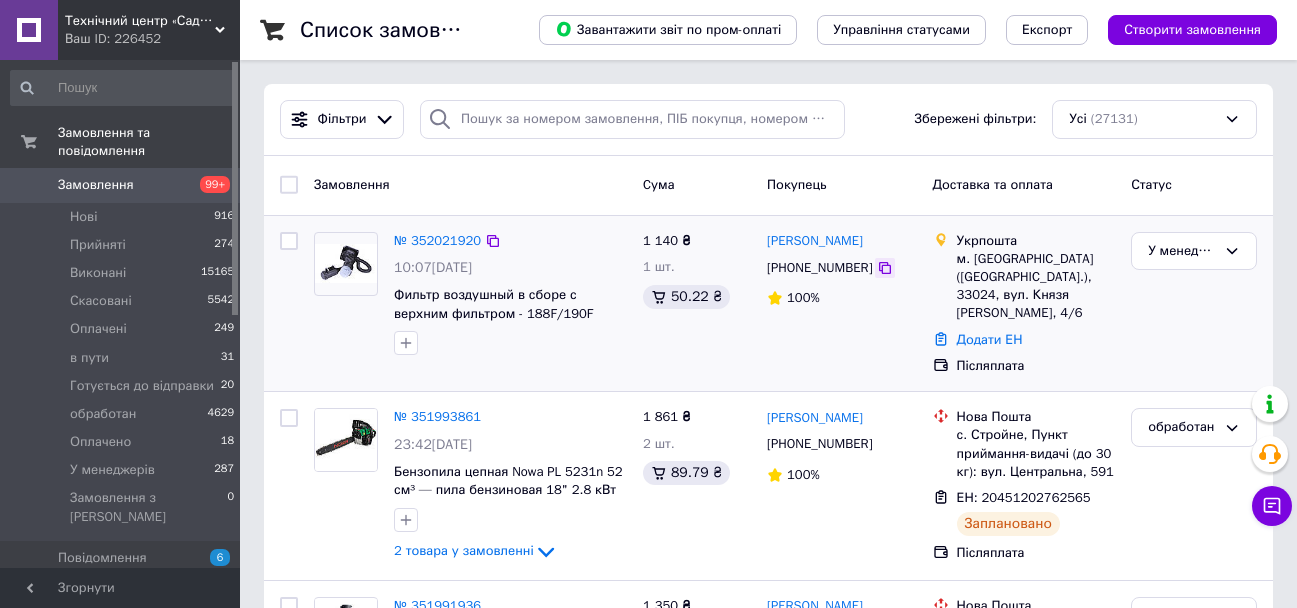 click 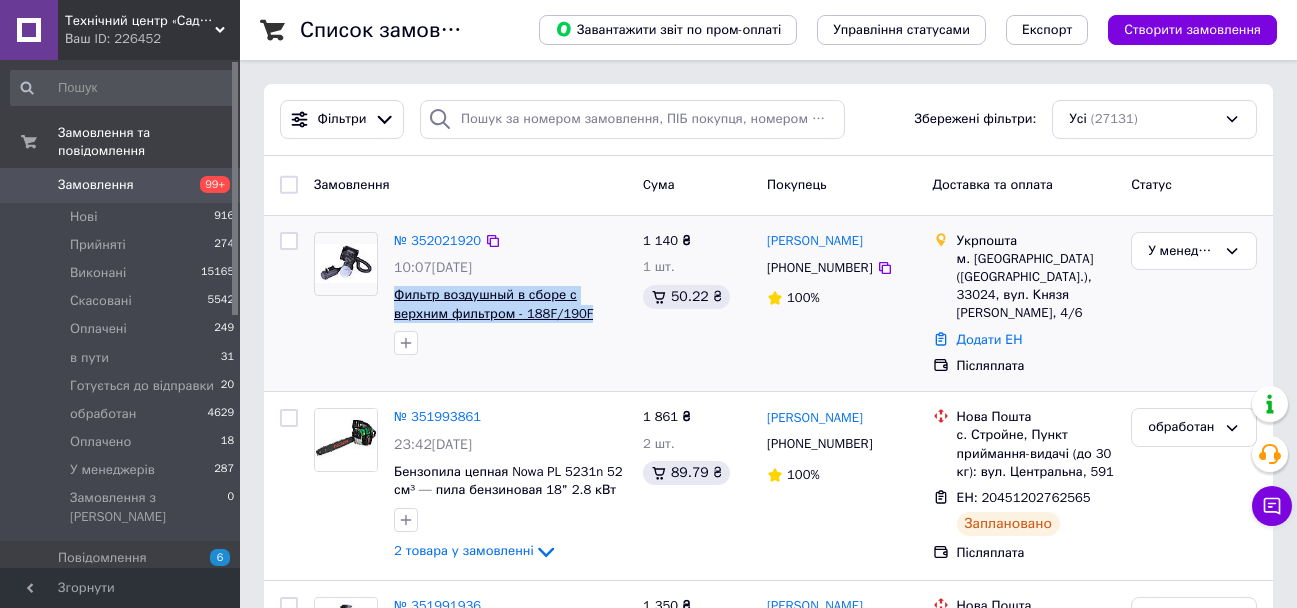 drag, startPoint x: 538, startPoint y: 317, endPoint x: 396, endPoint y: 294, distance: 143.85062 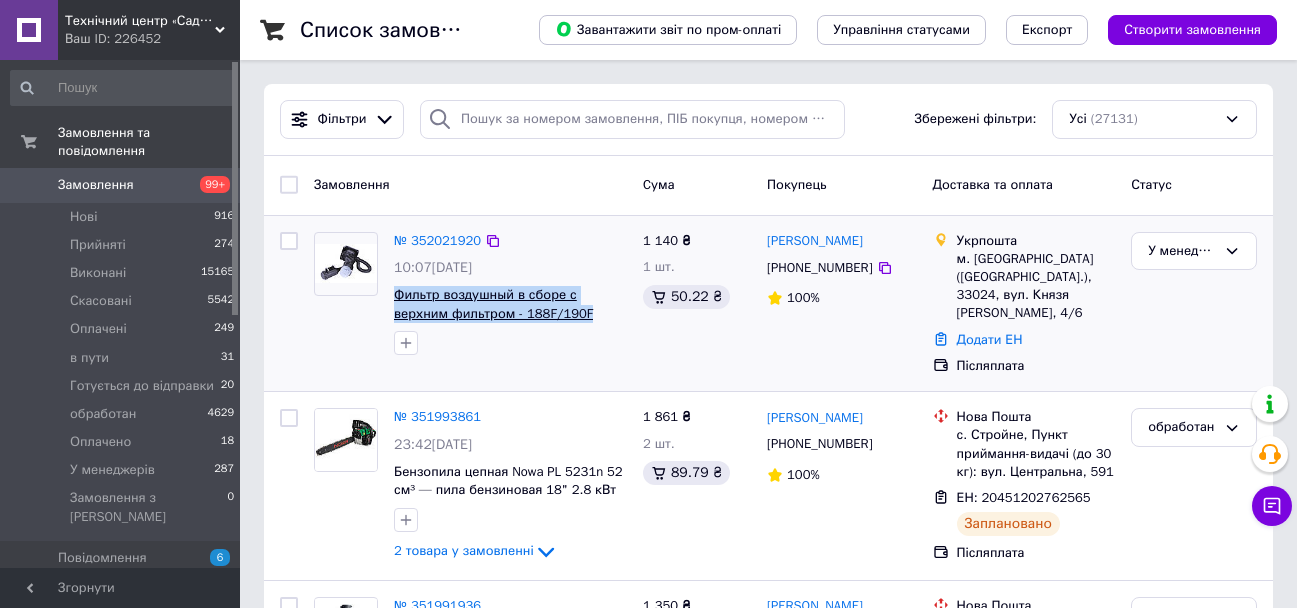 copy on "Фильтр воздушный в сборе с верхним фильтром - 188F/190F" 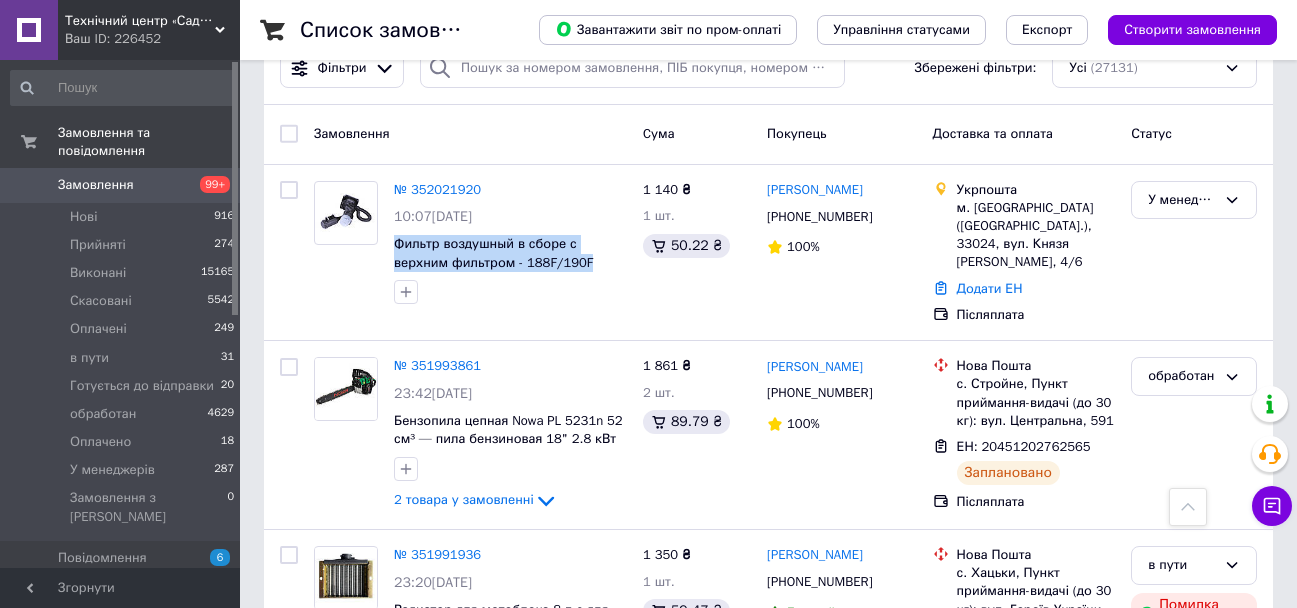 scroll, scrollTop: 0, scrollLeft: 0, axis: both 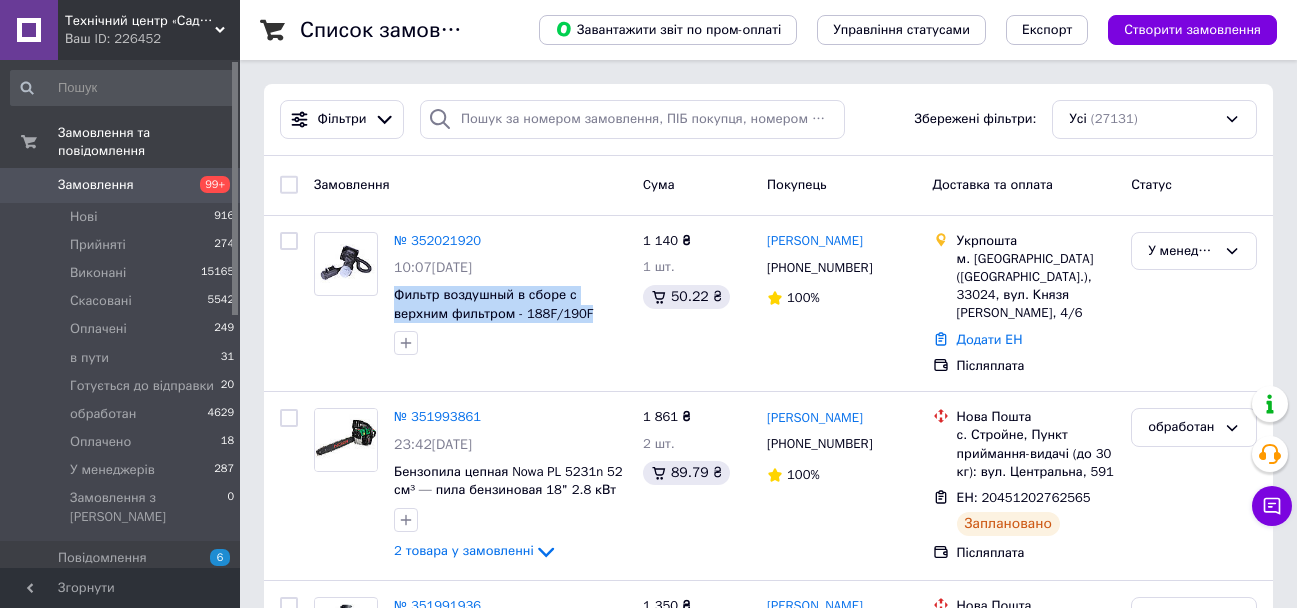 click on "Замовлення" at bounding box center (121, 185) 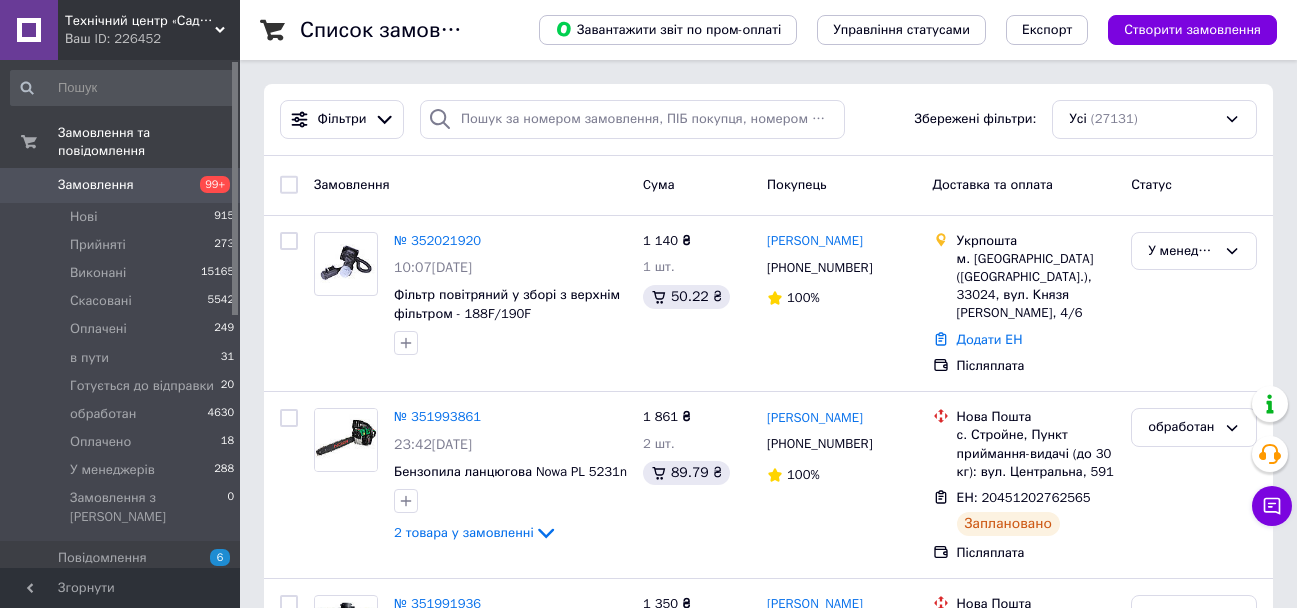 click on "Замовлення" at bounding box center (121, 185) 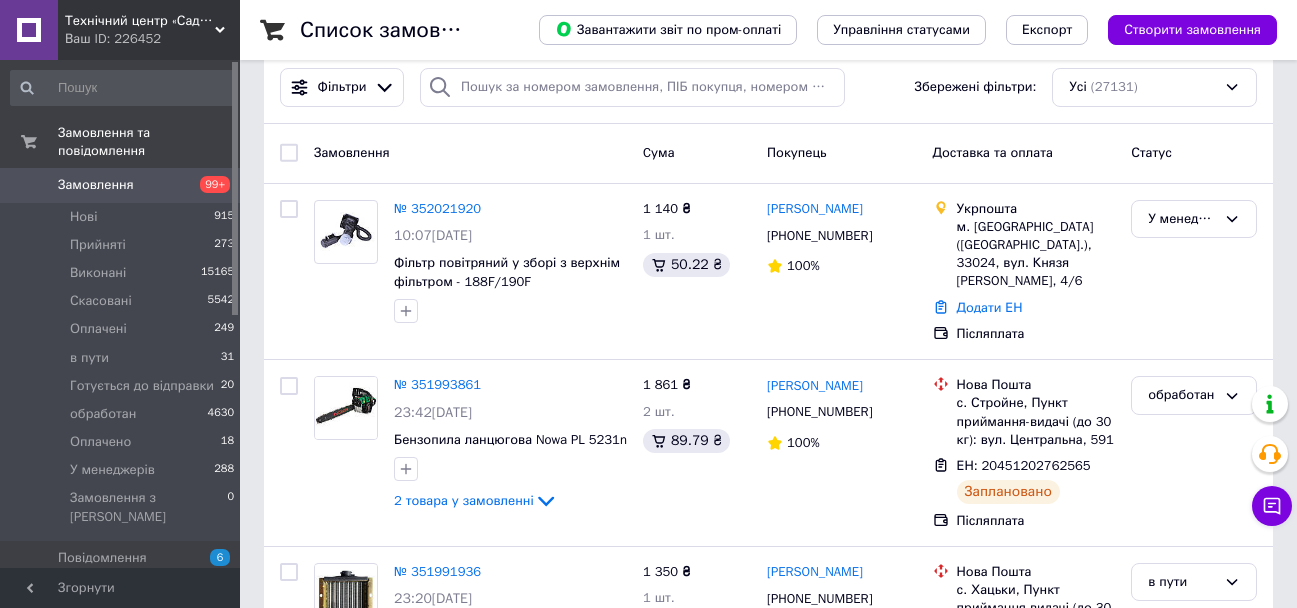 scroll, scrollTop: 0, scrollLeft: 0, axis: both 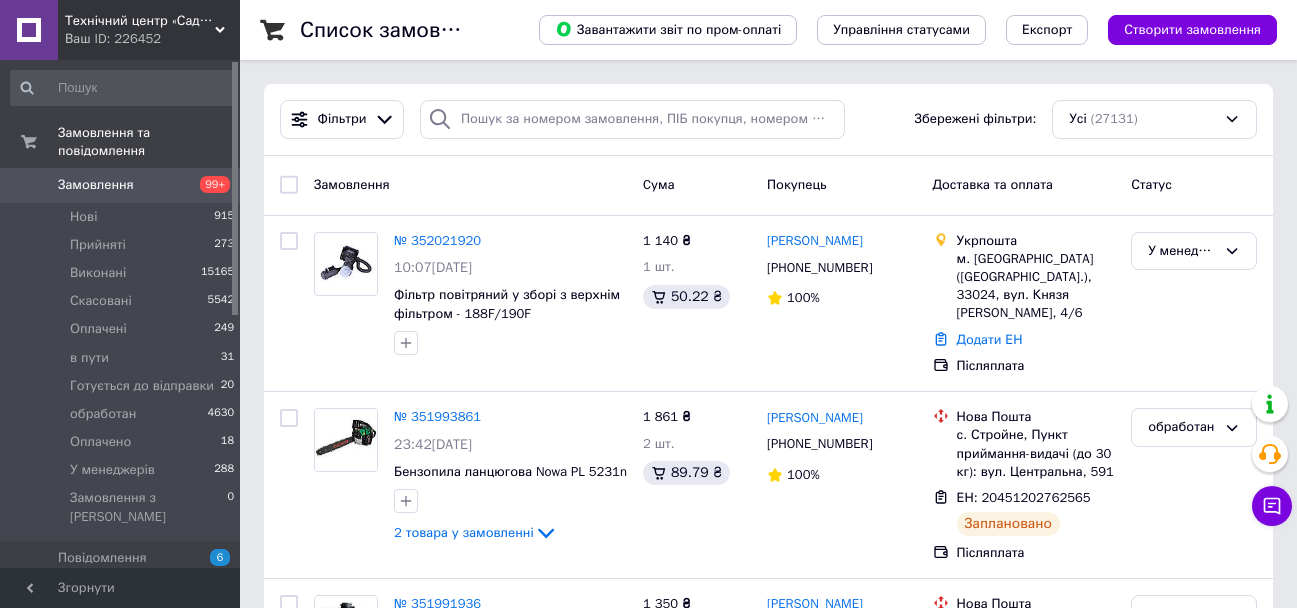 click on "Замовлення" at bounding box center (121, 185) 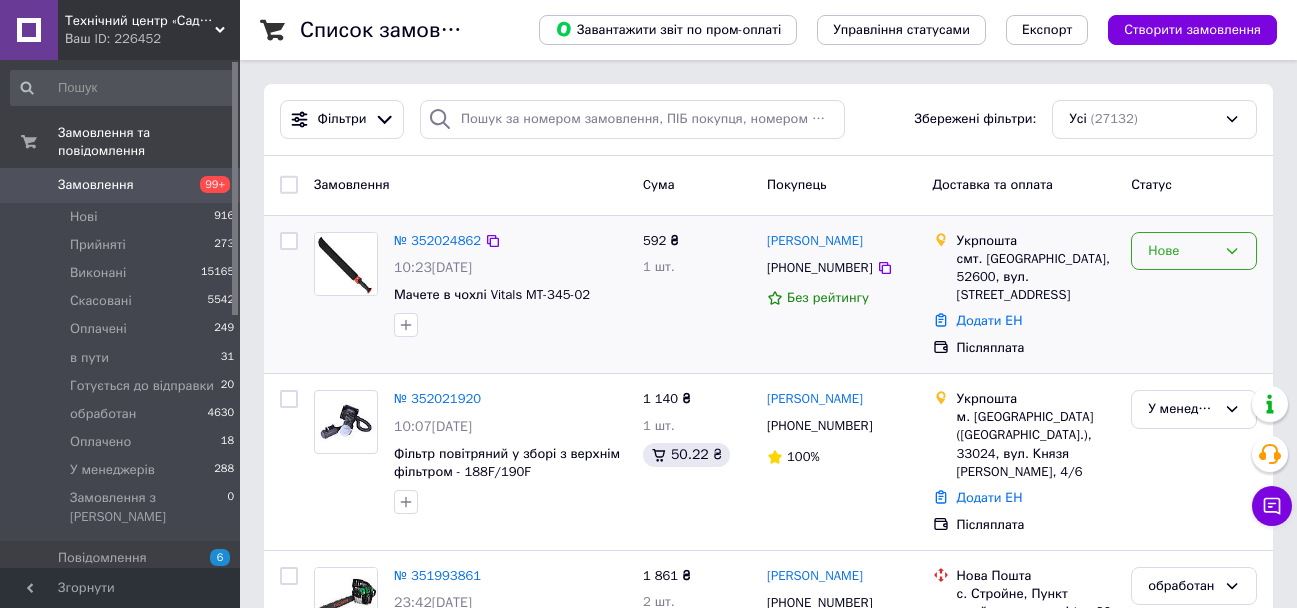 click on "Нове" at bounding box center (1182, 251) 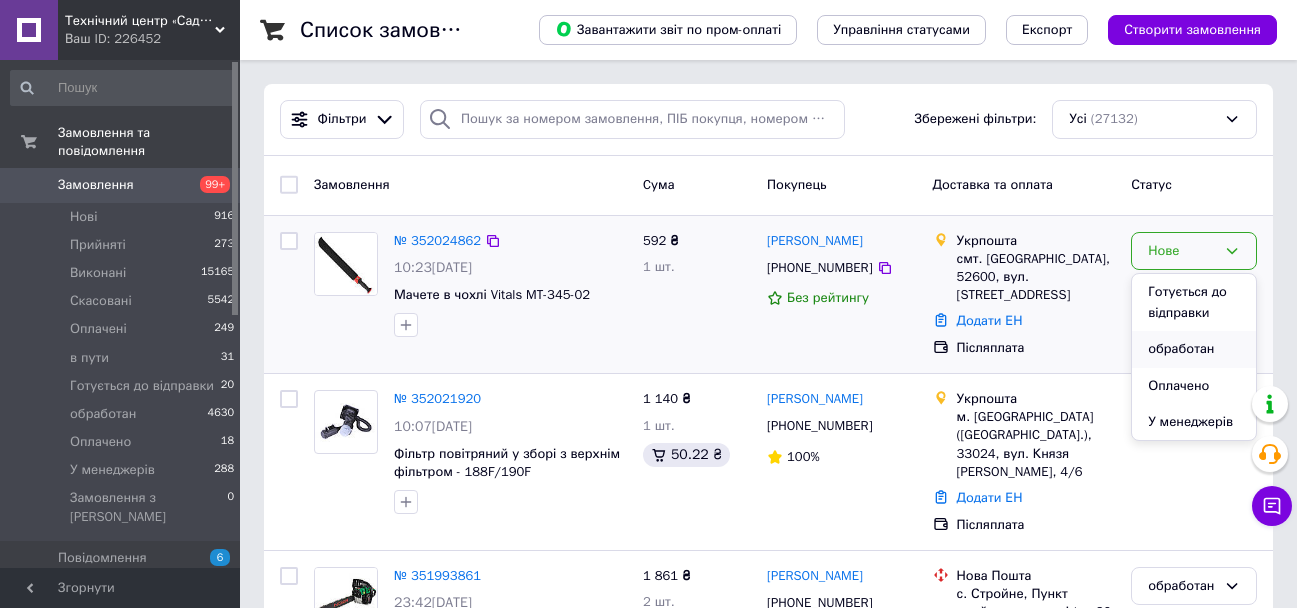 scroll, scrollTop: 184, scrollLeft: 0, axis: vertical 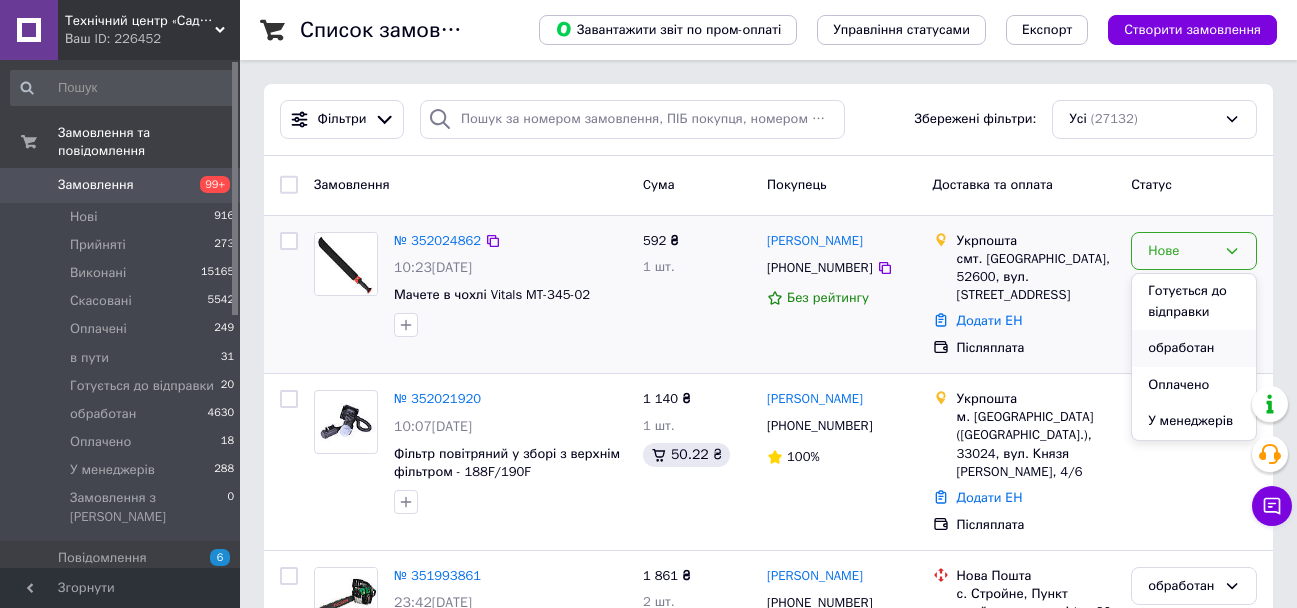 click on "обработан" at bounding box center (1194, 348) 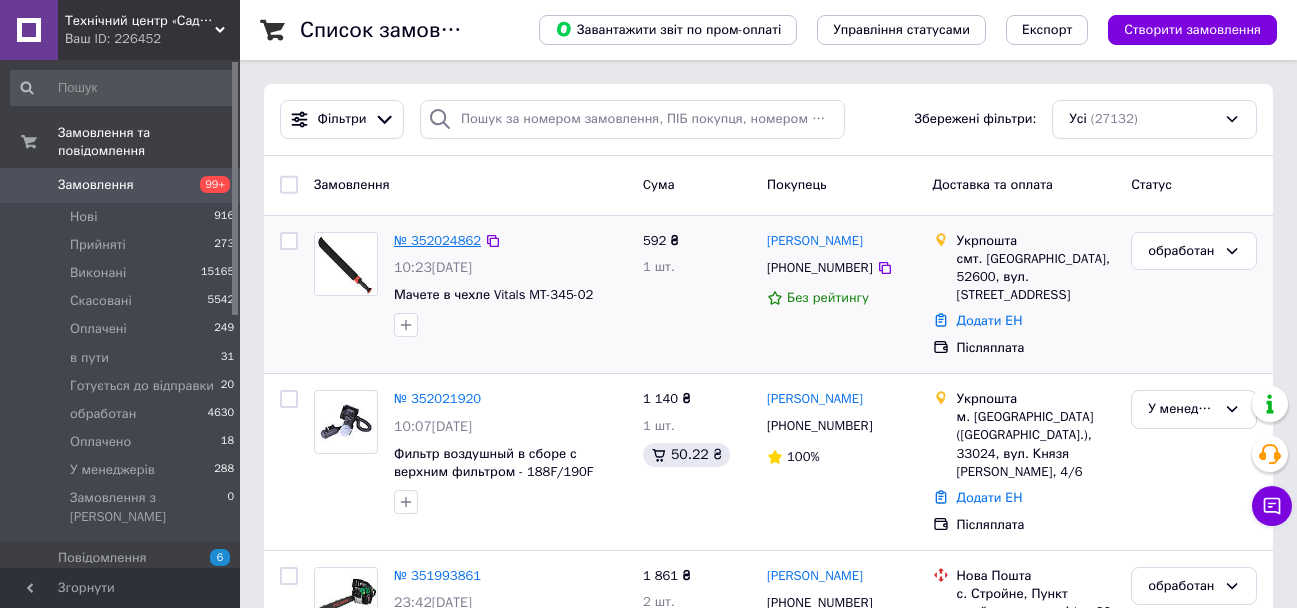 click on "№ 352024862" at bounding box center (437, 240) 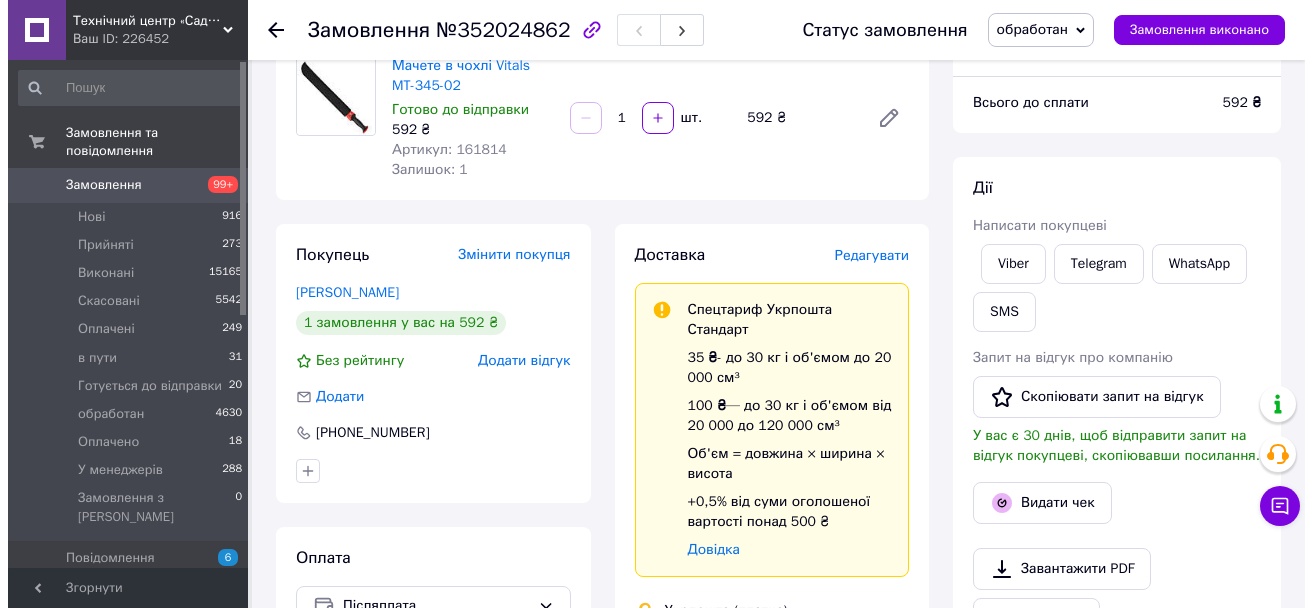 scroll, scrollTop: 300, scrollLeft: 0, axis: vertical 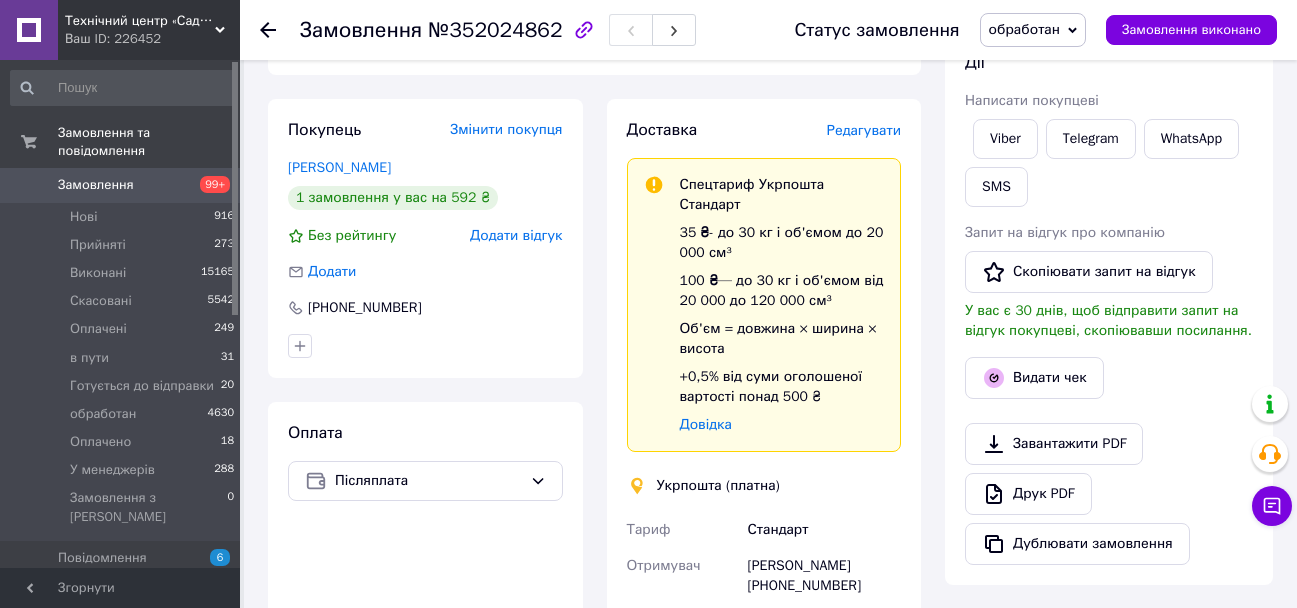 click on "Редагувати" at bounding box center (864, 130) 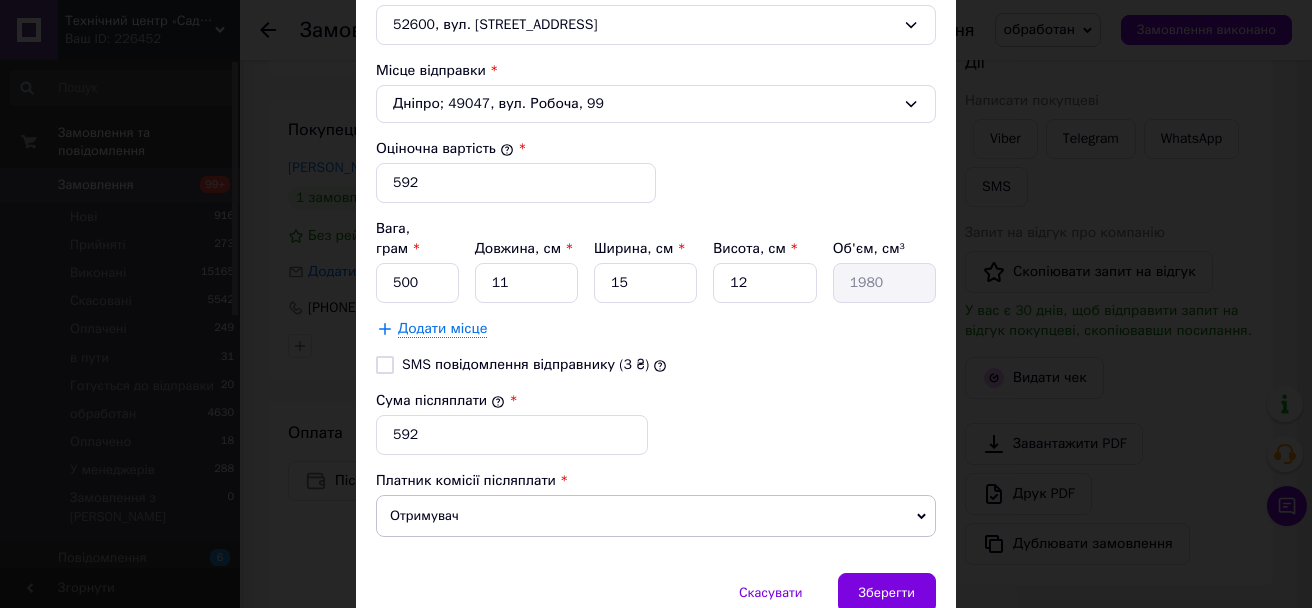 scroll, scrollTop: 800, scrollLeft: 0, axis: vertical 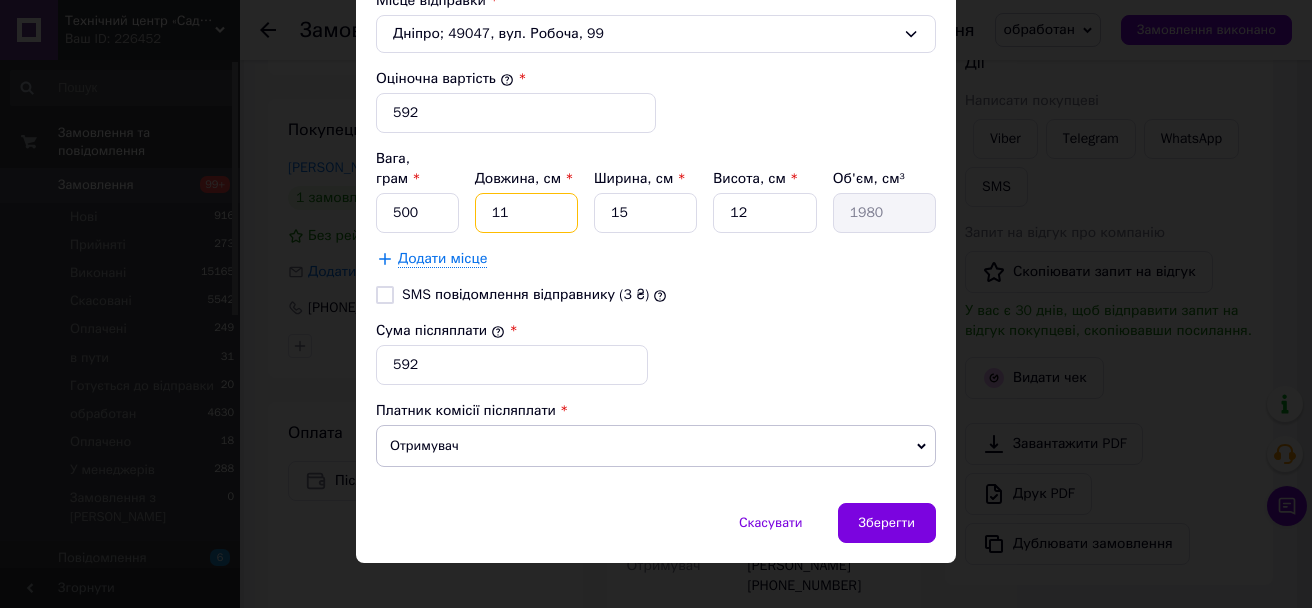 drag, startPoint x: 522, startPoint y: 185, endPoint x: 417, endPoint y: 201, distance: 106.21205 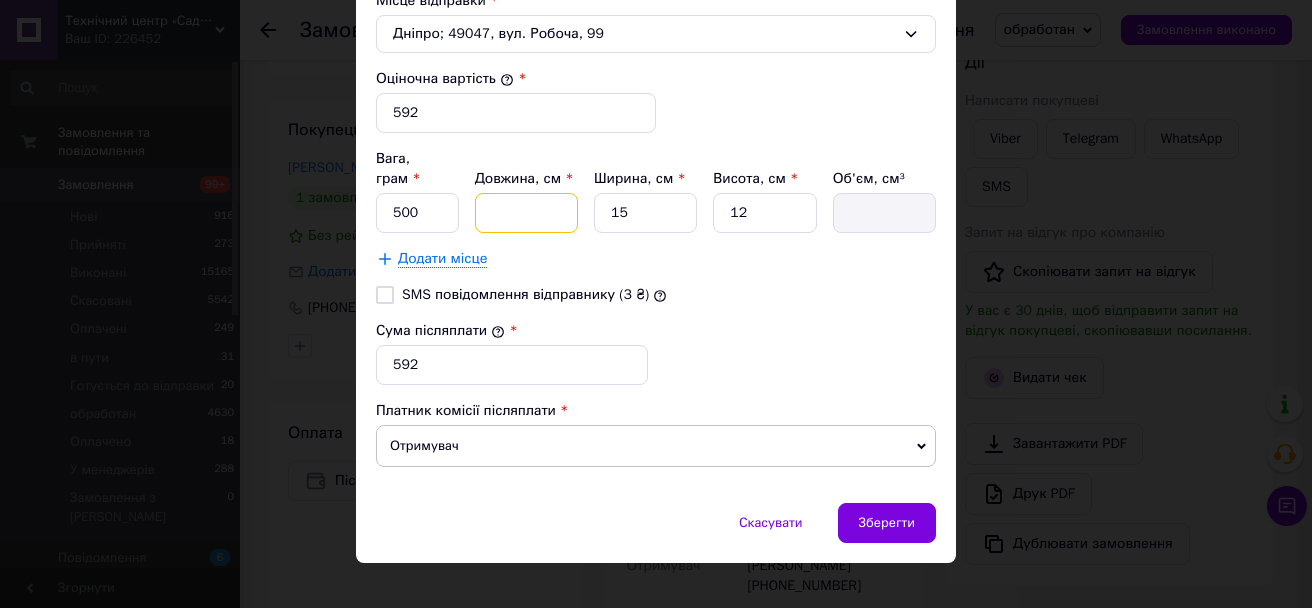 type on "6" 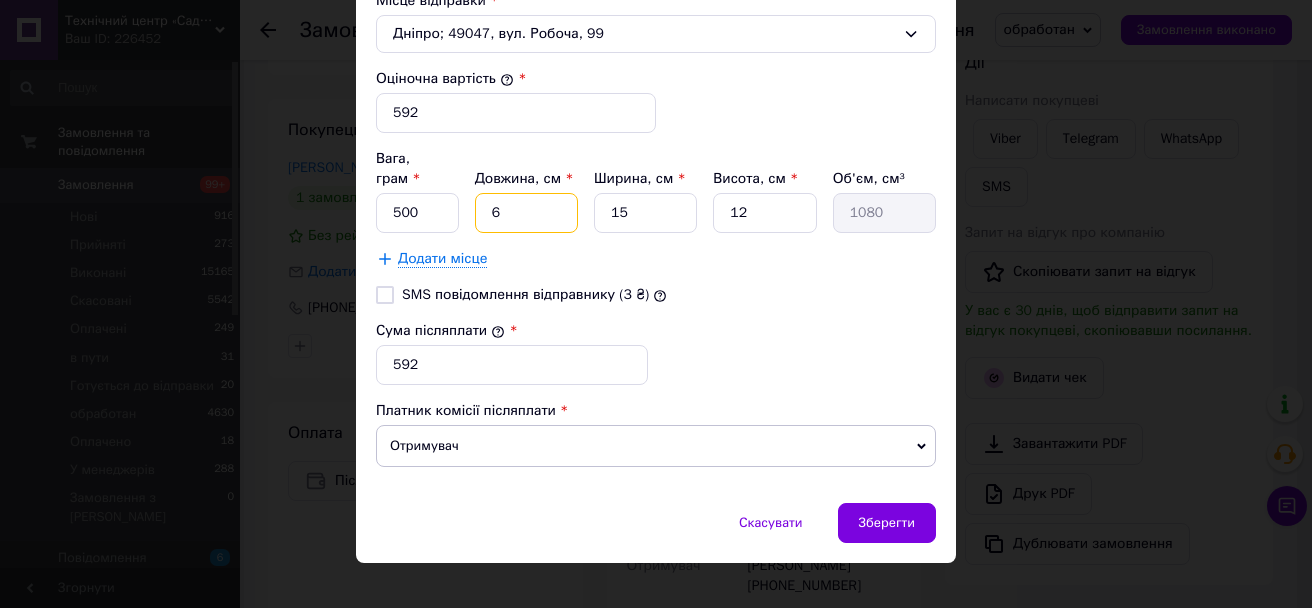type on "64" 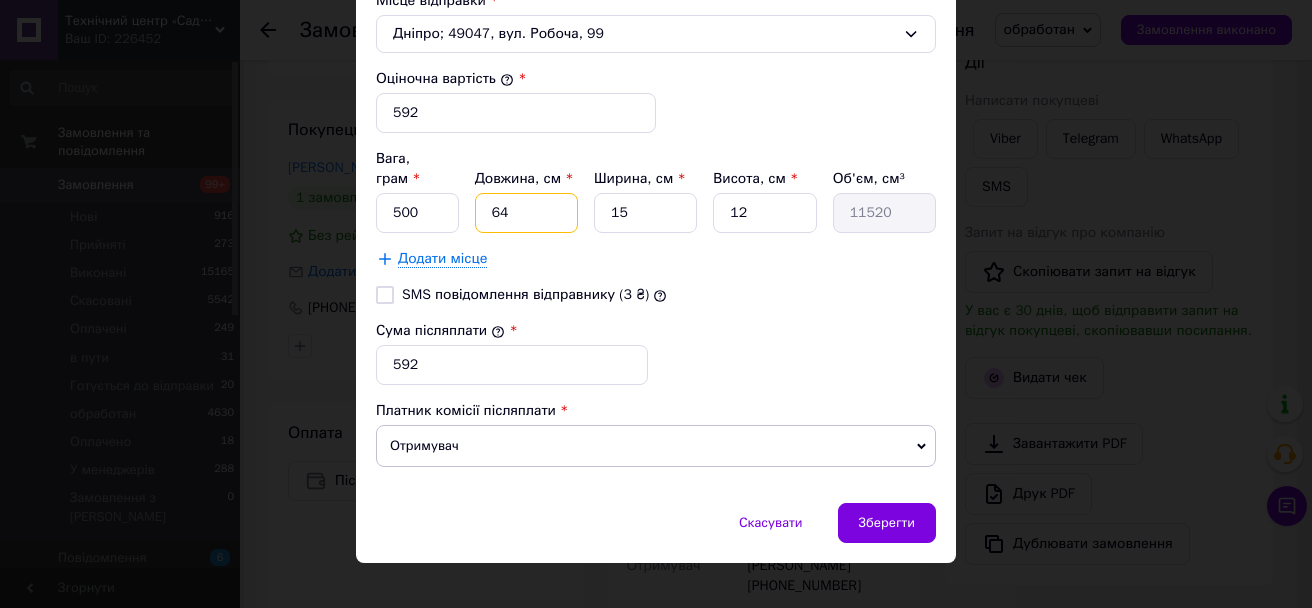 type on "64" 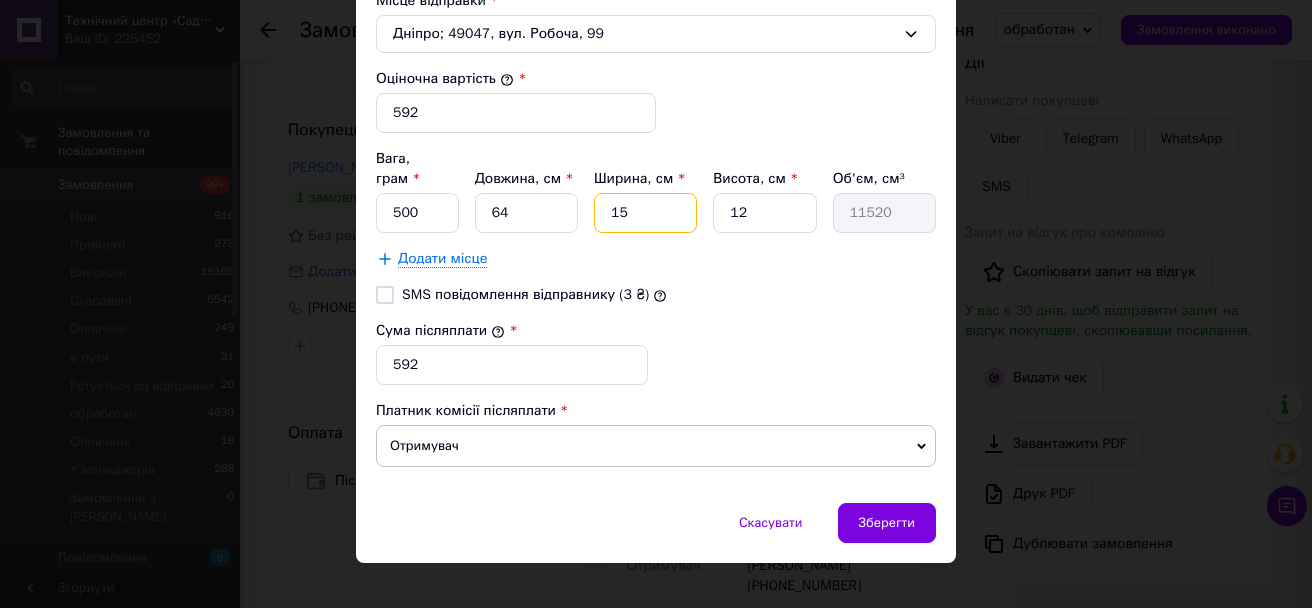 drag, startPoint x: 638, startPoint y: 189, endPoint x: 539, endPoint y: 204, distance: 100.12991 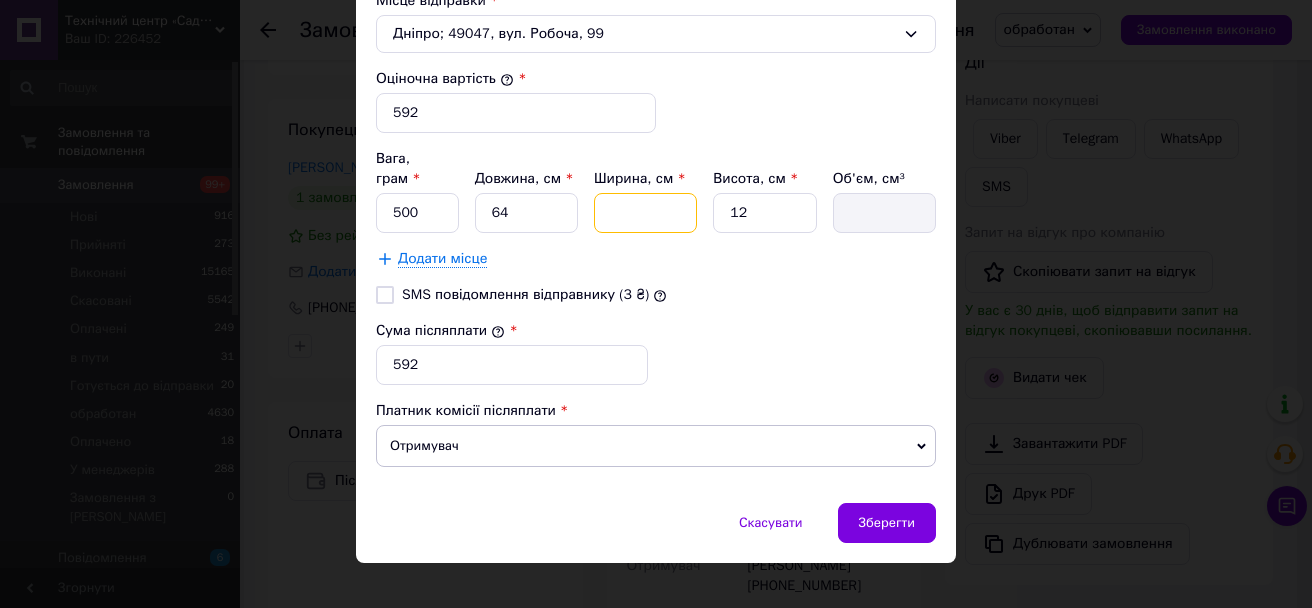 type on "9" 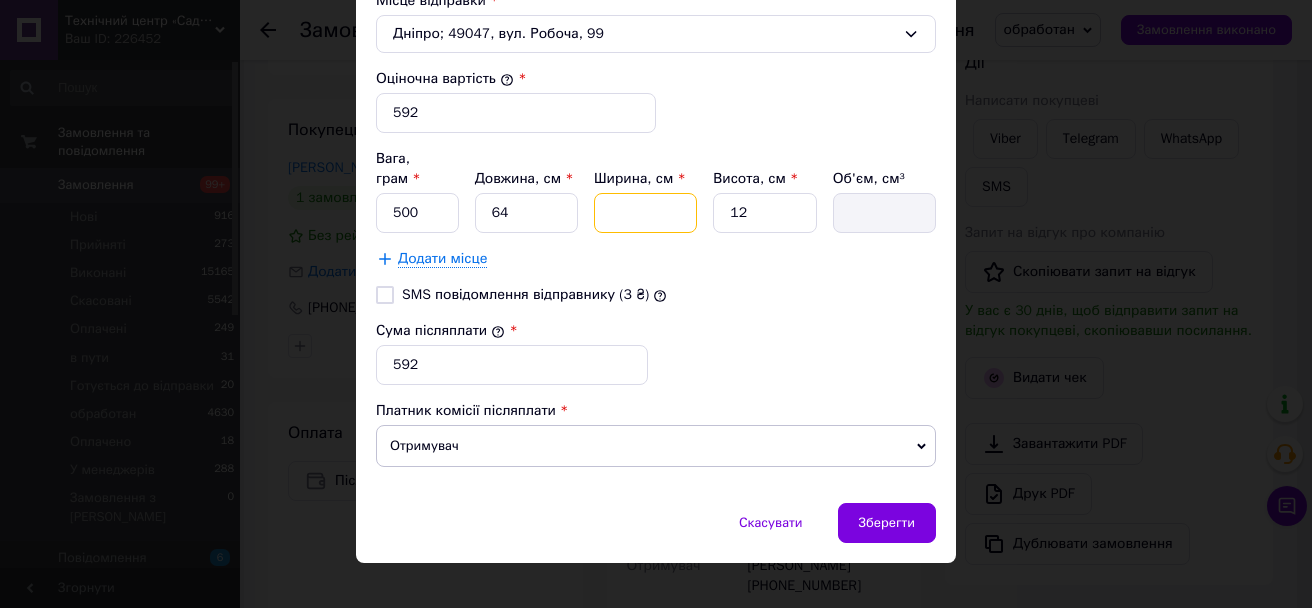 type on "6912" 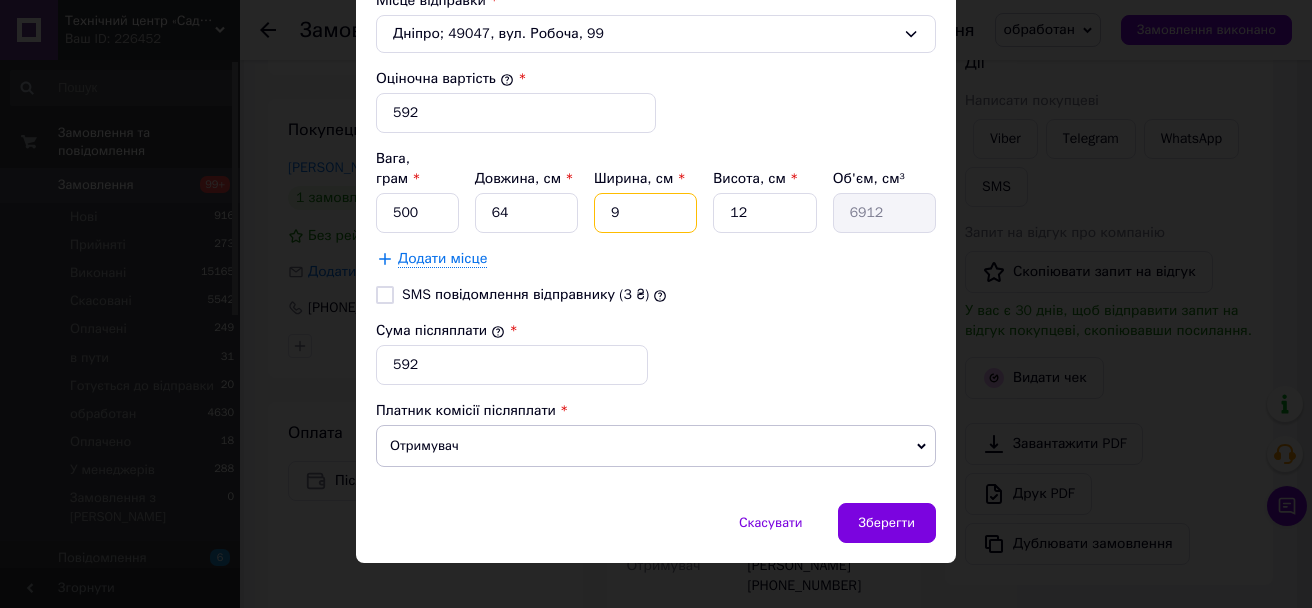 type on "9" 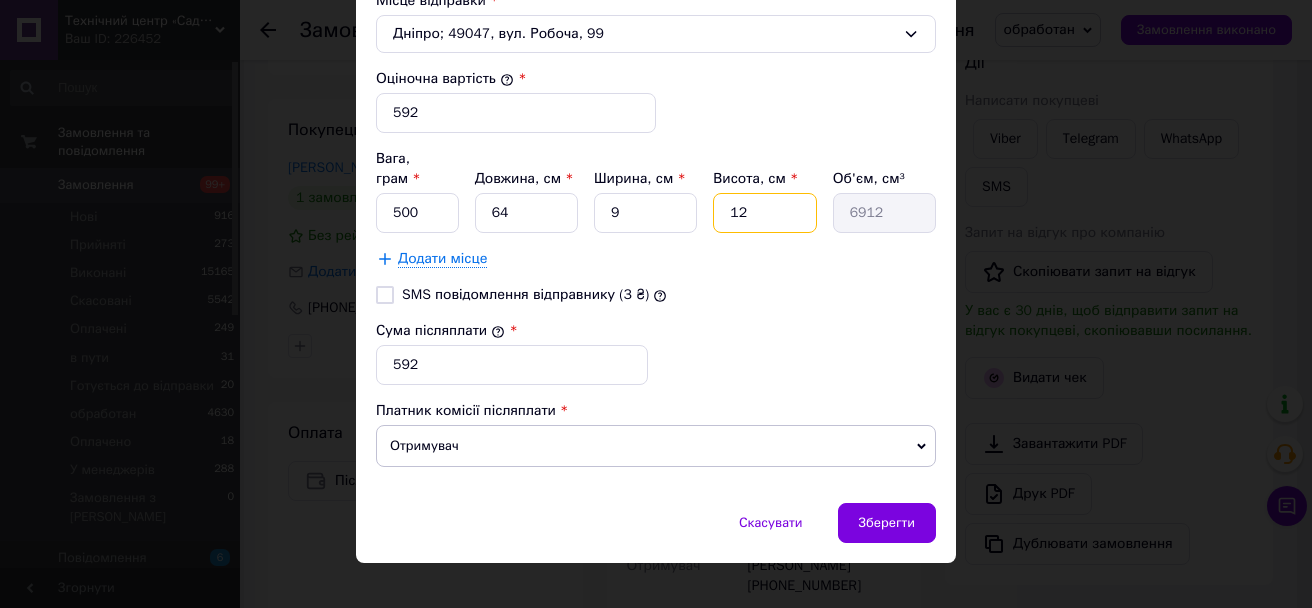 drag, startPoint x: 775, startPoint y: 194, endPoint x: 680, endPoint y: 197, distance: 95.047356 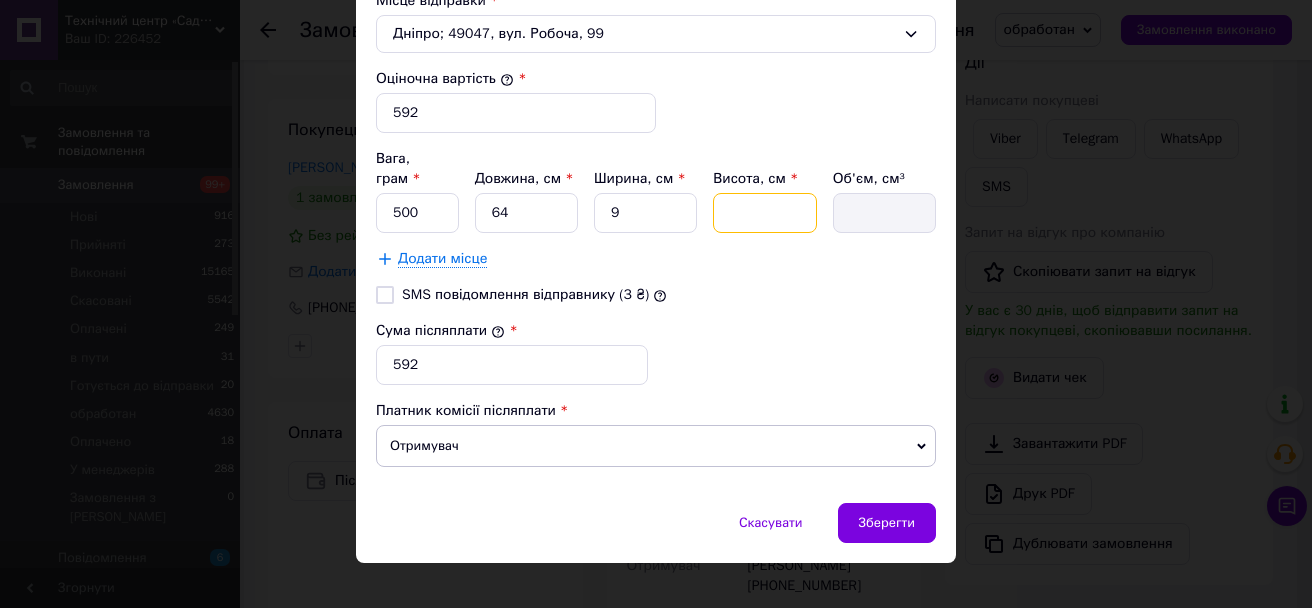 type on "4" 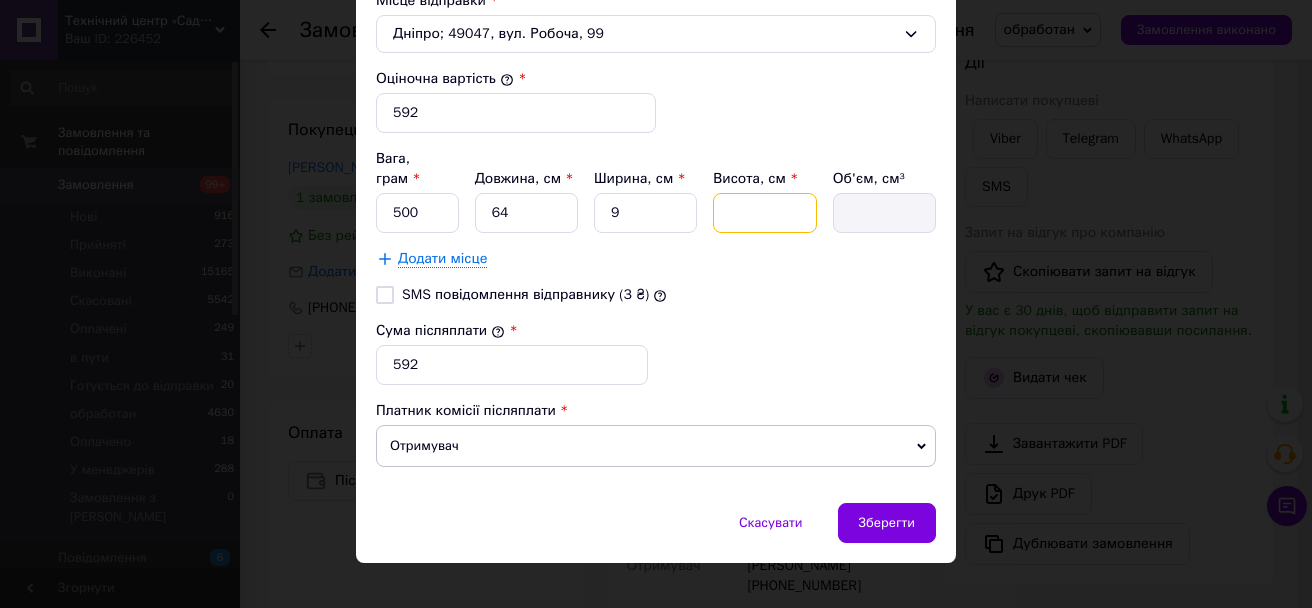 type on "2304" 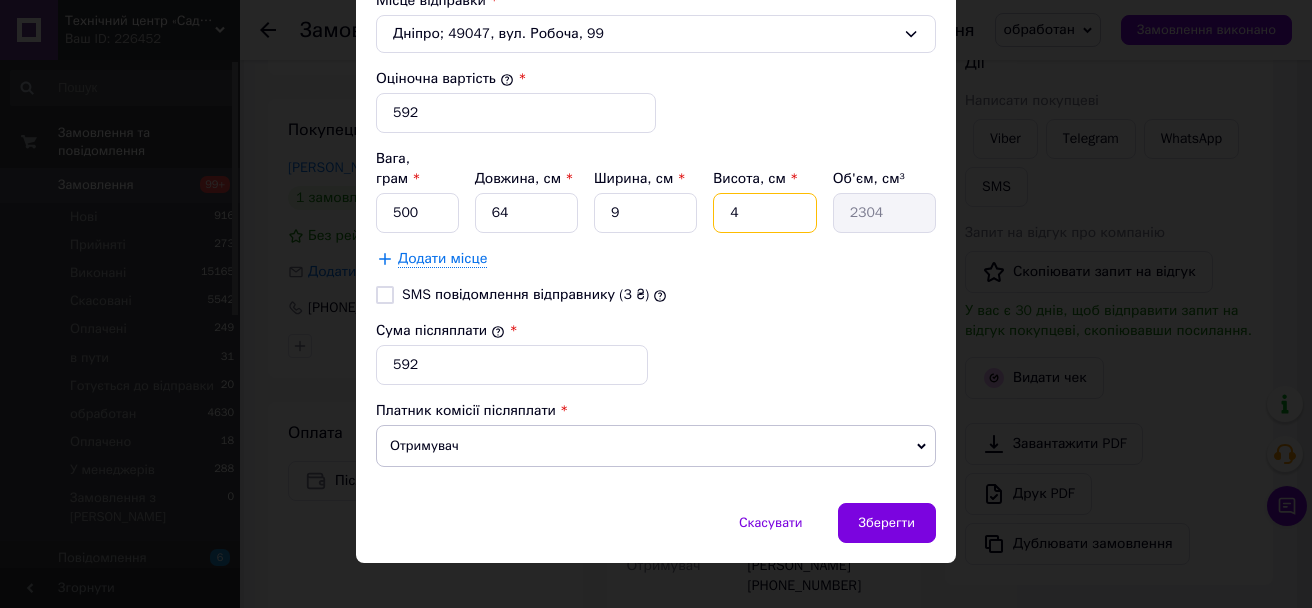 type on "4" 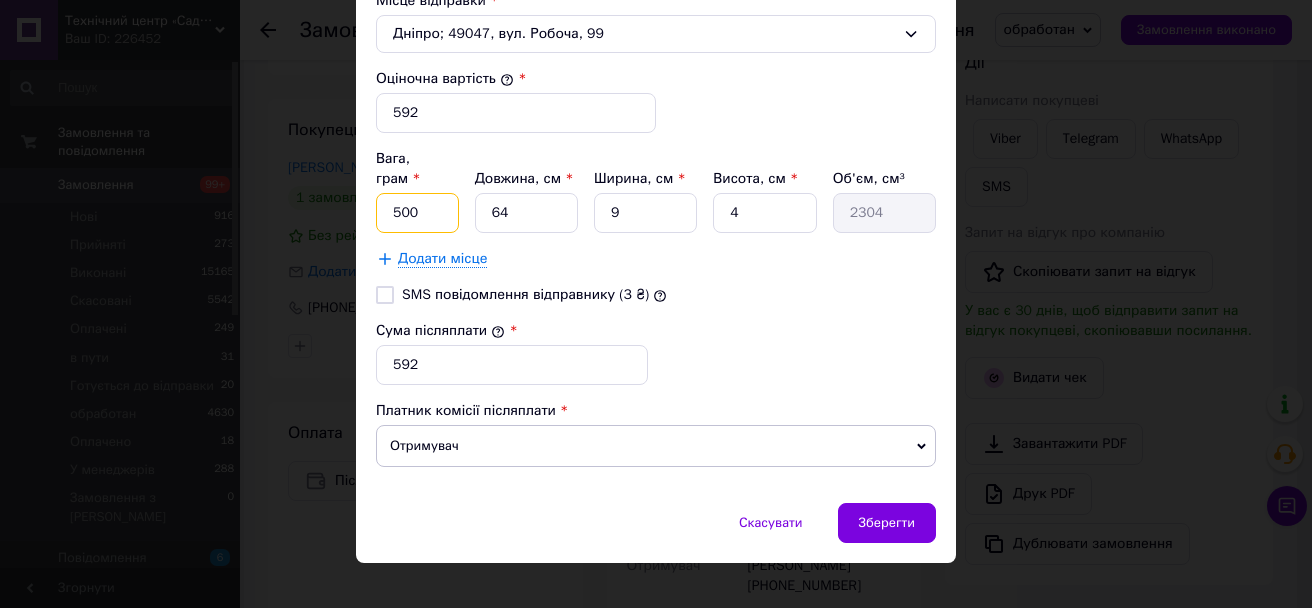 drag, startPoint x: 423, startPoint y: 190, endPoint x: 352, endPoint y: 205, distance: 72.56721 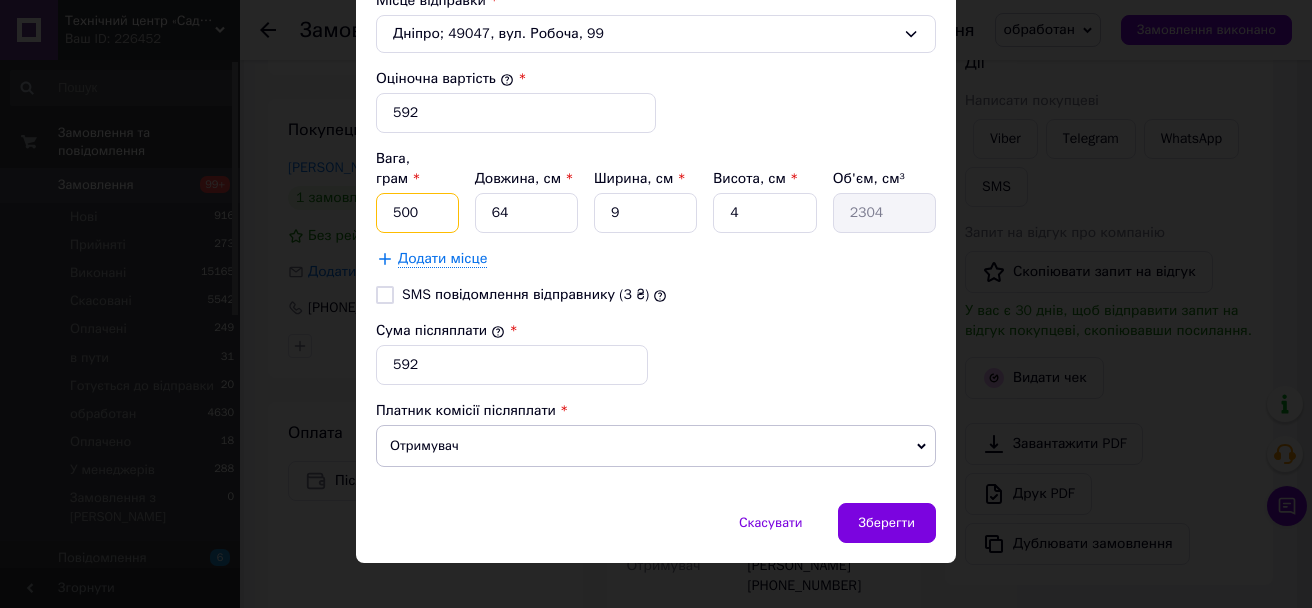 click on "× Редагування доставки Спосіб доставки Укрпошта (платна) Тариф     * Стандарт Платник   * Отримувач Прізвище отримувача   * Корень Ім'я отримувача   * Максим По батькові отримувача Телефон отримувача   * +380956775043 Тип доставки     * Склад - склад Місто смт. Васильківка Відділення 52600, вул. Успішна, 144 Місце відправки   * Дніпро; 49047, вул. Робоча, 99 Оціночна вартість     * 592 Вага, грам   * 500 Довжина, см   * 64 Ширина, см   * 9 Висота, см   * 4 Об'єм, см³ 2304 Додати місце SMS повідомлення відправнику (3 ₴)   Сума післяплати     * 592 Платник комісії післяплати Отримувач Відправник" at bounding box center [656, 304] 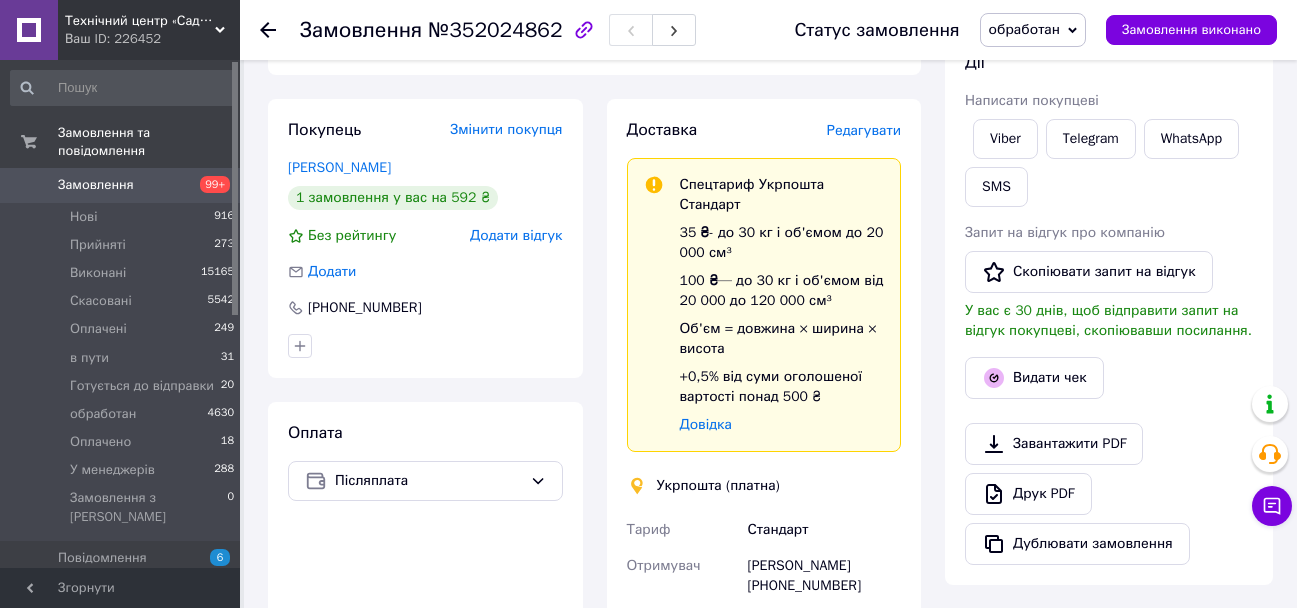 click on "Редагувати" at bounding box center [864, 130] 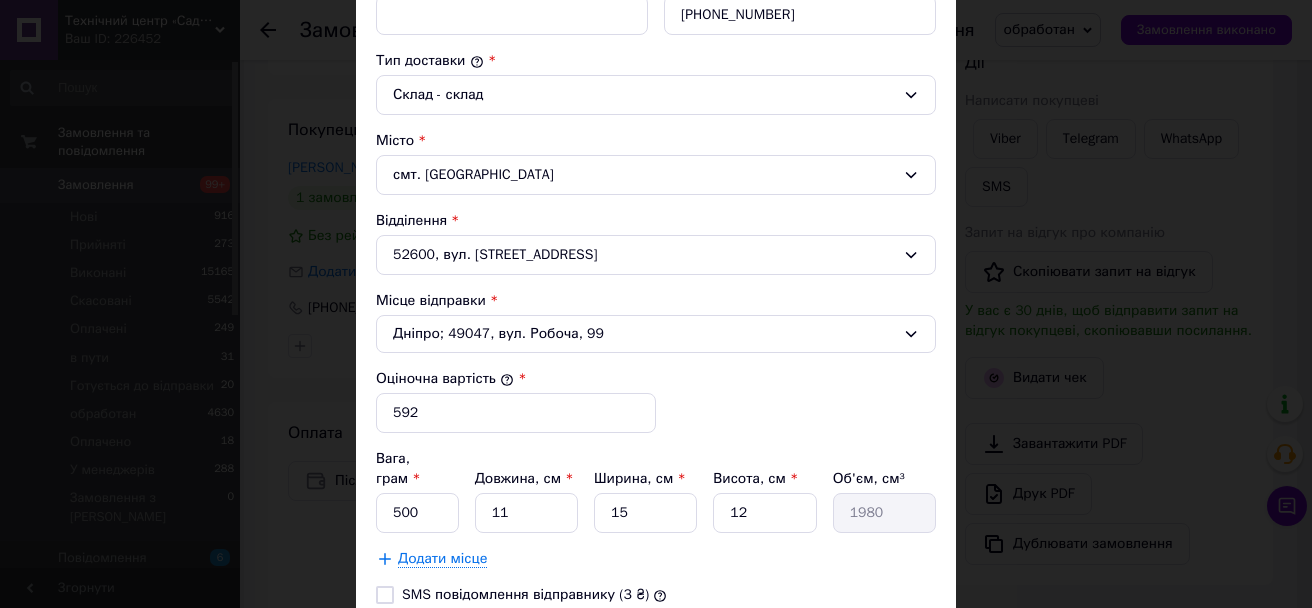 scroll, scrollTop: 600, scrollLeft: 0, axis: vertical 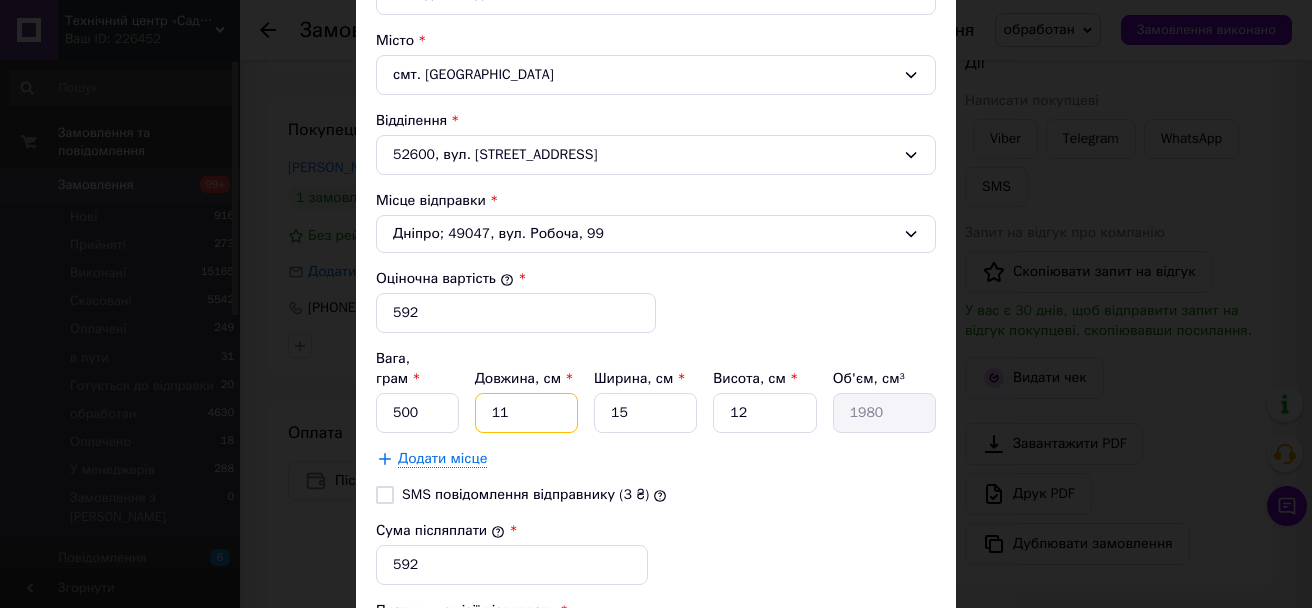 drag, startPoint x: 528, startPoint y: 400, endPoint x: 491, endPoint y: 400, distance: 37 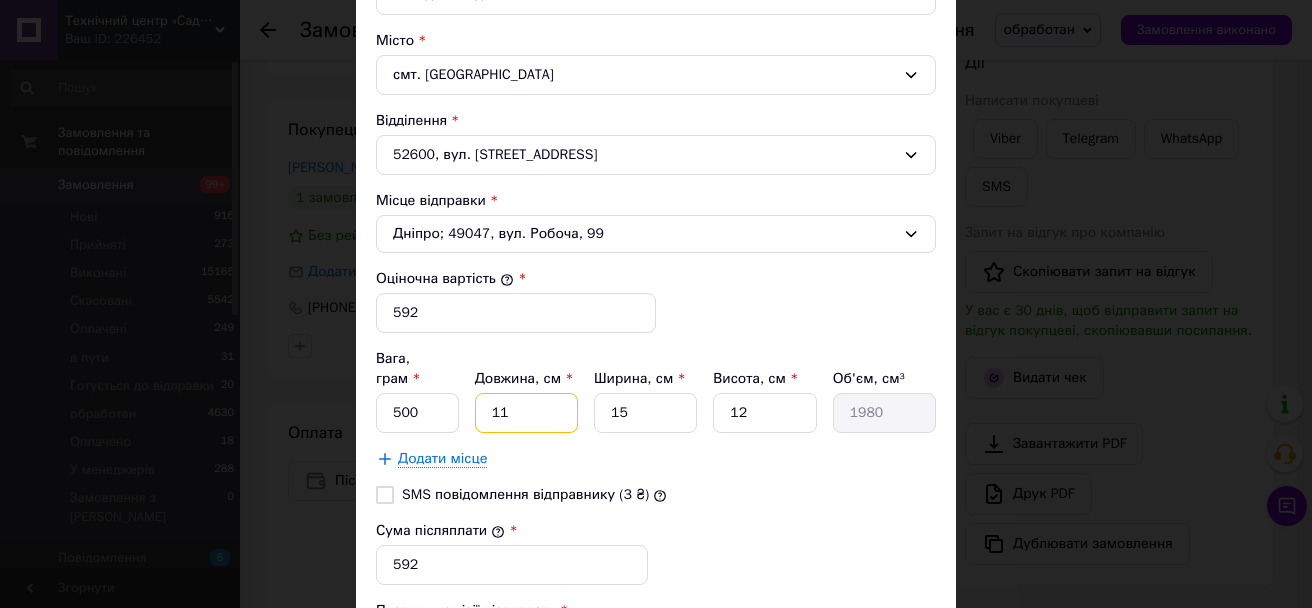 type 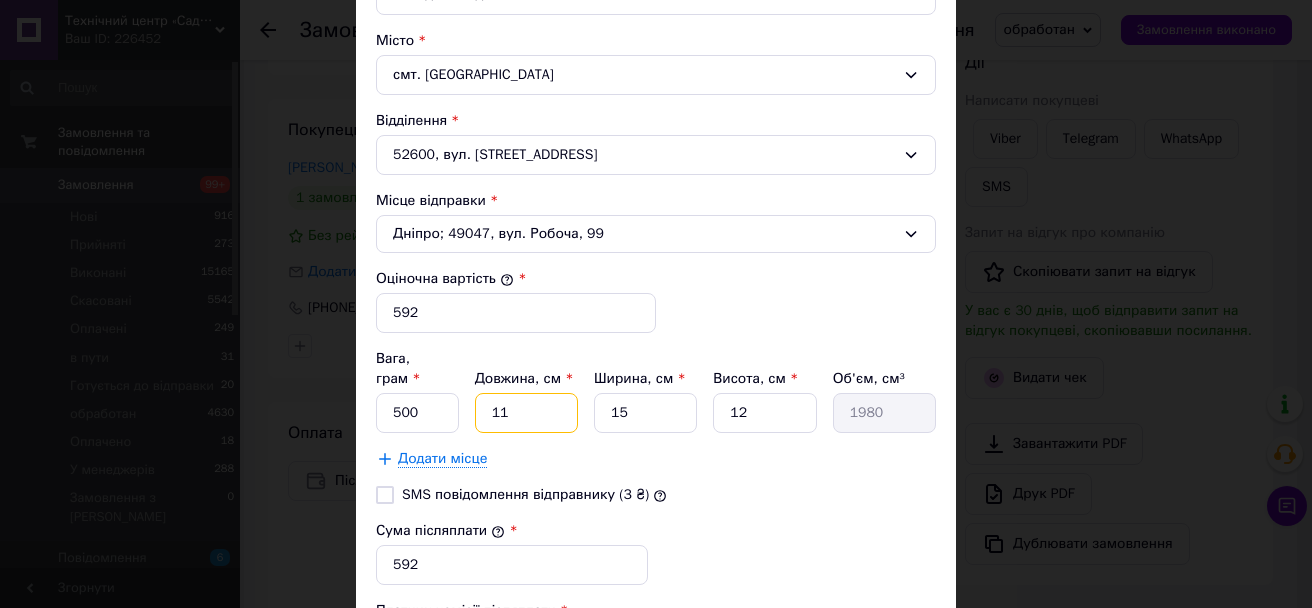 type 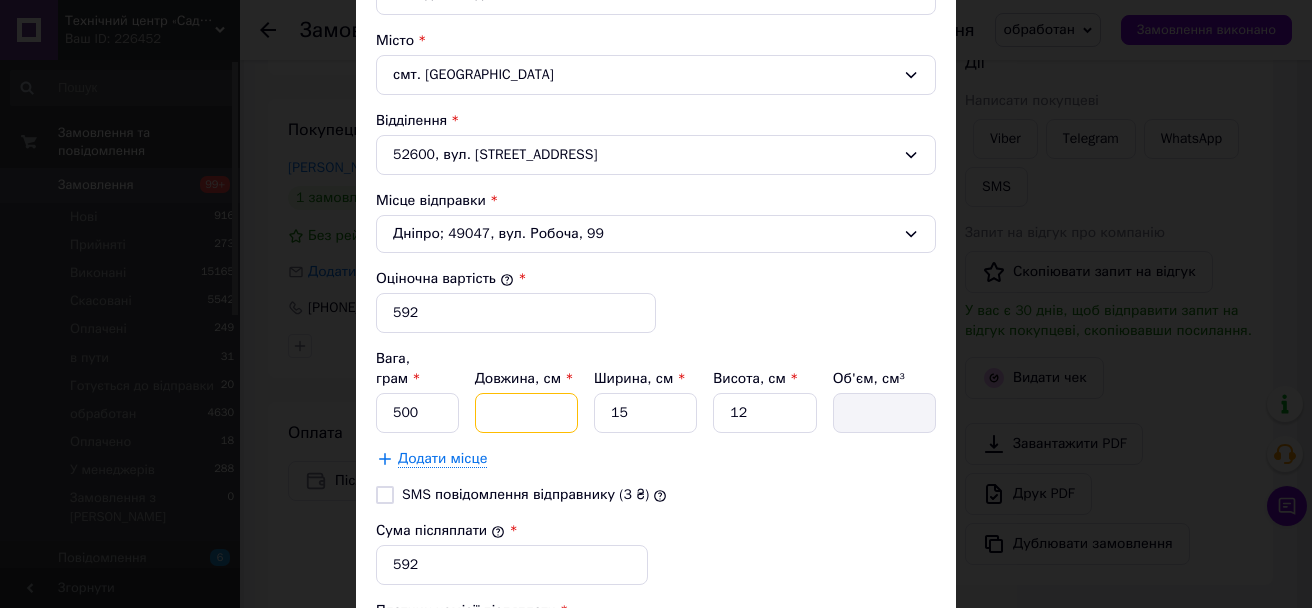 type on "6" 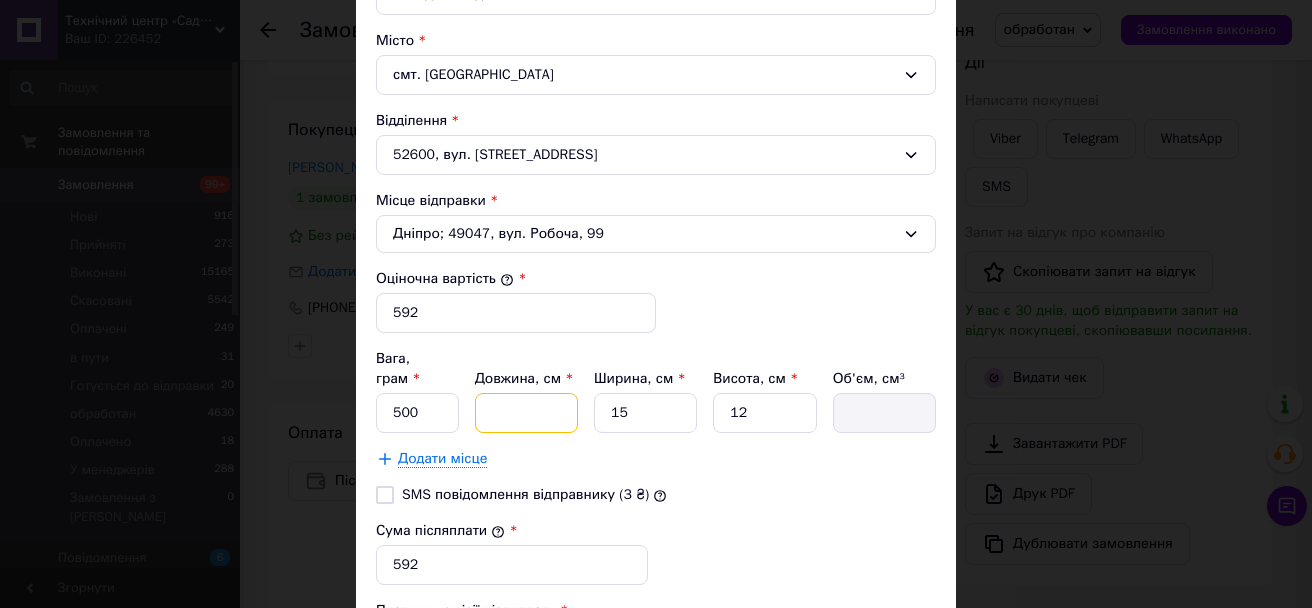 type on "1080" 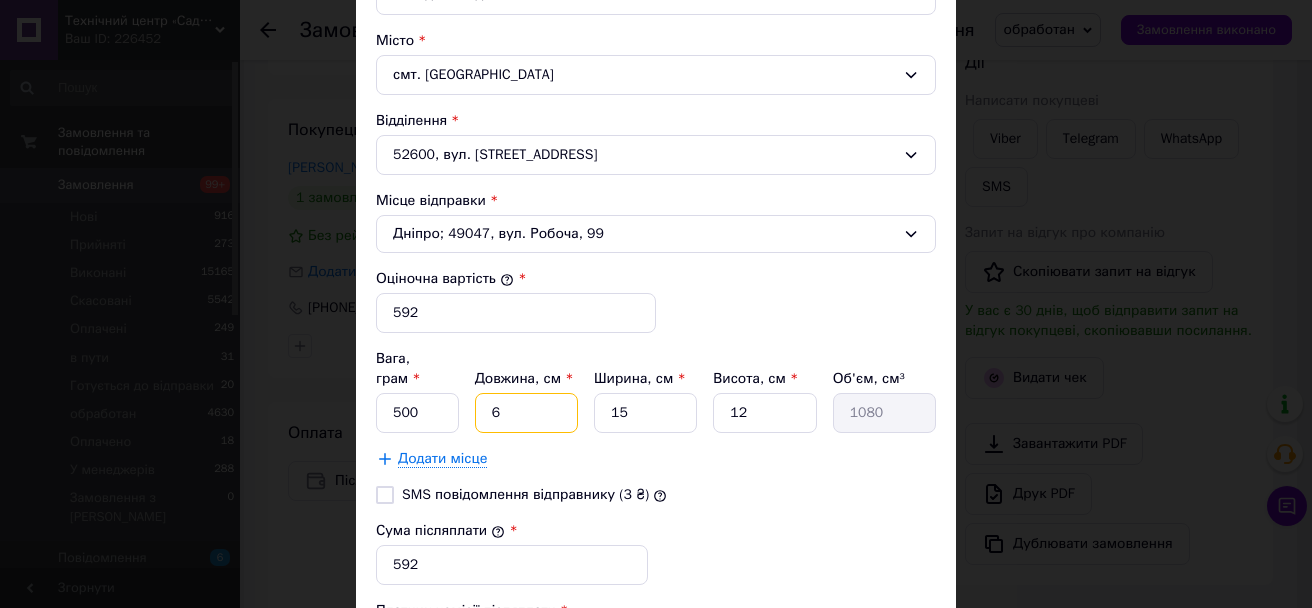 type on "64" 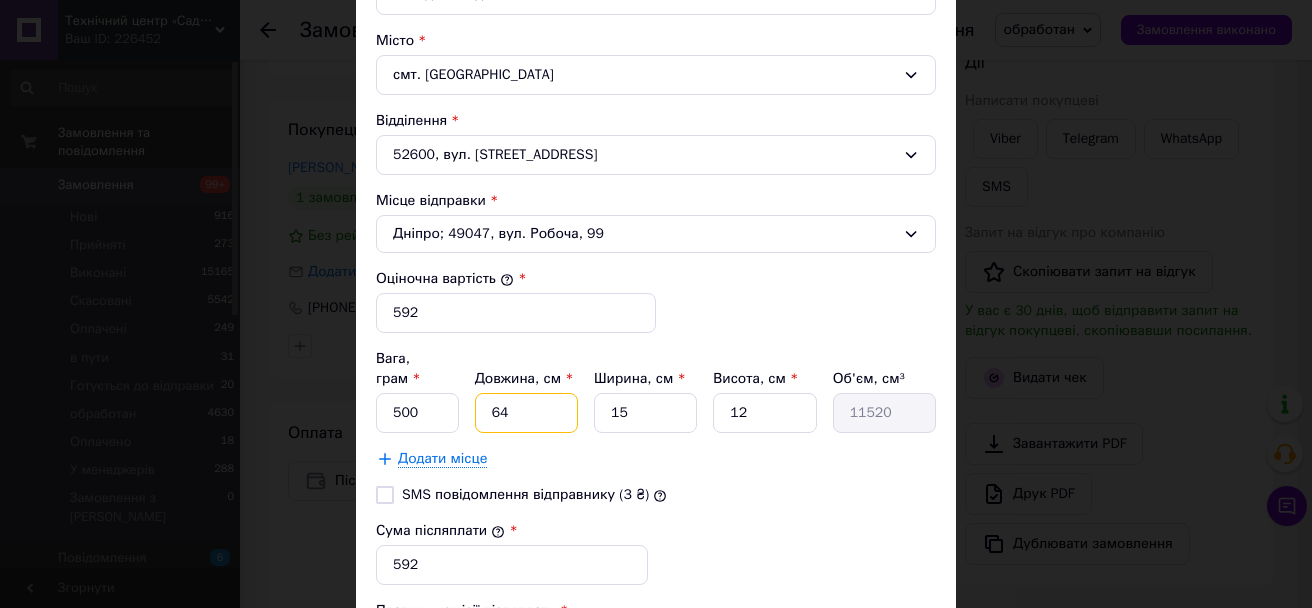 type on "64" 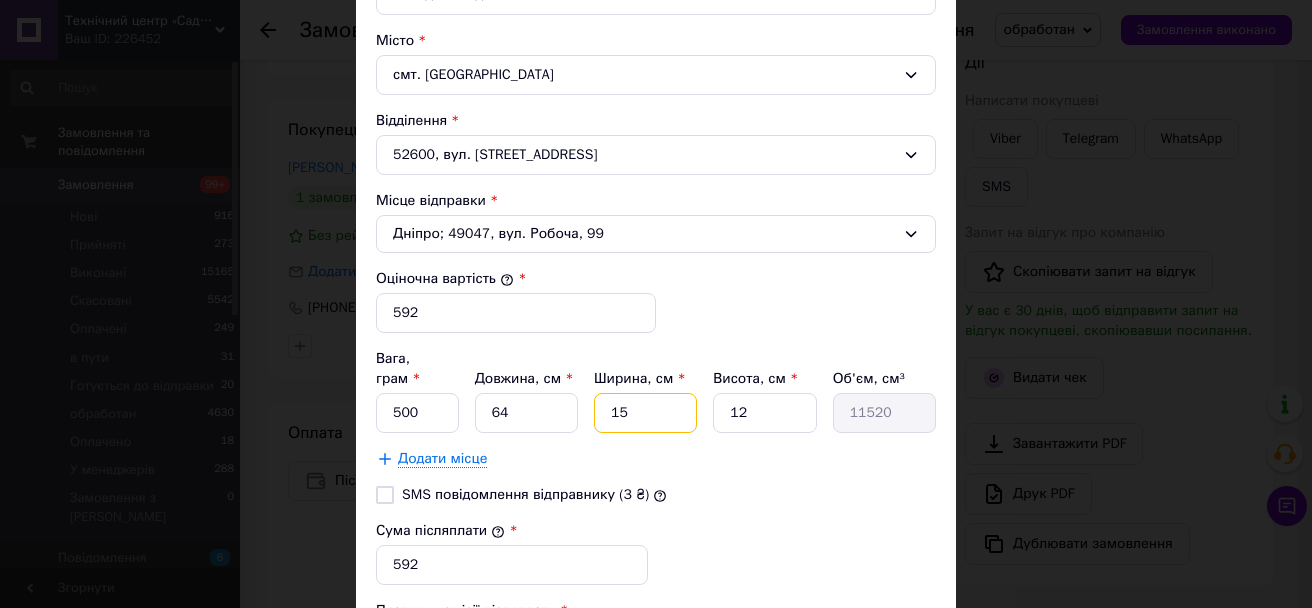 type on "9" 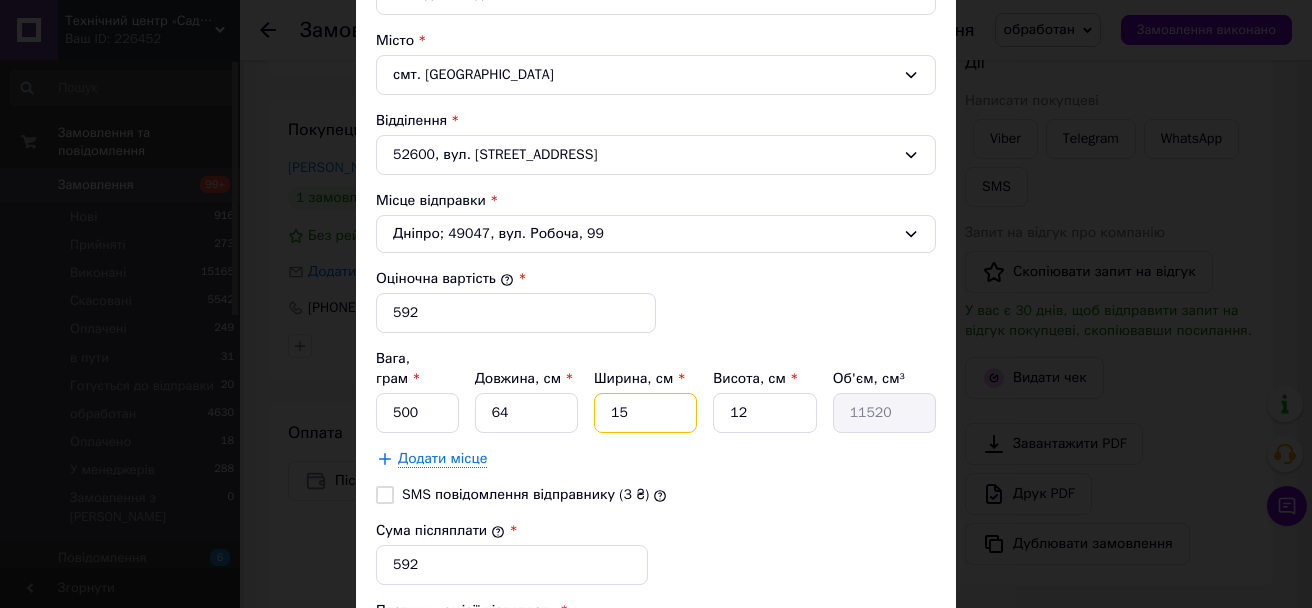 type on "6912" 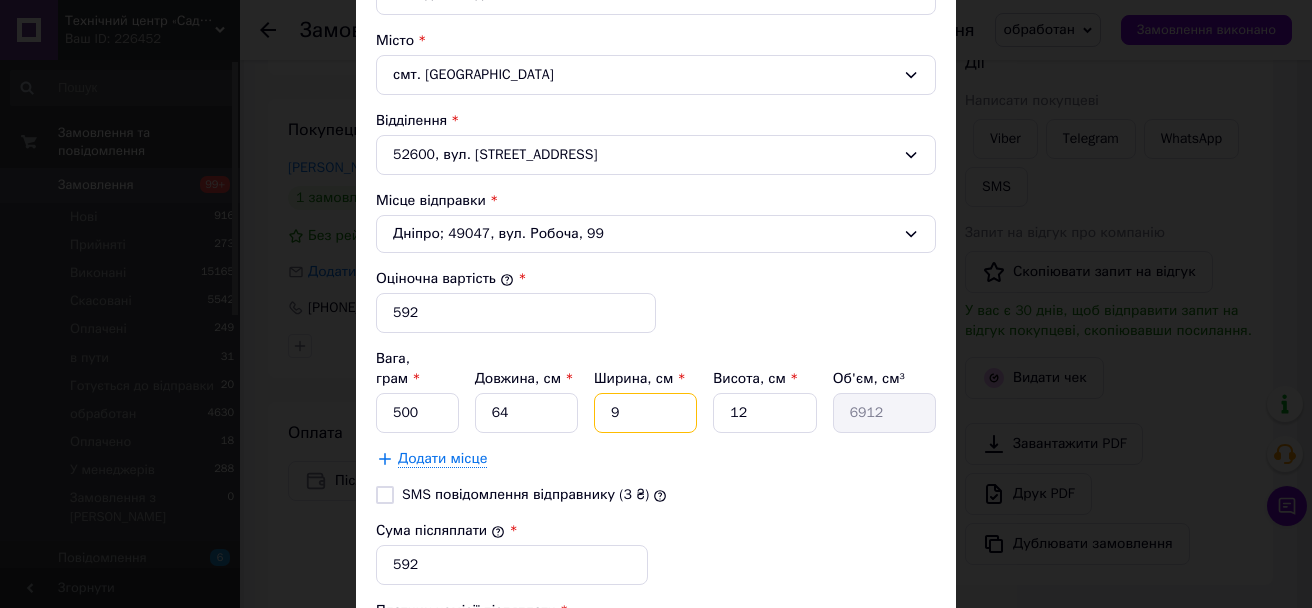 type on "9" 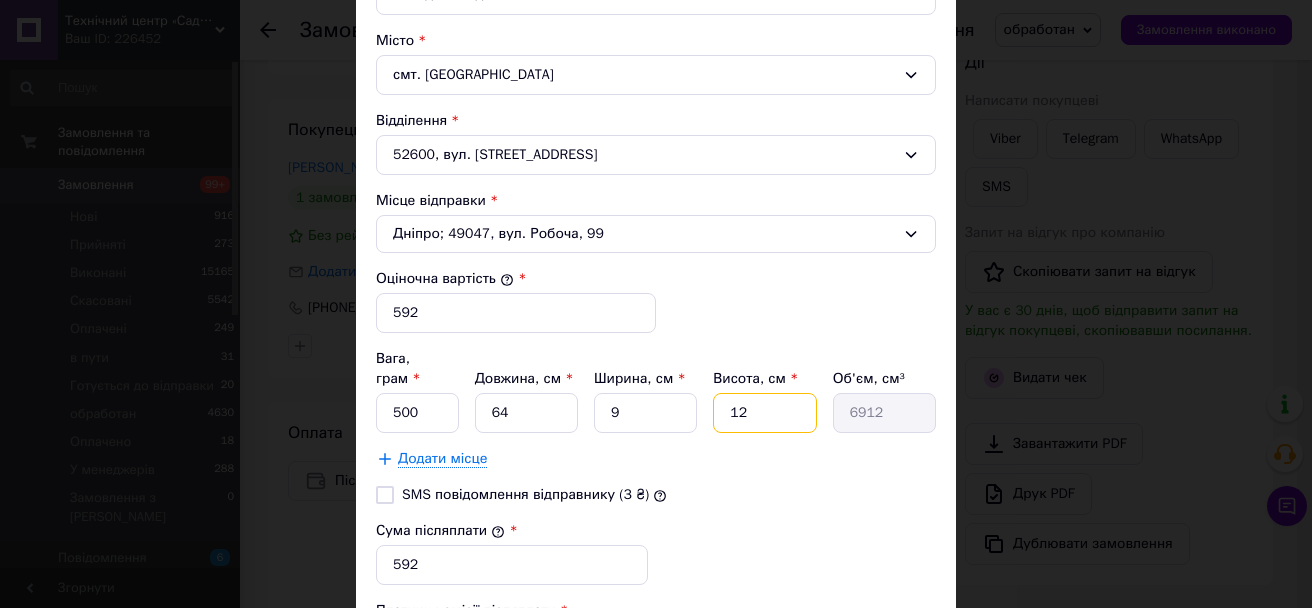type on "4" 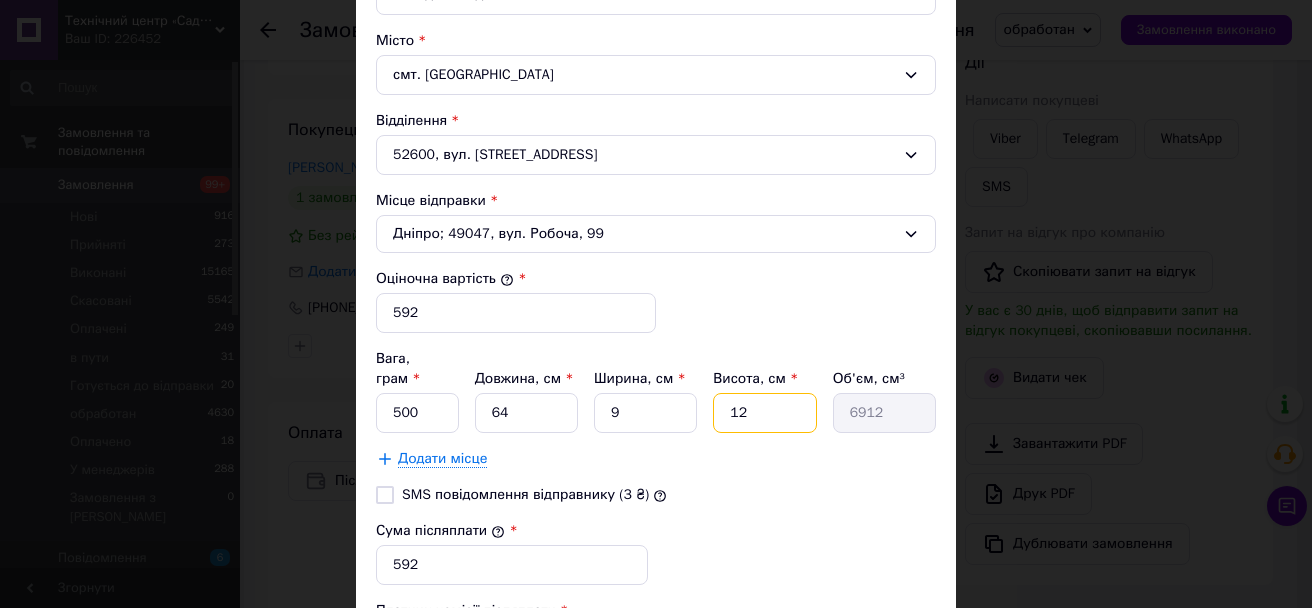 type on "2304" 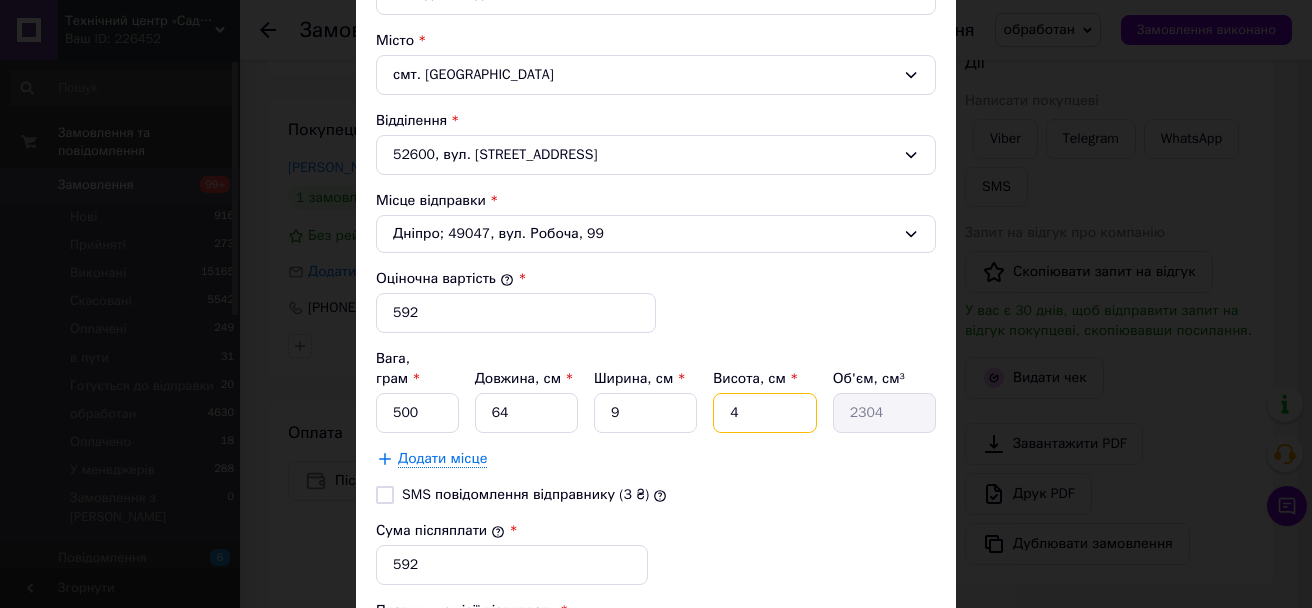 type on "4" 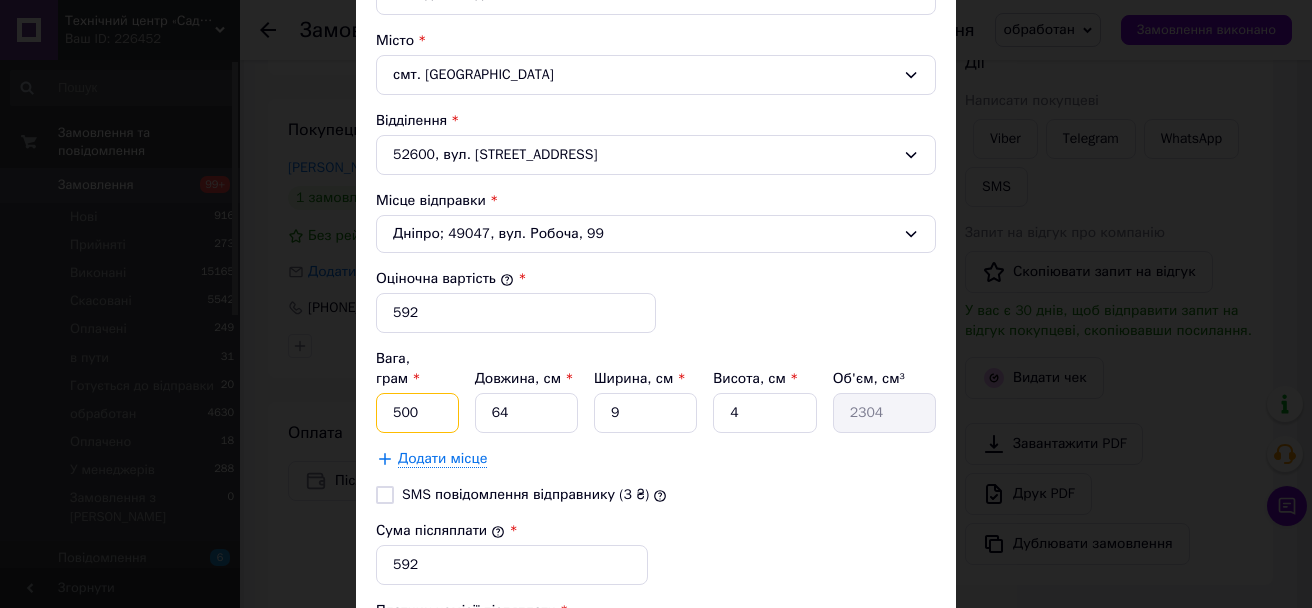 drag, startPoint x: 428, startPoint y: 393, endPoint x: 389, endPoint y: 399, distance: 39.45884 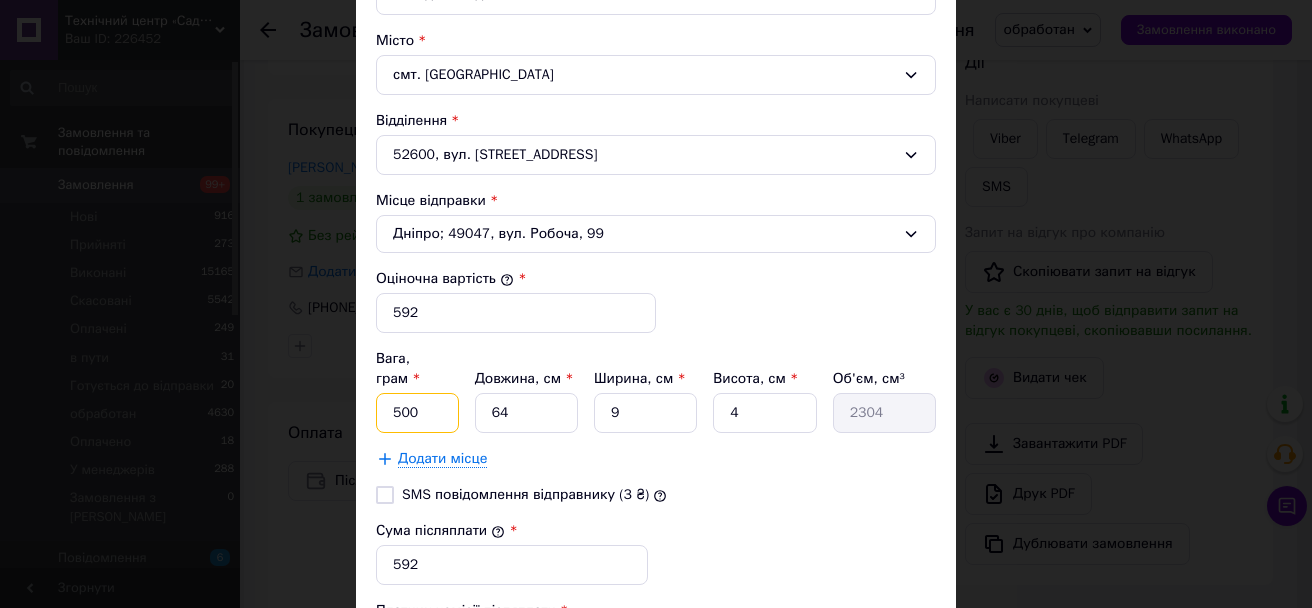 click on "500" at bounding box center [417, 413] 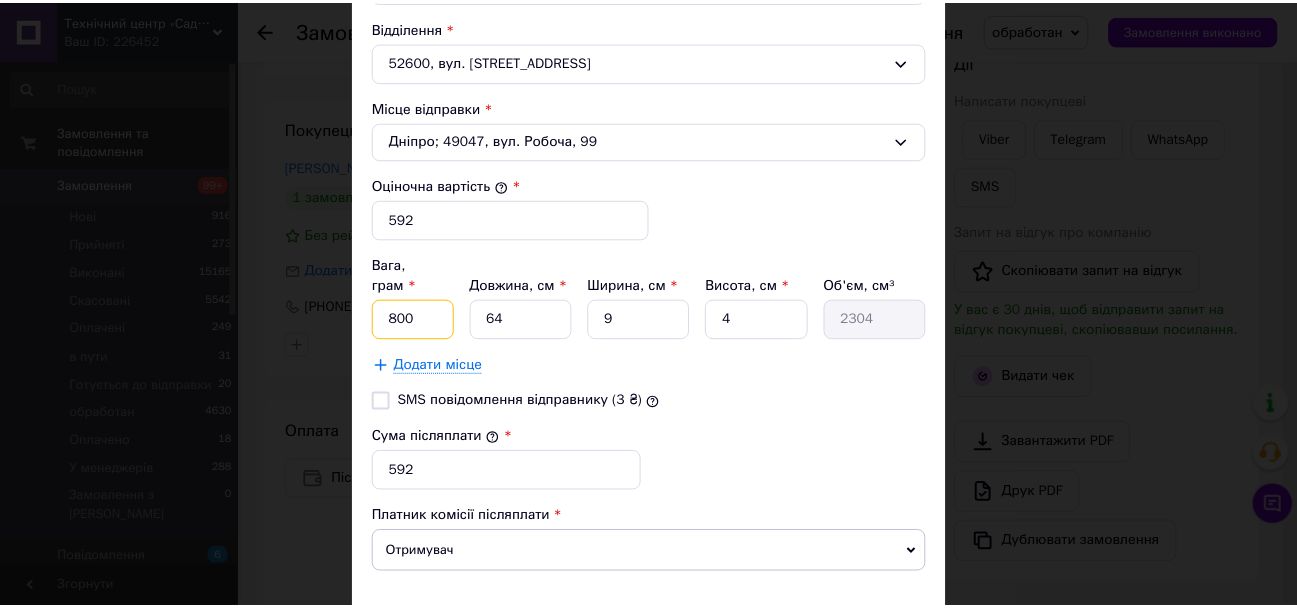 scroll, scrollTop: 805, scrollLeft: 0, axis: vertical 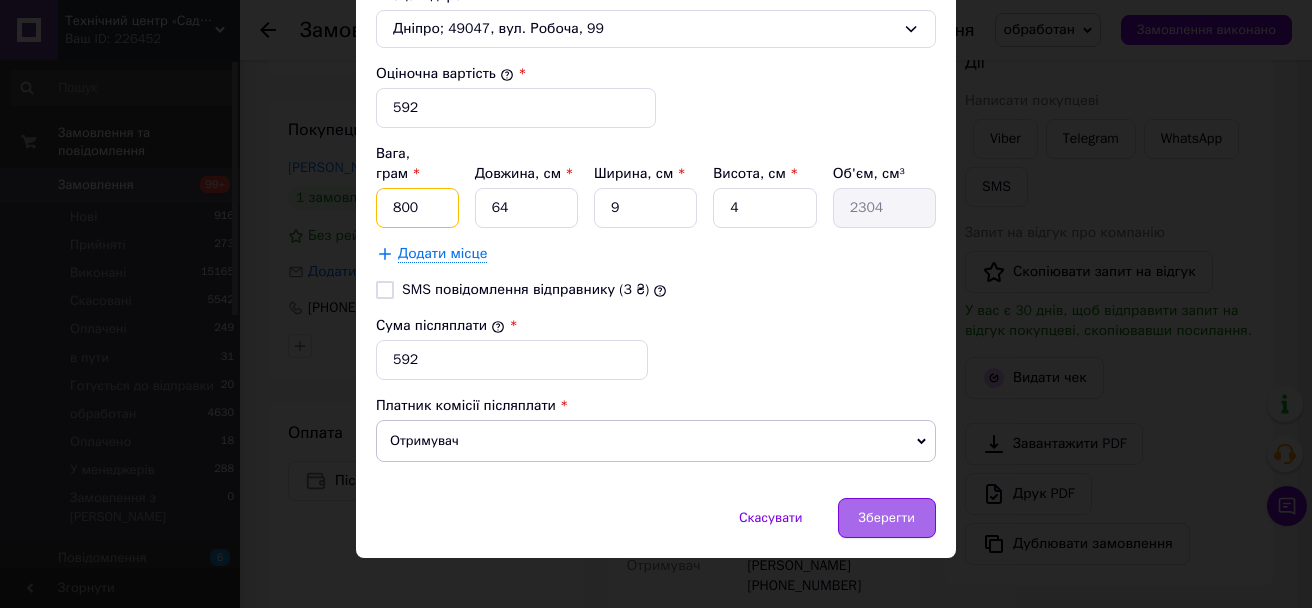 type on "800" 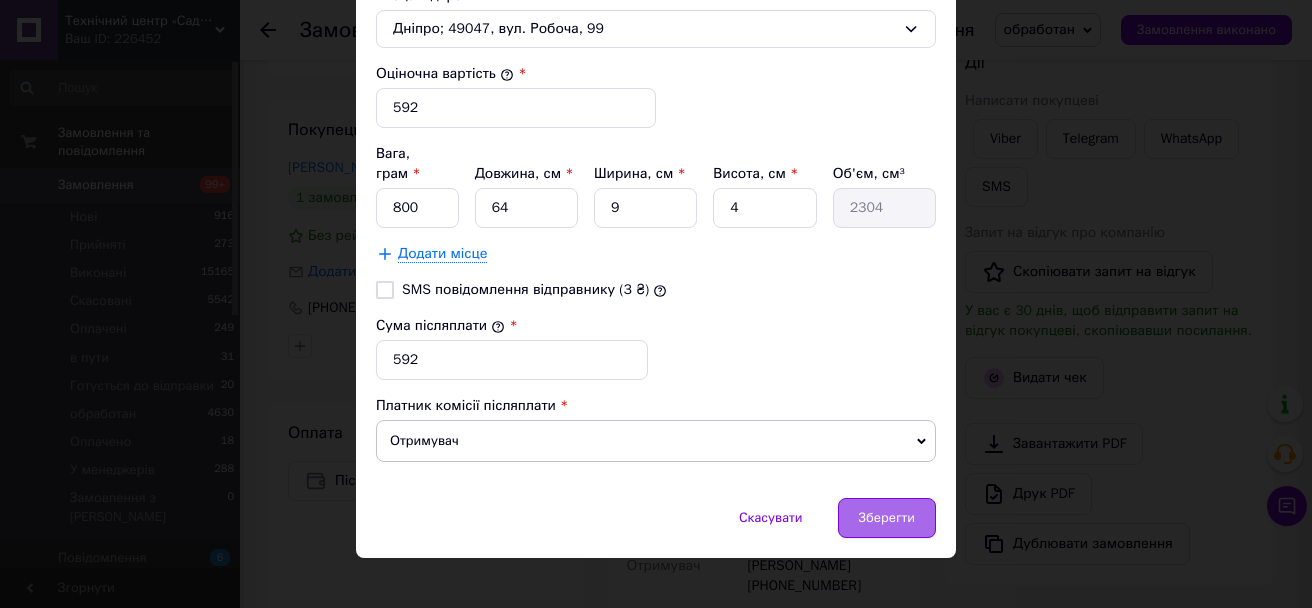 click on "Зберегти" at bounding box center [887, 518] 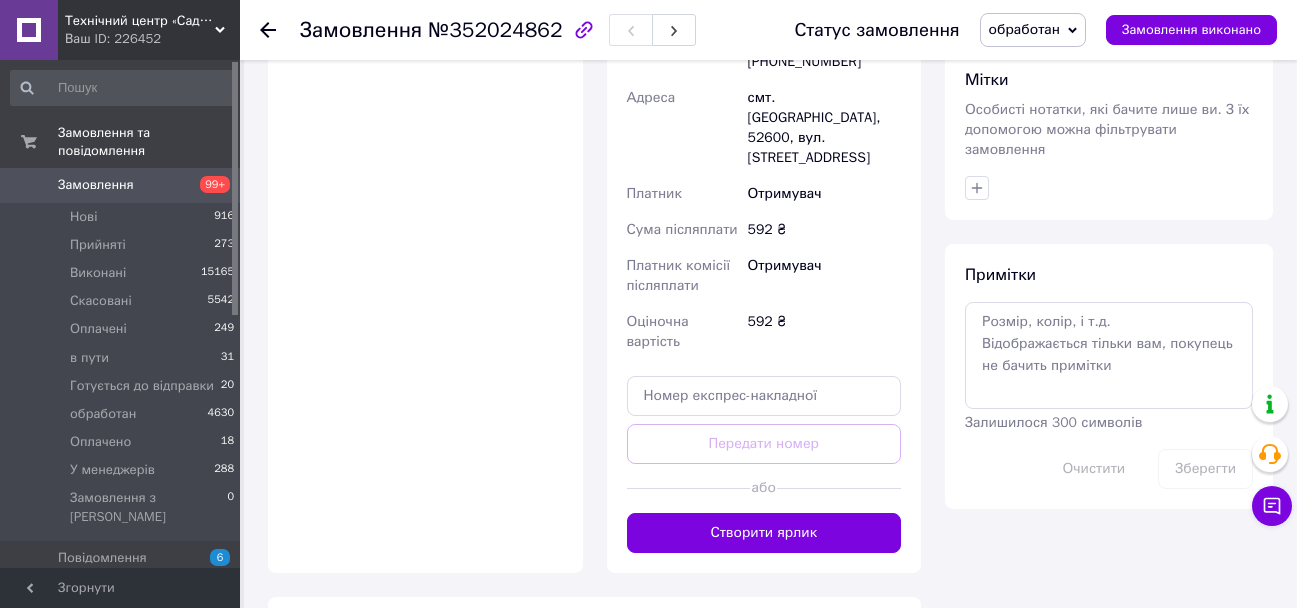 scroll, scrollTop: 1000, scrollLeft: 0, axis: vertical 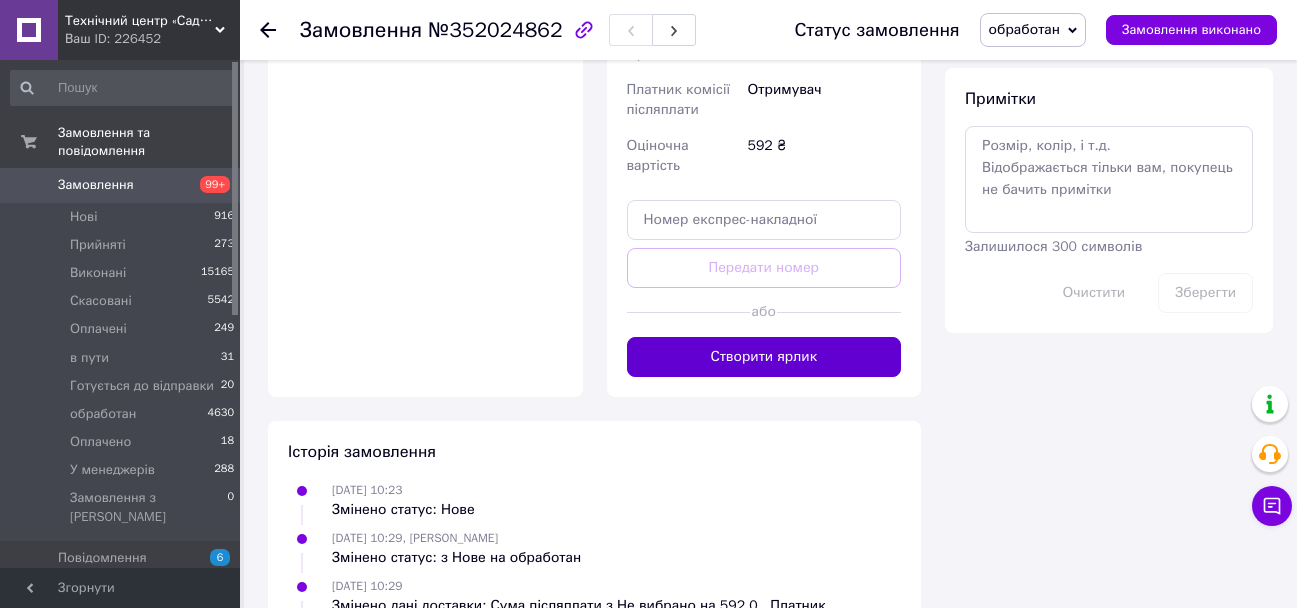 click on "Створити ярлик" at bounding box center [764, 357] 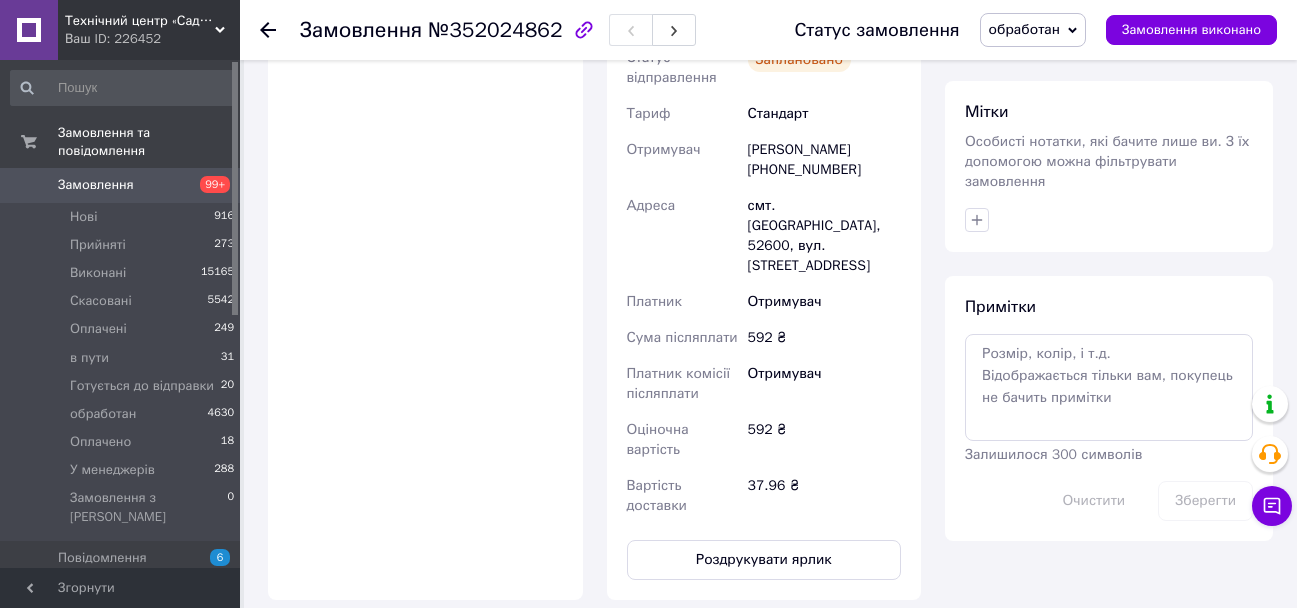 scroll, scrollTop: 1100, scrollLeft: 0, axis: vertical 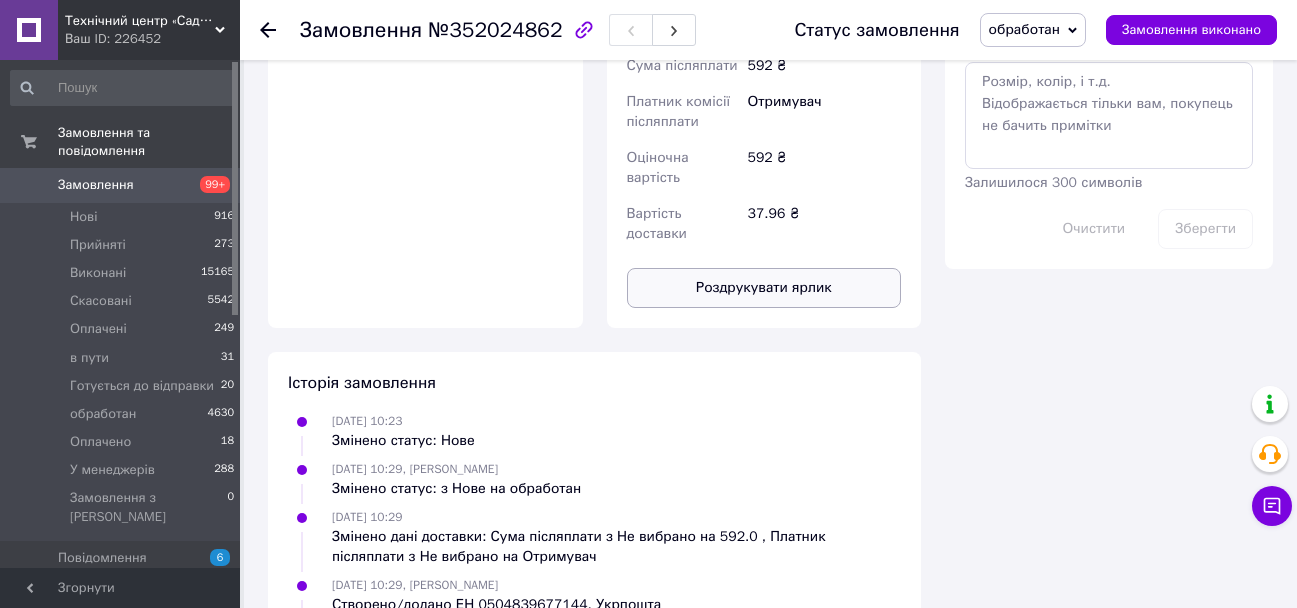click on "Роздрукувати ярлик" at bounding box center [764, 288] 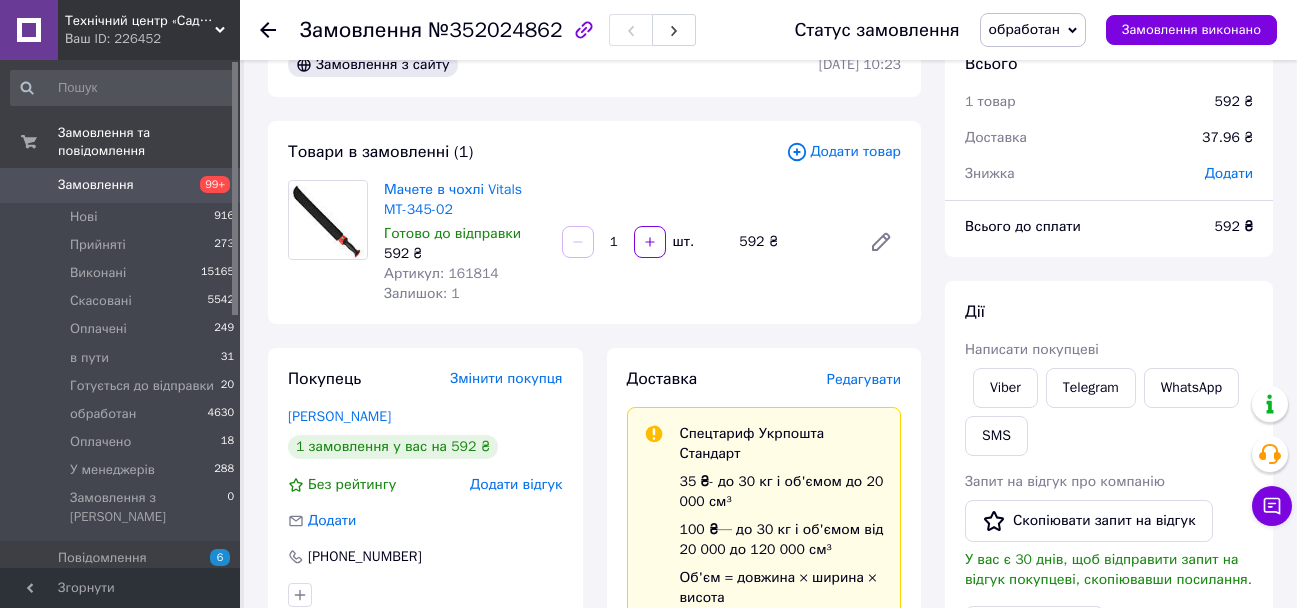 scroll, scrollTop: 0, scrollLeft: 0, axis: both 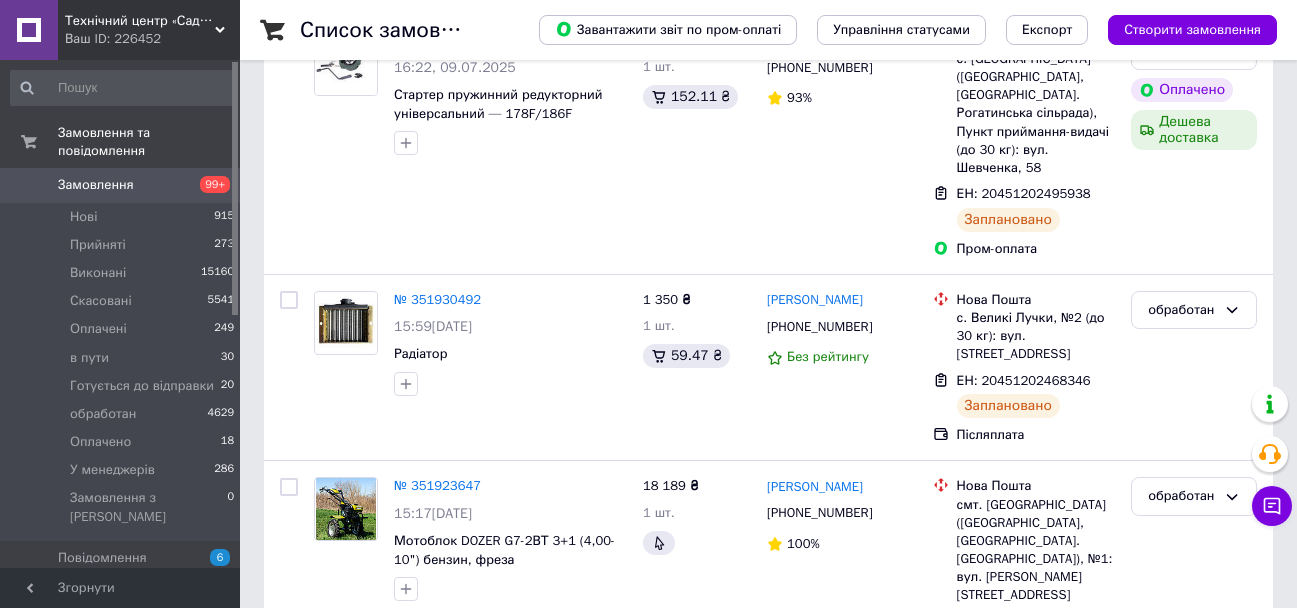 click on "Замовлення" at bounding box center (96, 185) 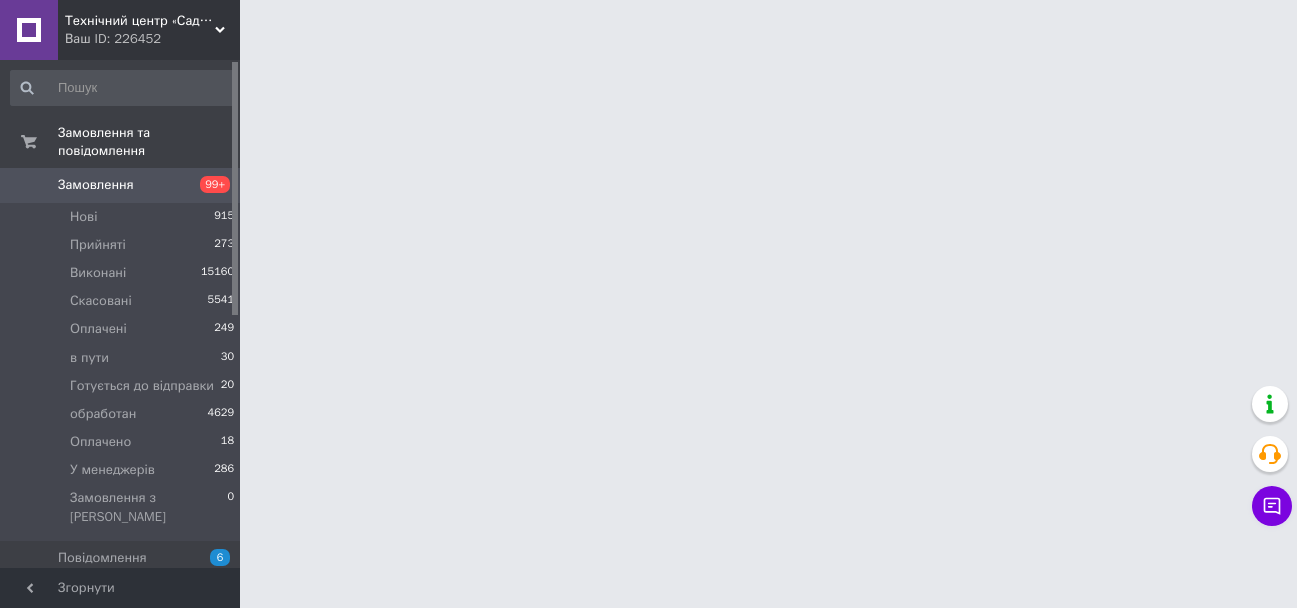 scroll, scrollTop: 0, scrollLeft: 0, axis: both 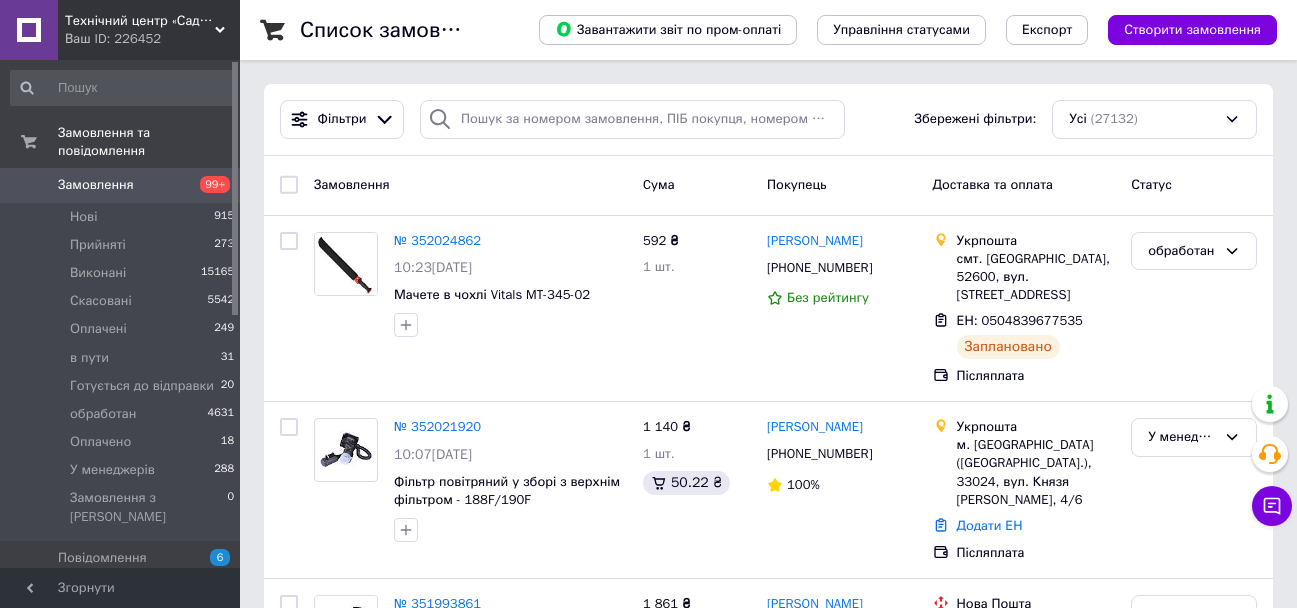 click on "Замовлення" at bounding box center [121, 185] 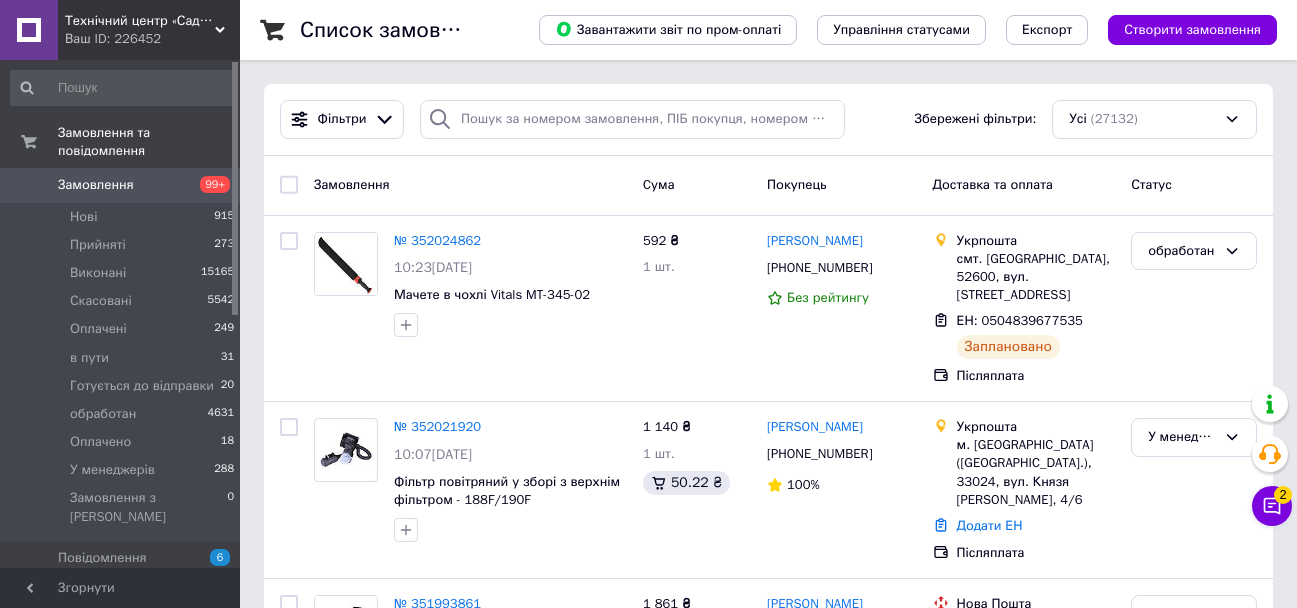 click on "Замовлення" at bounding box center [121, 185] 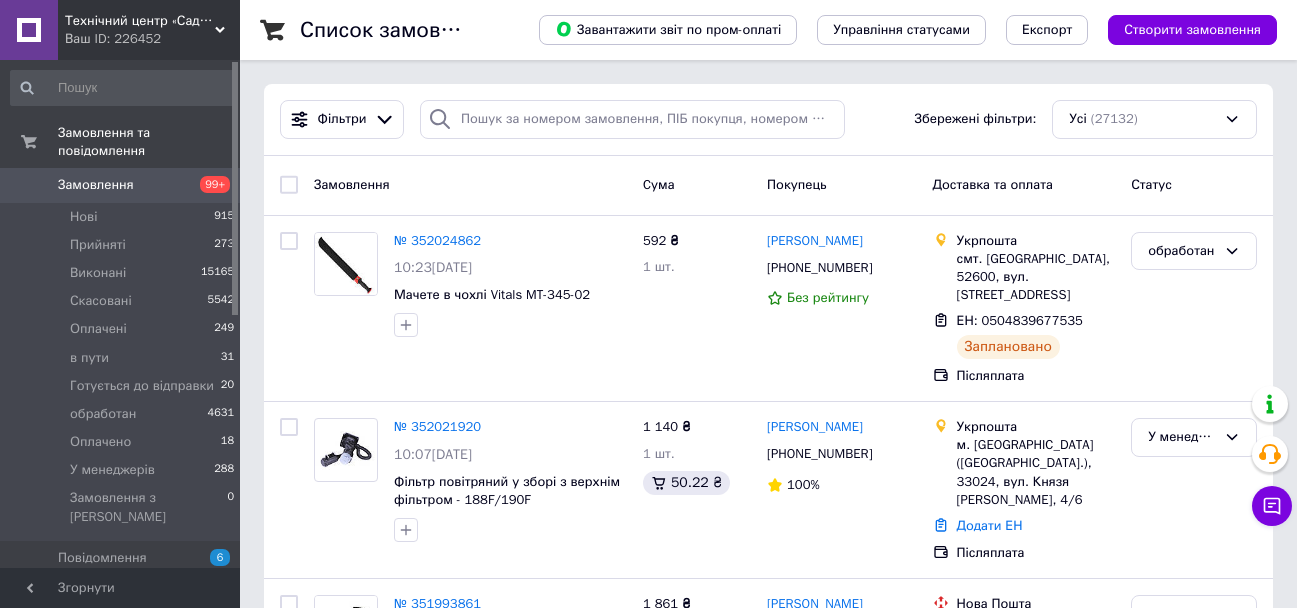click on "Замовлення" at bounding box center [121, 185] 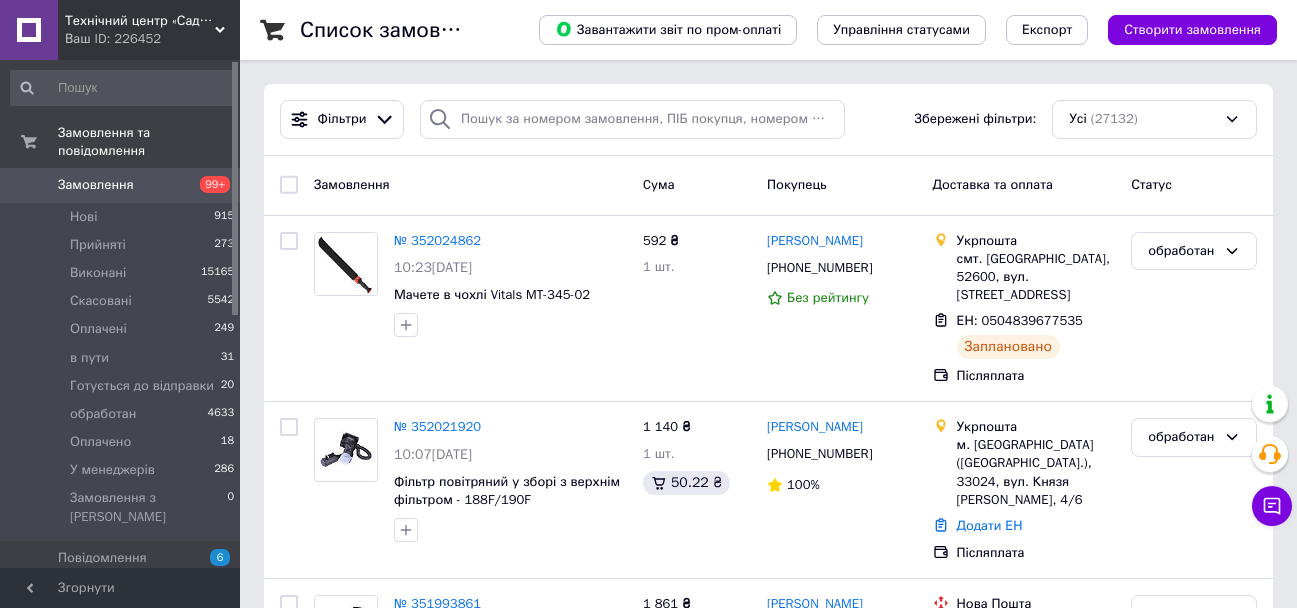 click on "99+" at bounding box center [212, 185] 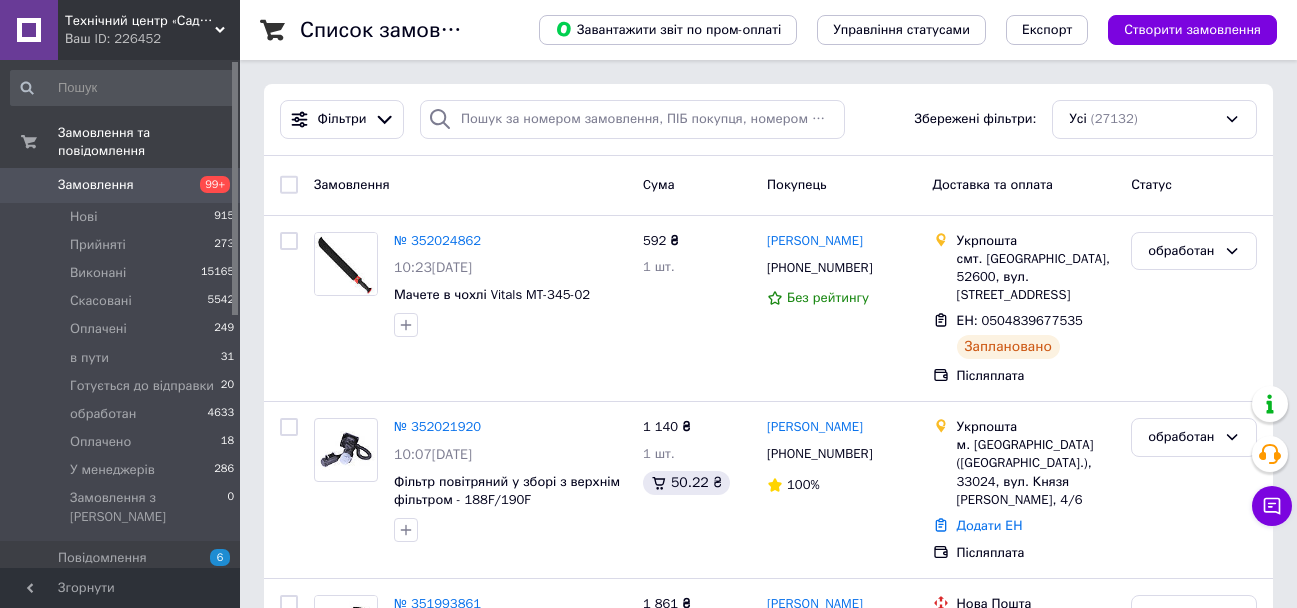 click on "Замовлення" at bounding box center (96, 185) 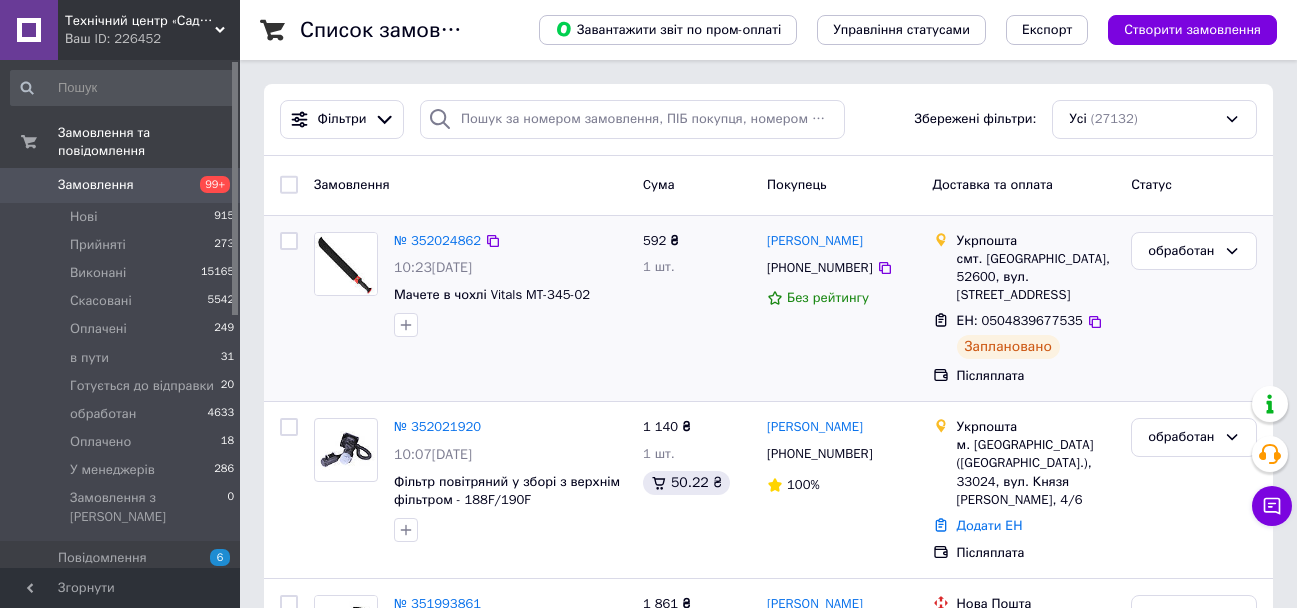 scroll, scrollTop: 300, scrollLeft: 0, axis: vertical 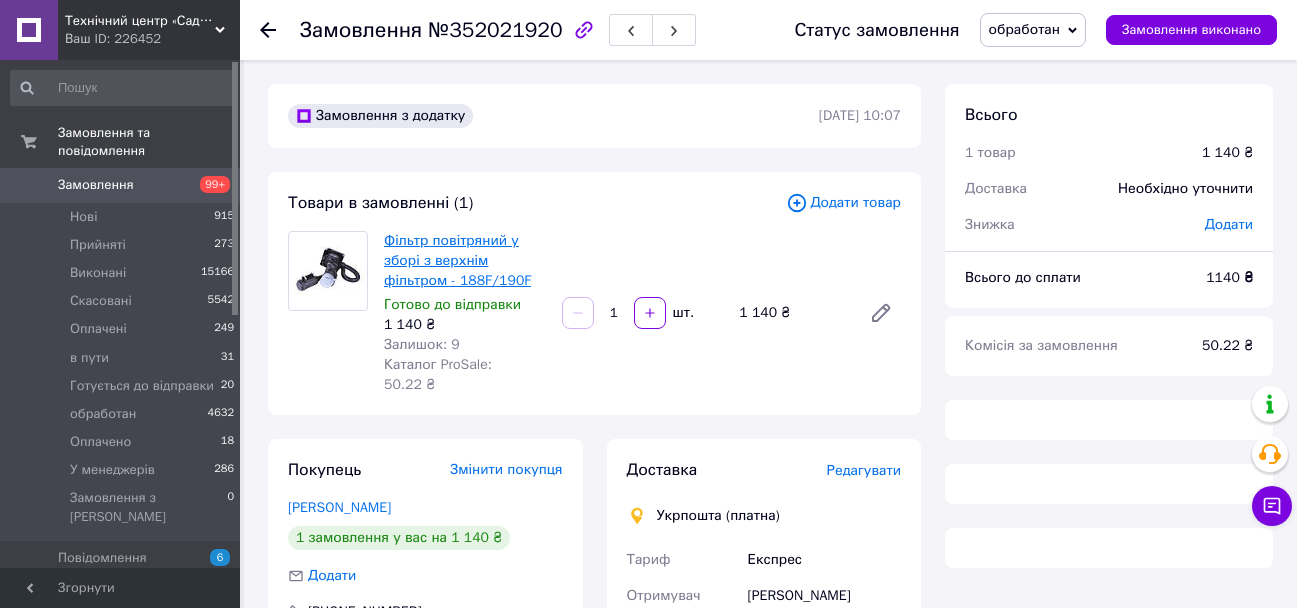 click on "Фільтр повітряний у зборі з верхнім фільтром - 188F/190F" at bounding box center [457, 260] 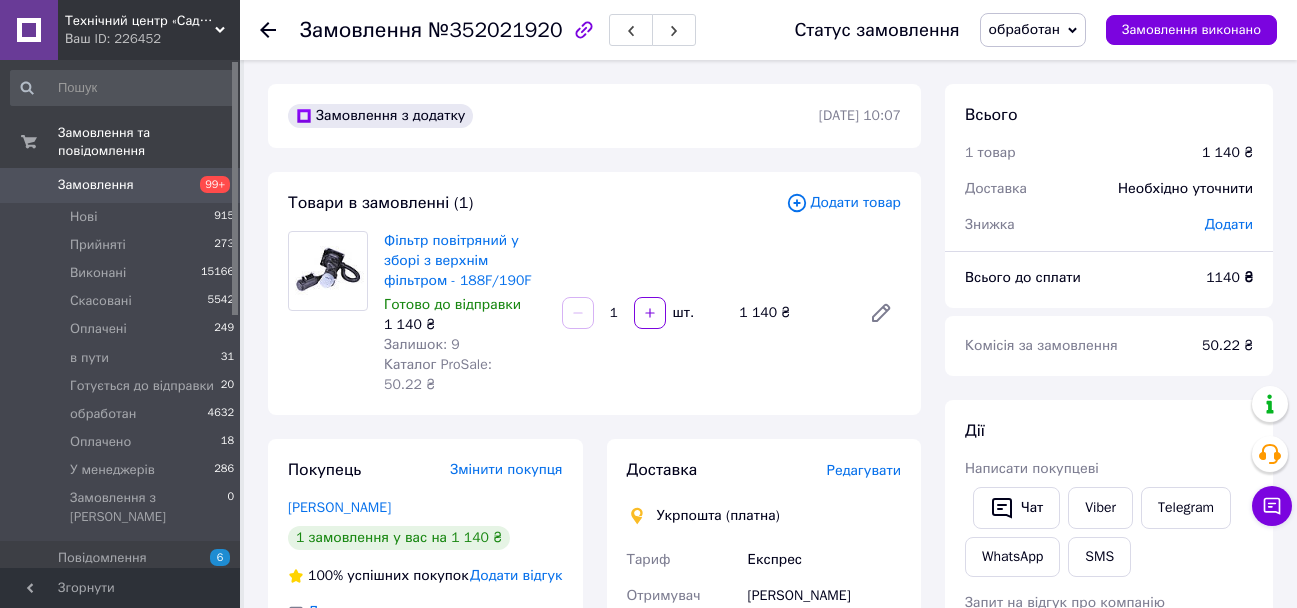 click on "Замовлення" at bounding box center (121, 185) 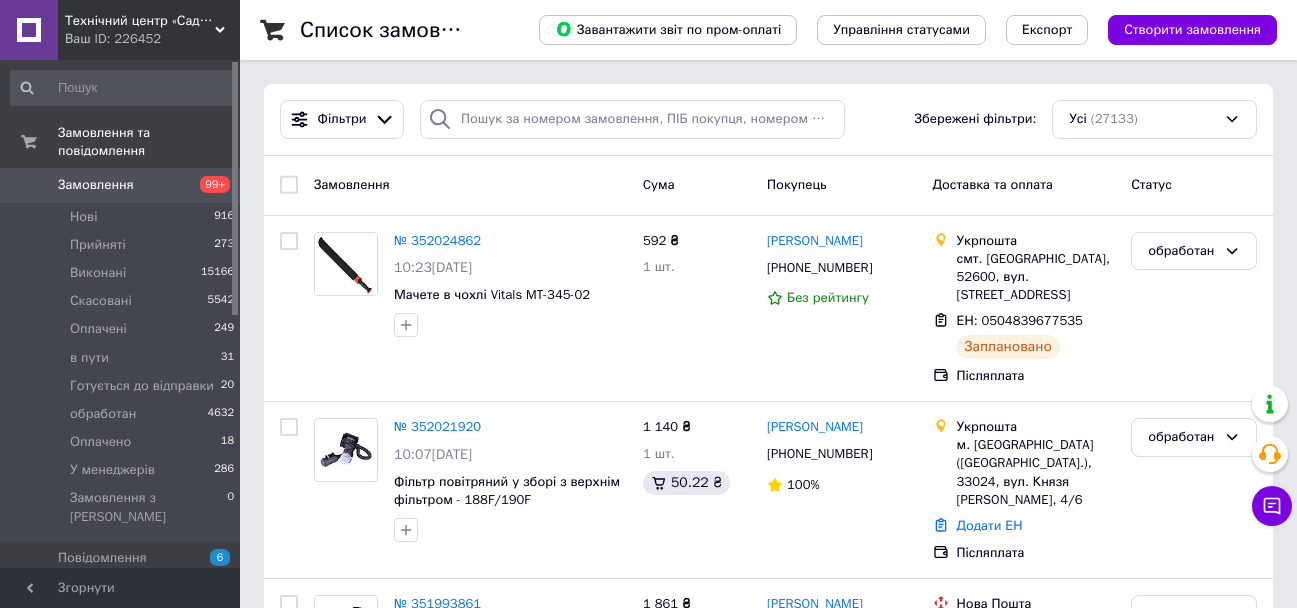 click on "Замовлення" at bounding box center [121, 185] 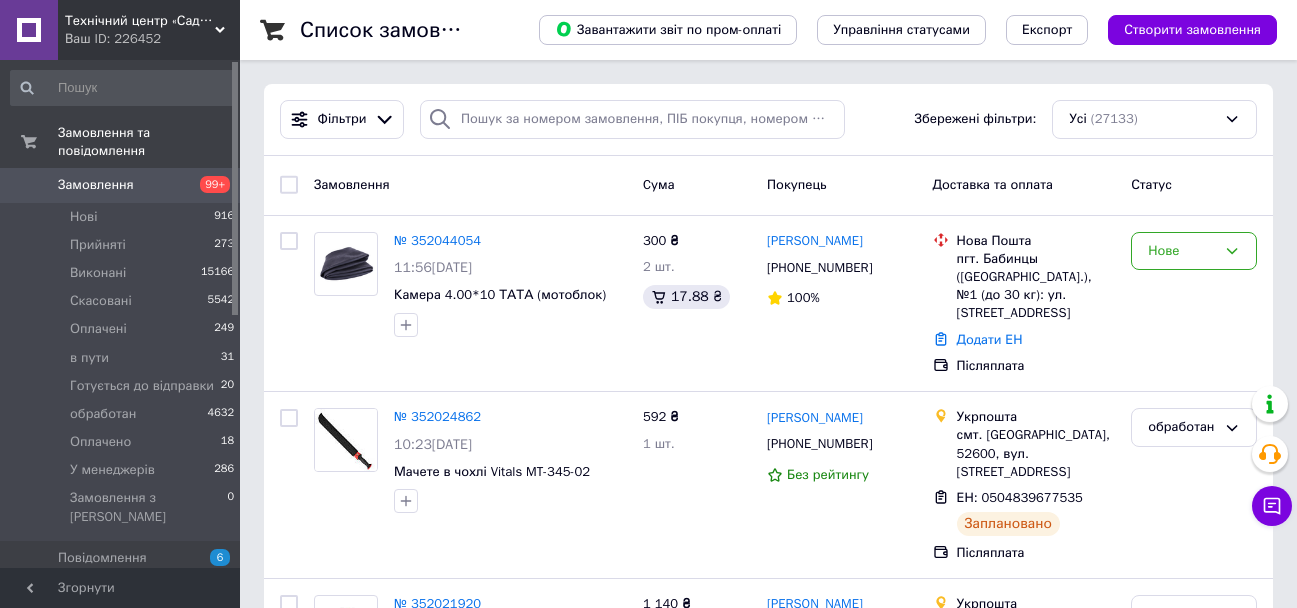 click on "Технічний центр «Сад удачі»" at bounding box center (140, 21) 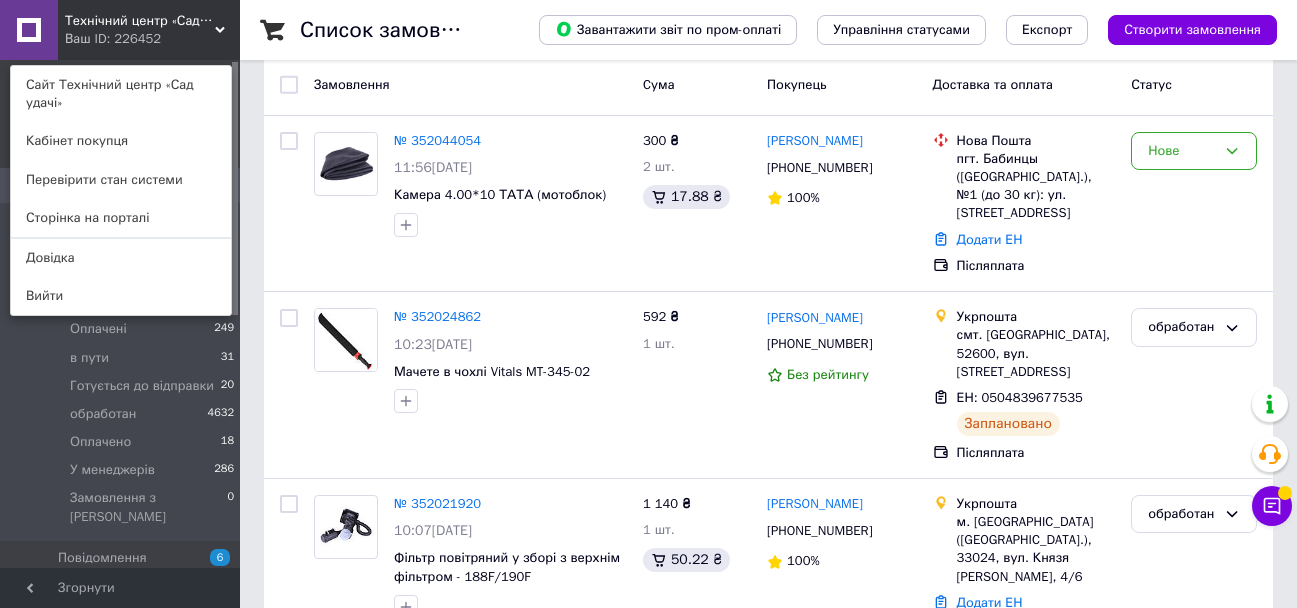 scroll, scrollTop: 200, scrollLeft: 0, axis: vertical 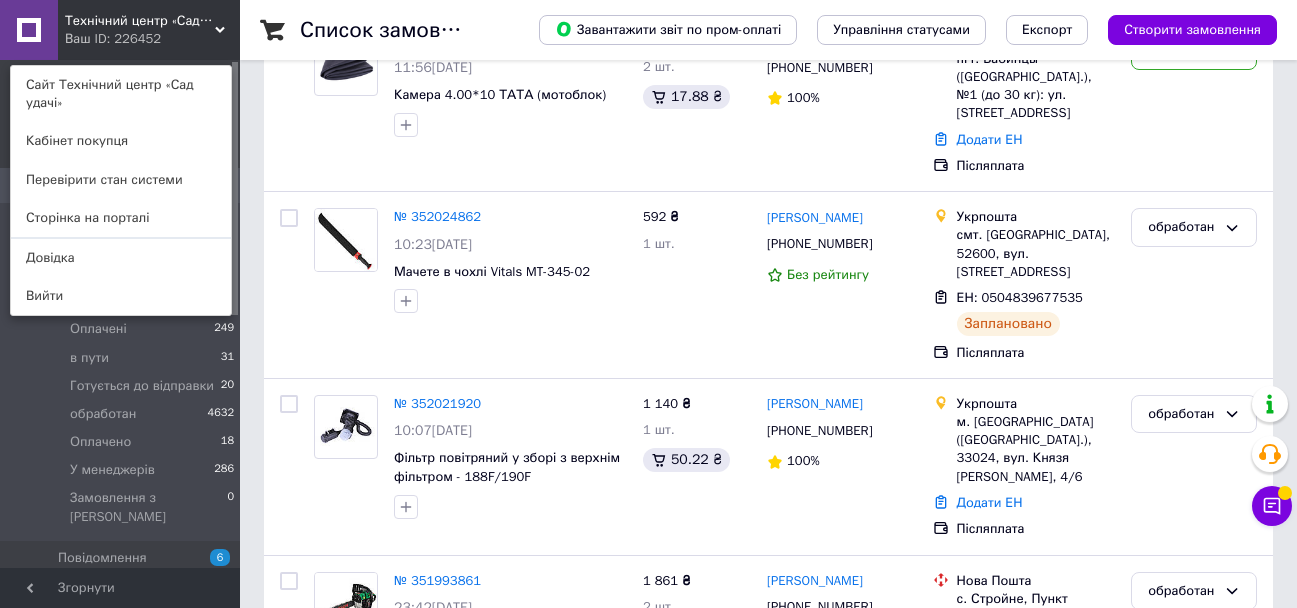 click on "Технічний центр «Сад удачі» Ваш ID: 226452 Сайт Технічний центр «Сад удачі» Кабінет покупця Перевірити стан системи Сторінка на порталі Довідка Вийти" at bounding box center (120, 30) 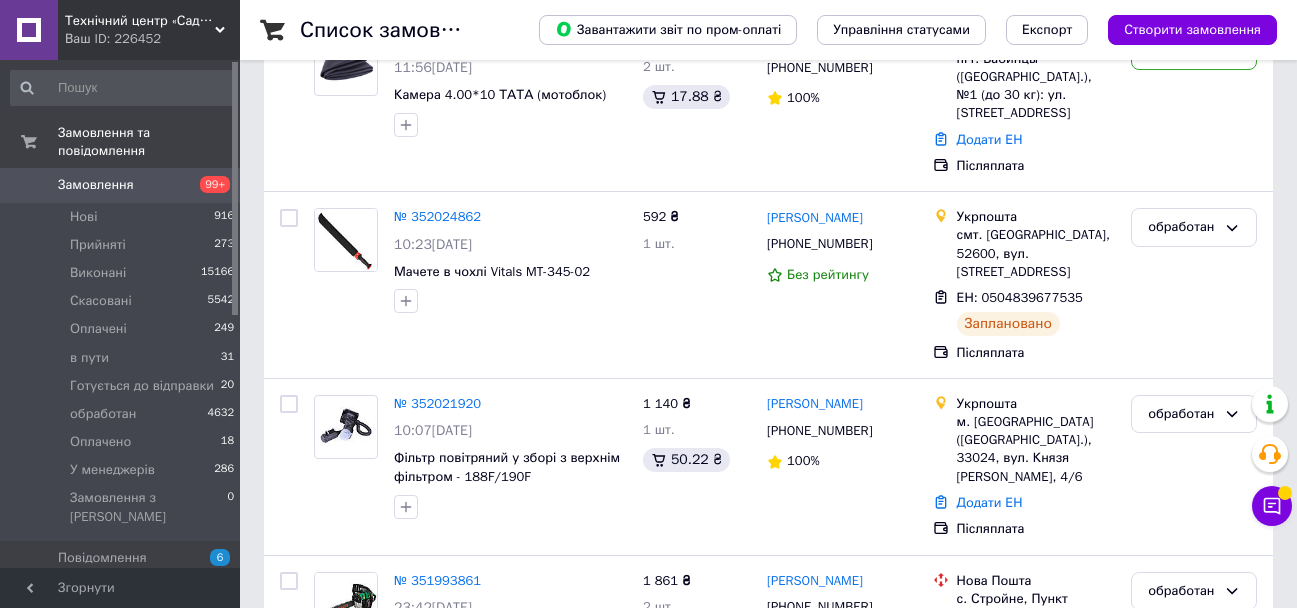 click on "Замовлення" at bounding box center (121, 185) 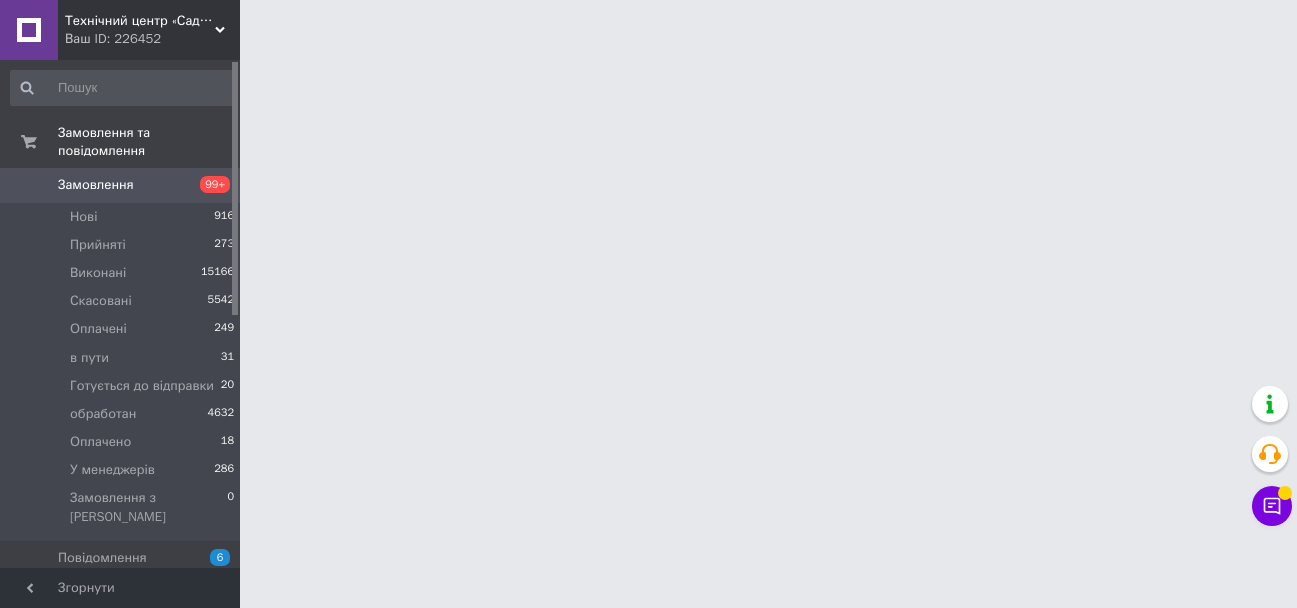 scroll, scrollTop: 0, scrollLeft: 0, axis: both 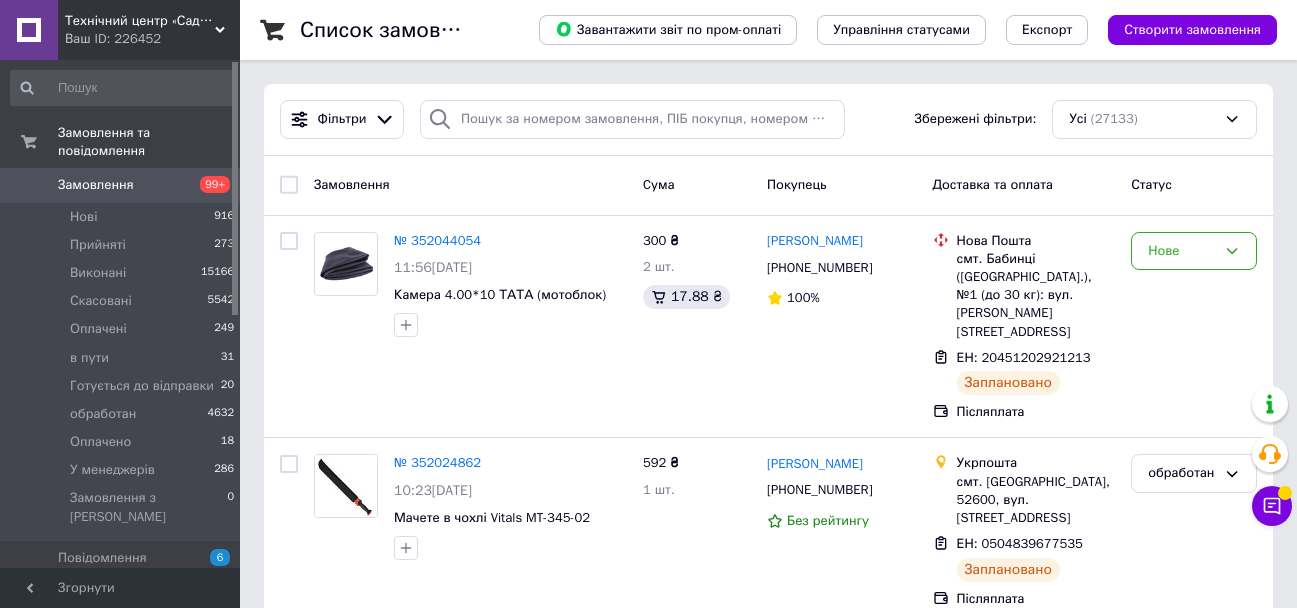 click on "Замовлення" at bounding box center [121, 185] 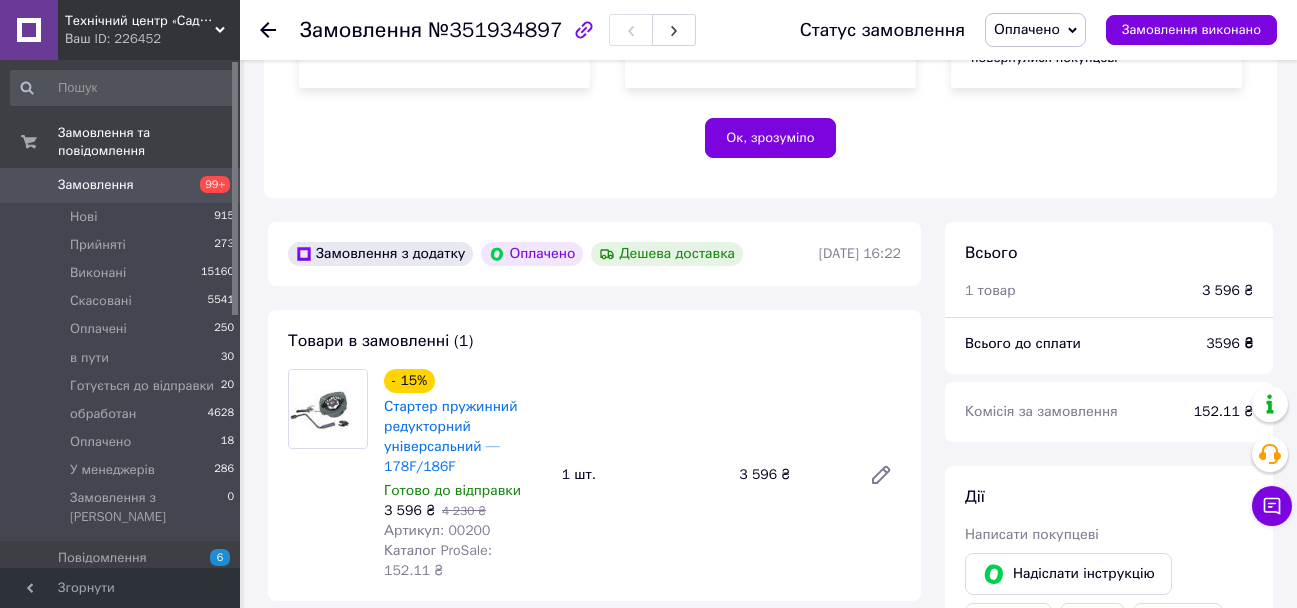 scroll, scrollTop: 200, scrollLeft: 0, axis: vertical 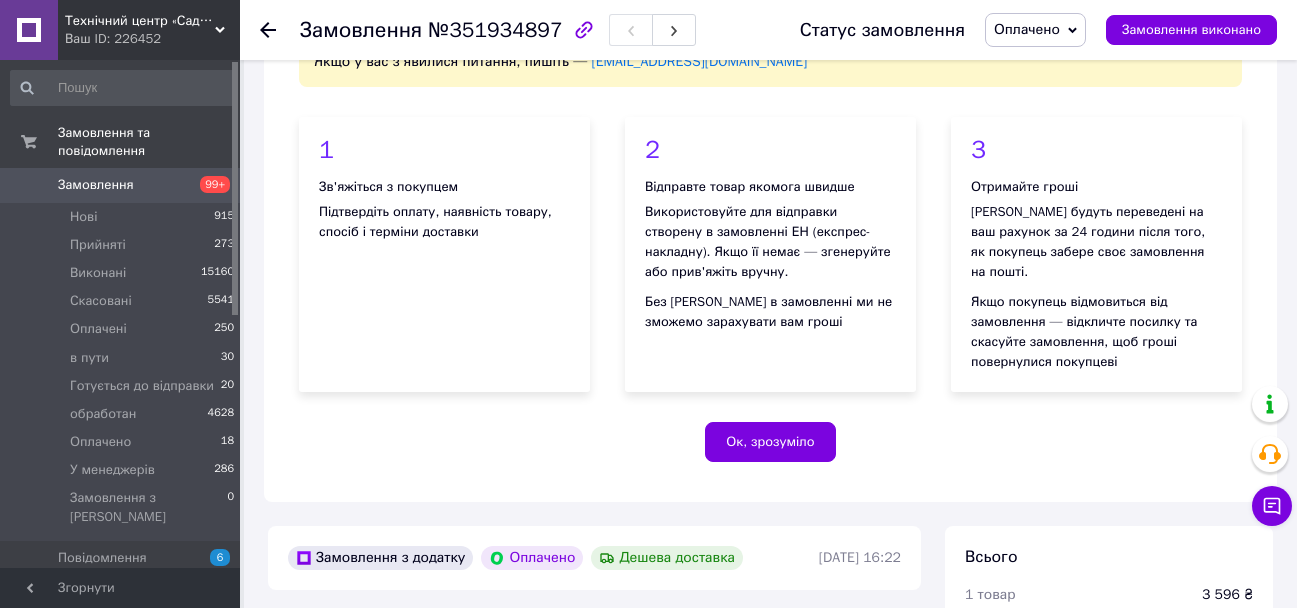 click on "Замовлення" at bounding box center (121, 185) 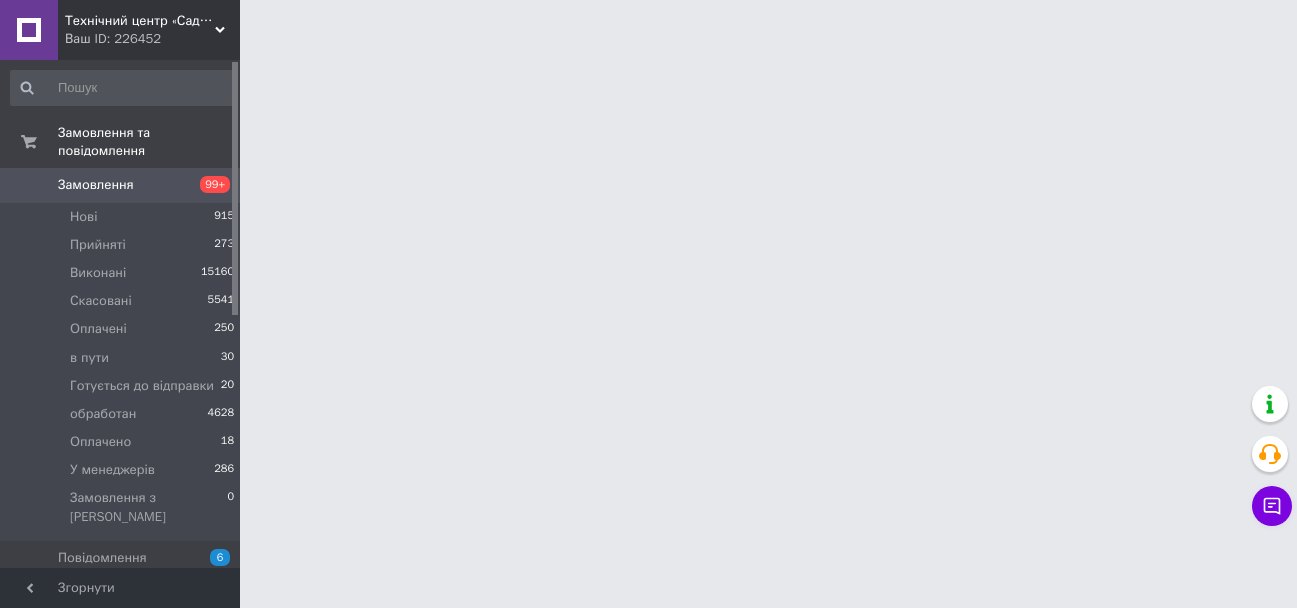 scroll, scrollTop: 0, scrollLeft: 0, axis: both 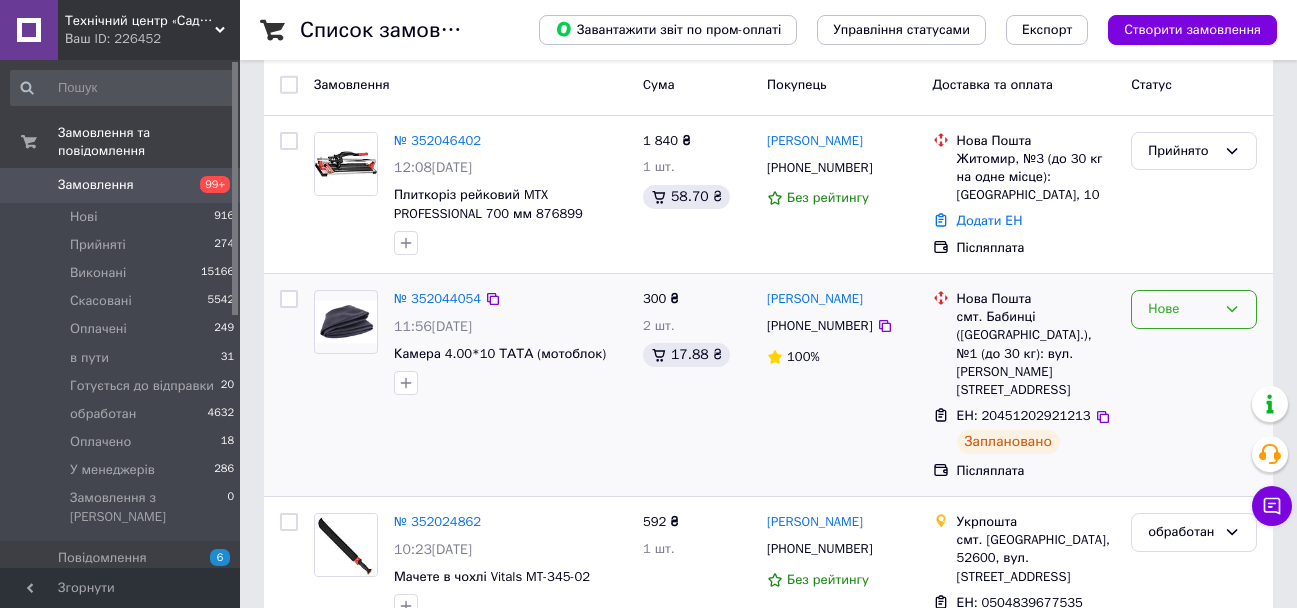 click on "Нове" at bounding box center (1182, 309) 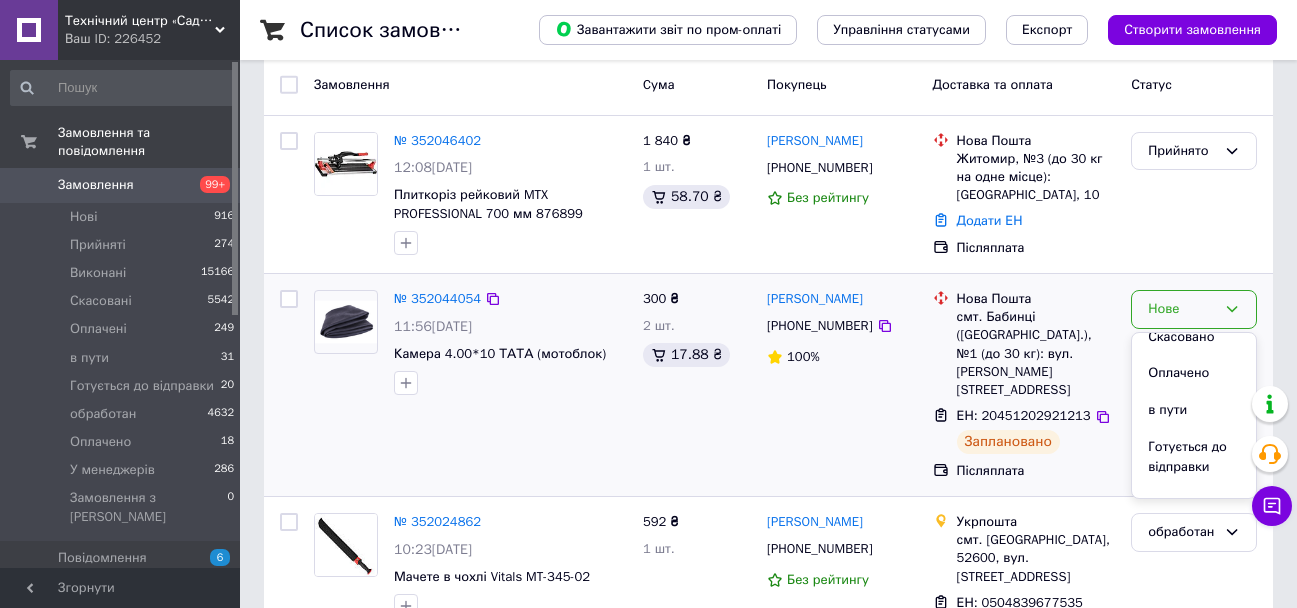 scroll, scrollTop: 184, scrollLeft: 0, axis: vertical 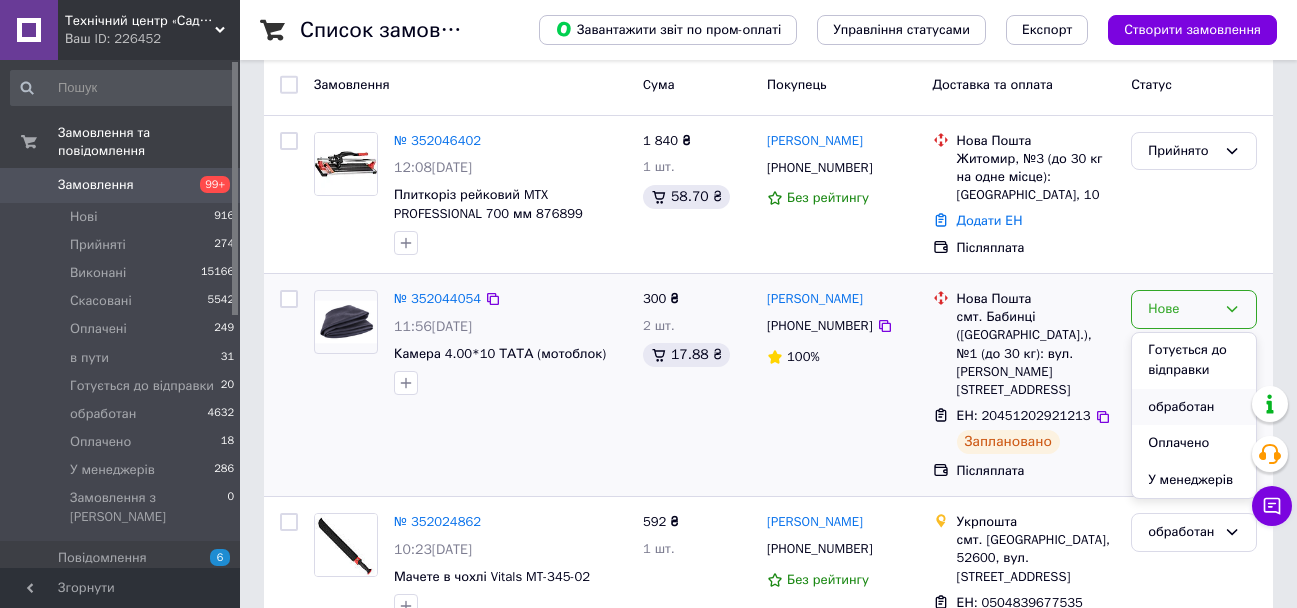 click on "обработан" at bounding box center (1194, 407) 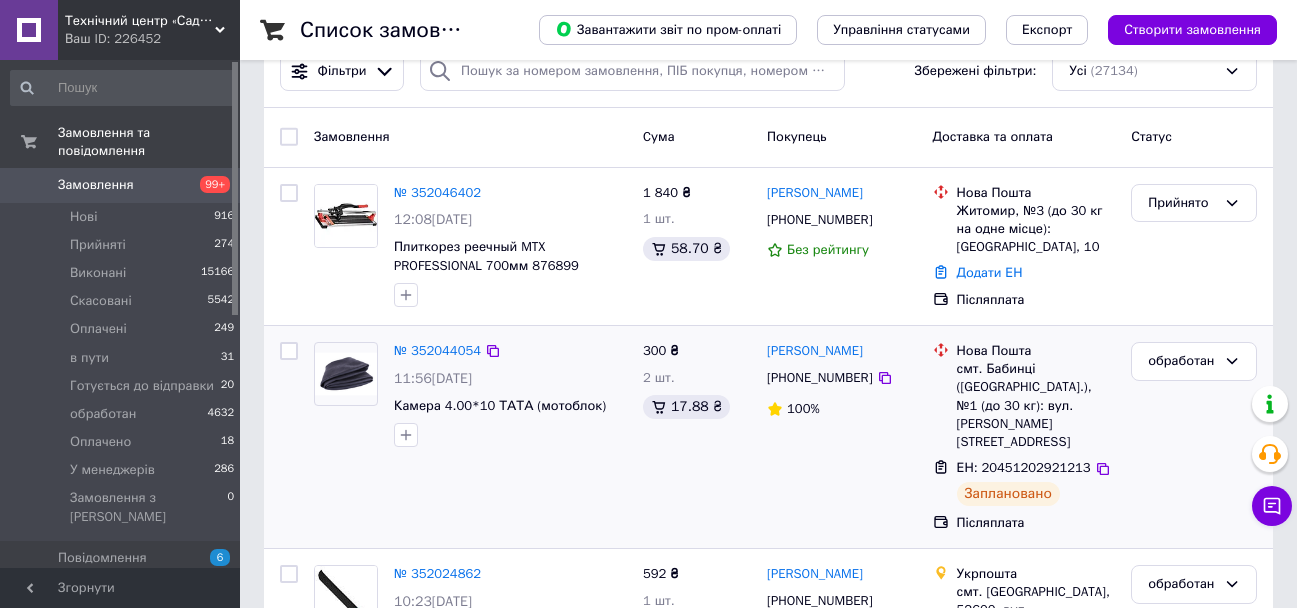 scroll, scrollTop: 0, scrollLeft: 0, axis: both 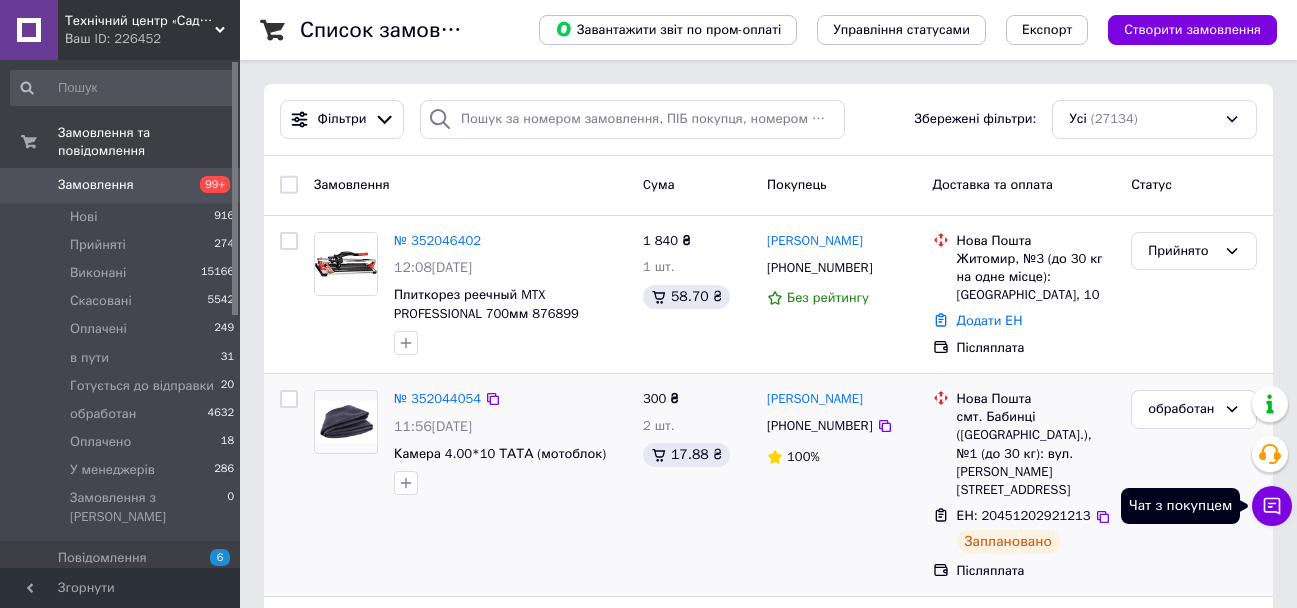 click 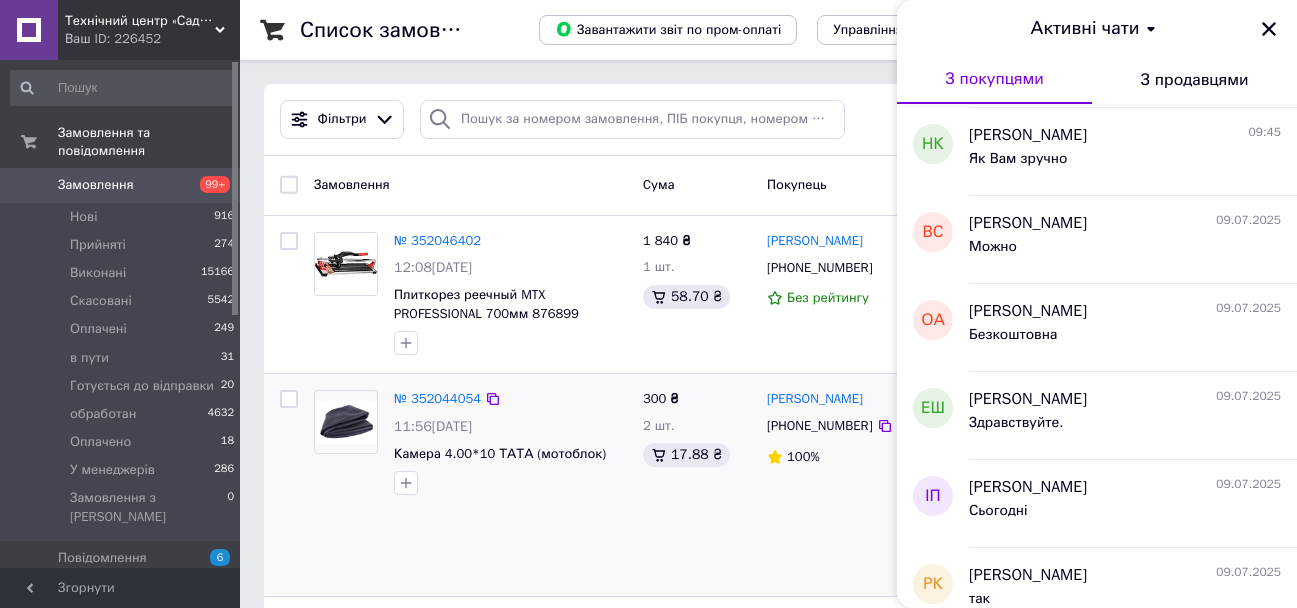 scroll, scrollTop: 100, scrollLeft: 0, axis: vertical 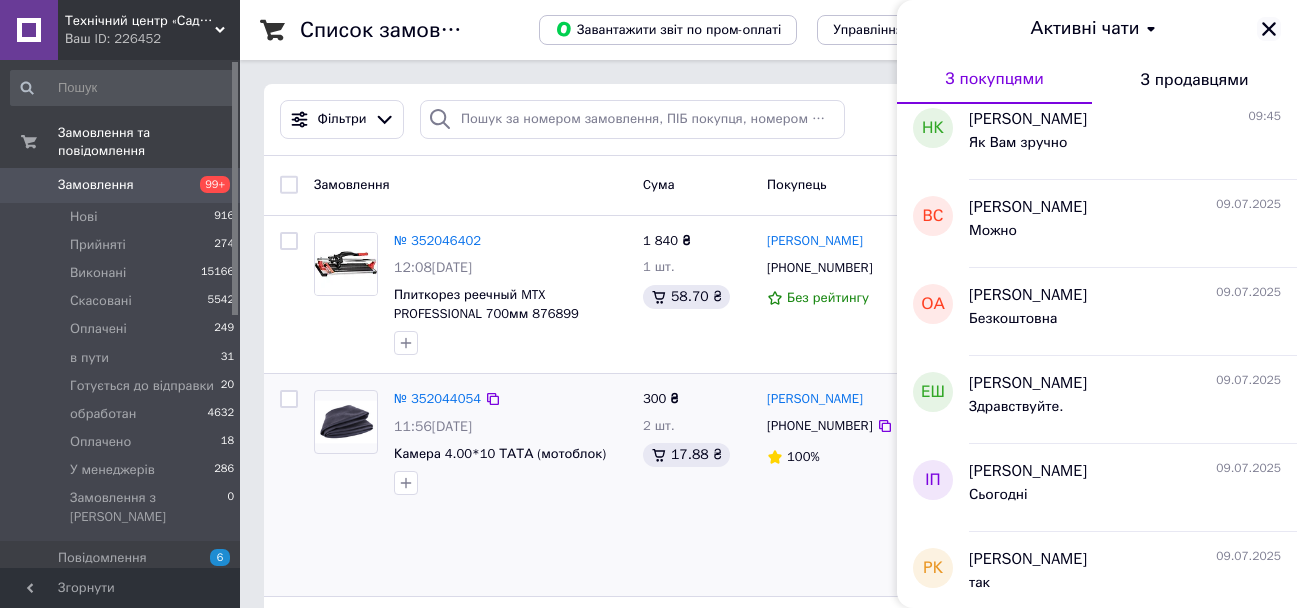 click 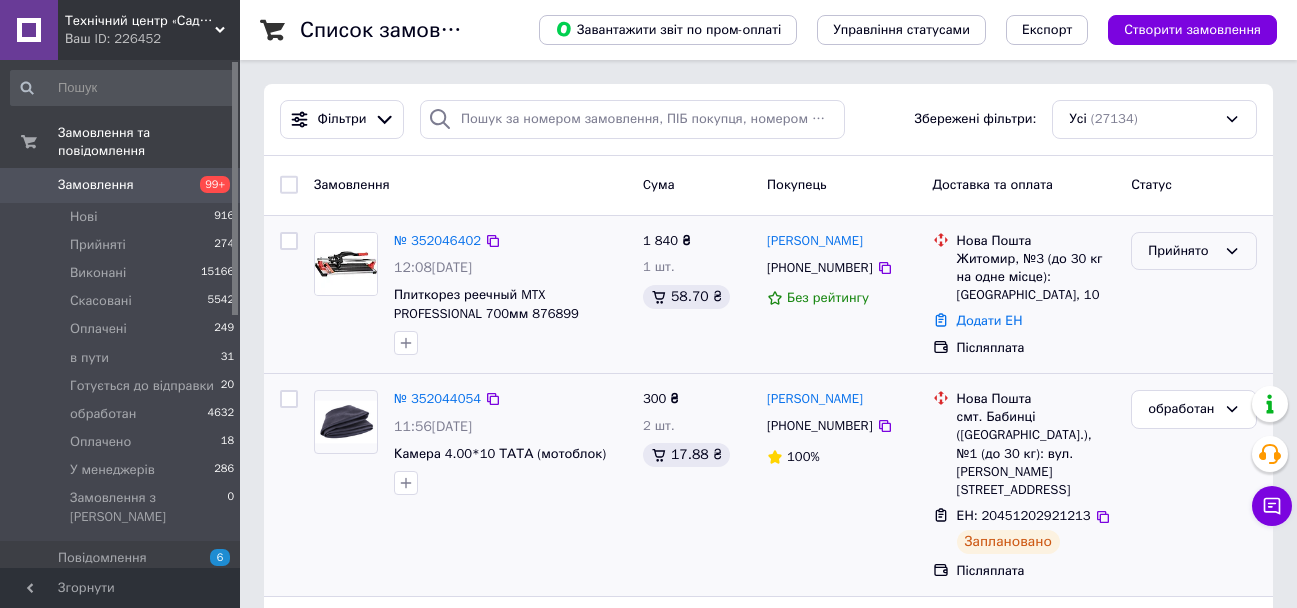 click on "Прийнято" at bounding box center (1182, 251) 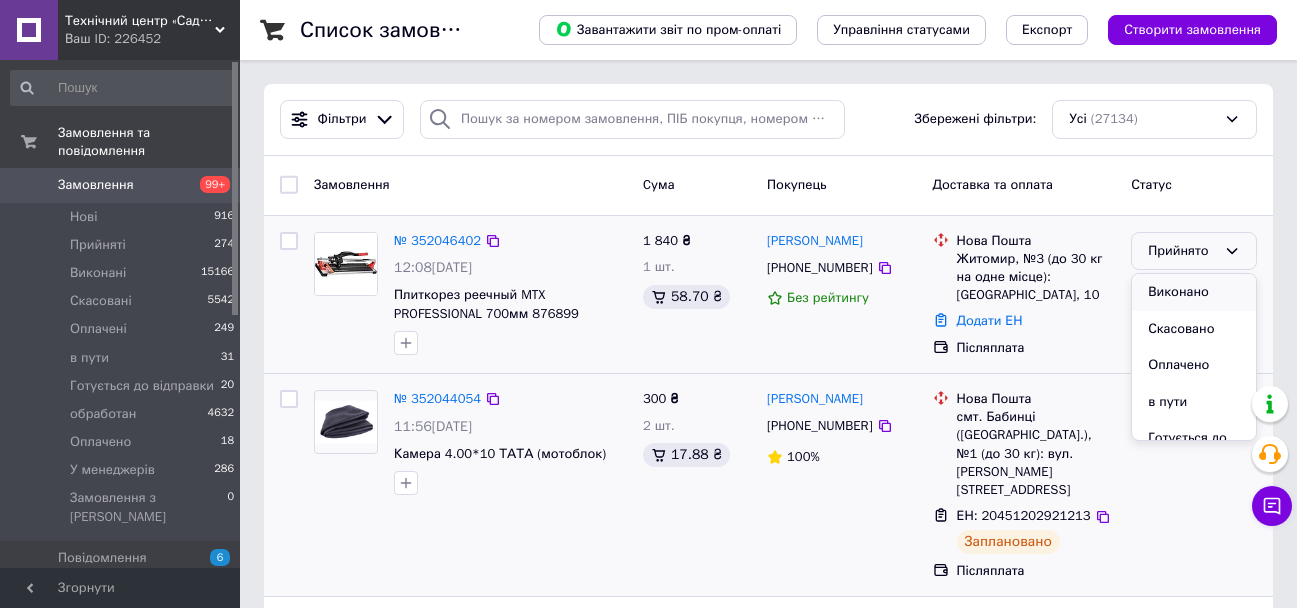 scroll, scrollTop: 147, scrollLeft: 0, axis: vertical 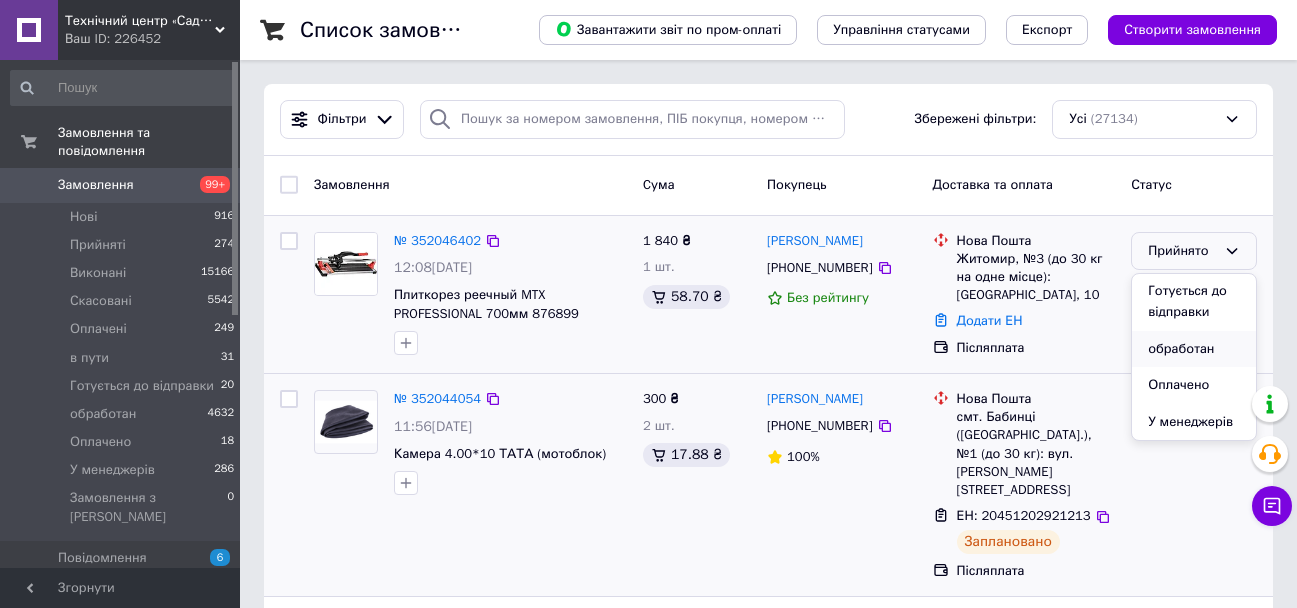 click on "обработан" at bounding box center [1194, 349] 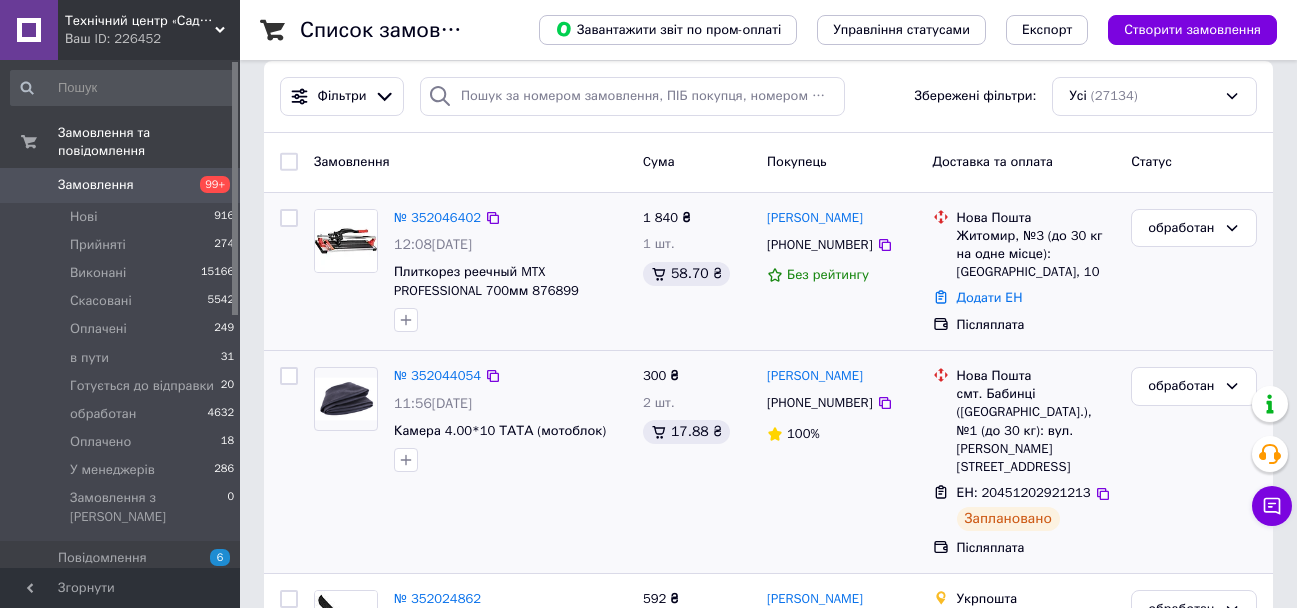 scroll, scrollTop: 0, scrollLeft: 0, axis: both 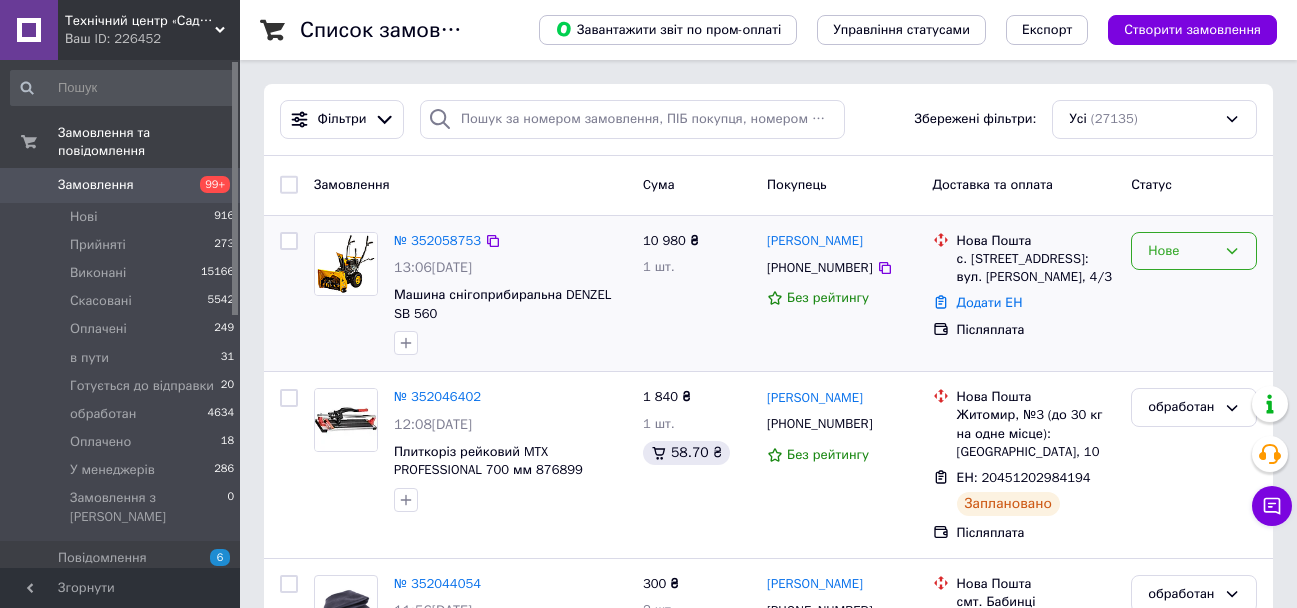 click on "Нове" at bounding box center (1182, 251) 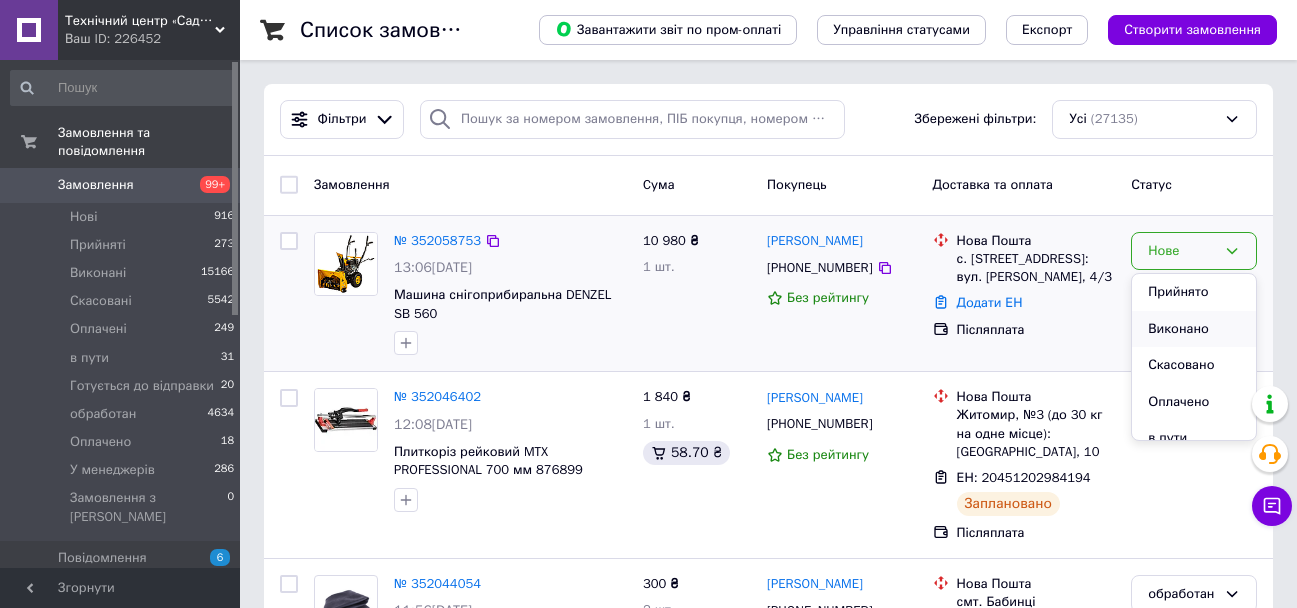 scroll, scrollTop: 184, scrollLeft: 0, axis: vertical 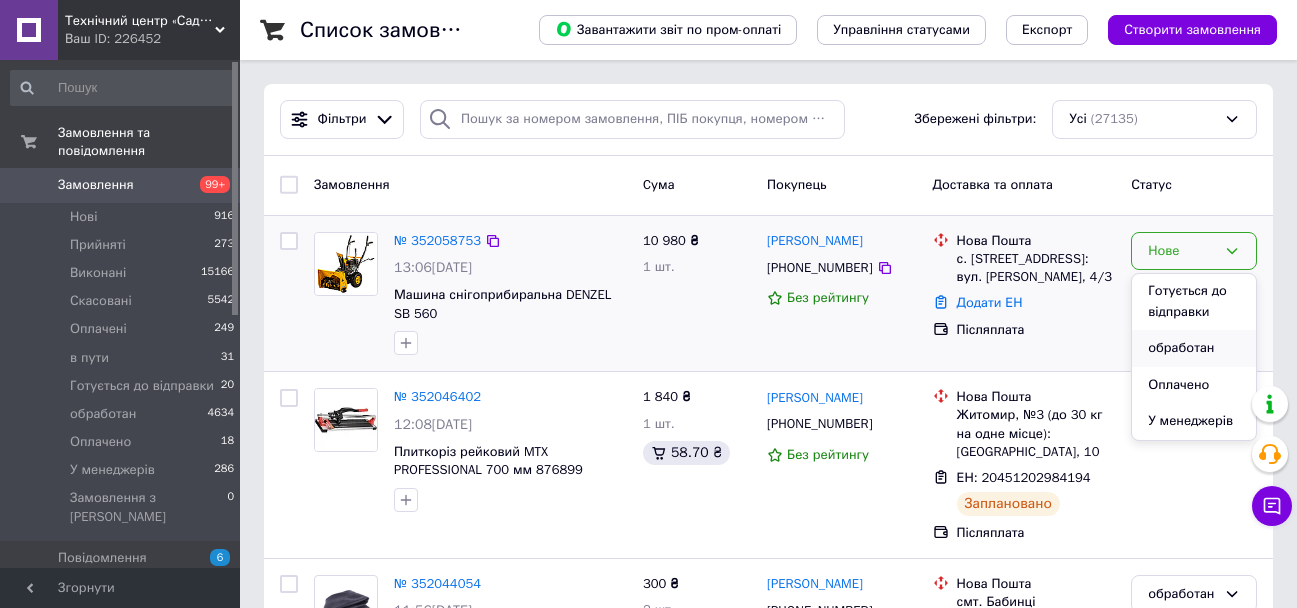 click on "обработан" at bounding box center [1194, 348] 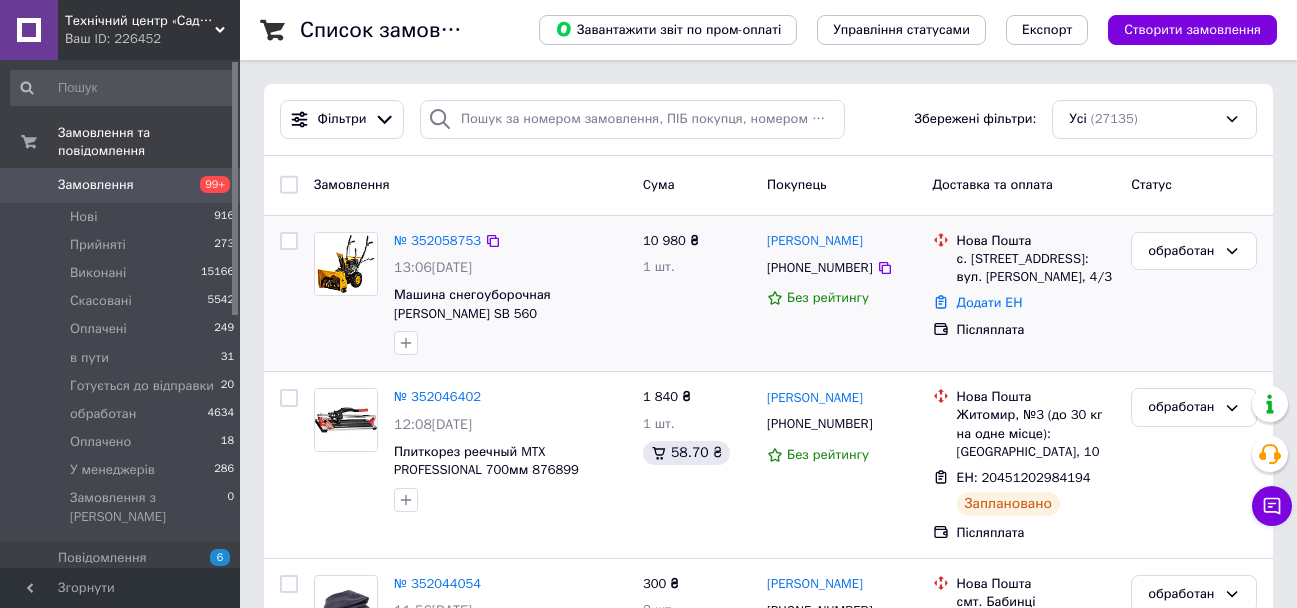 click on "Замовлення" at bounding box center [96, 185] 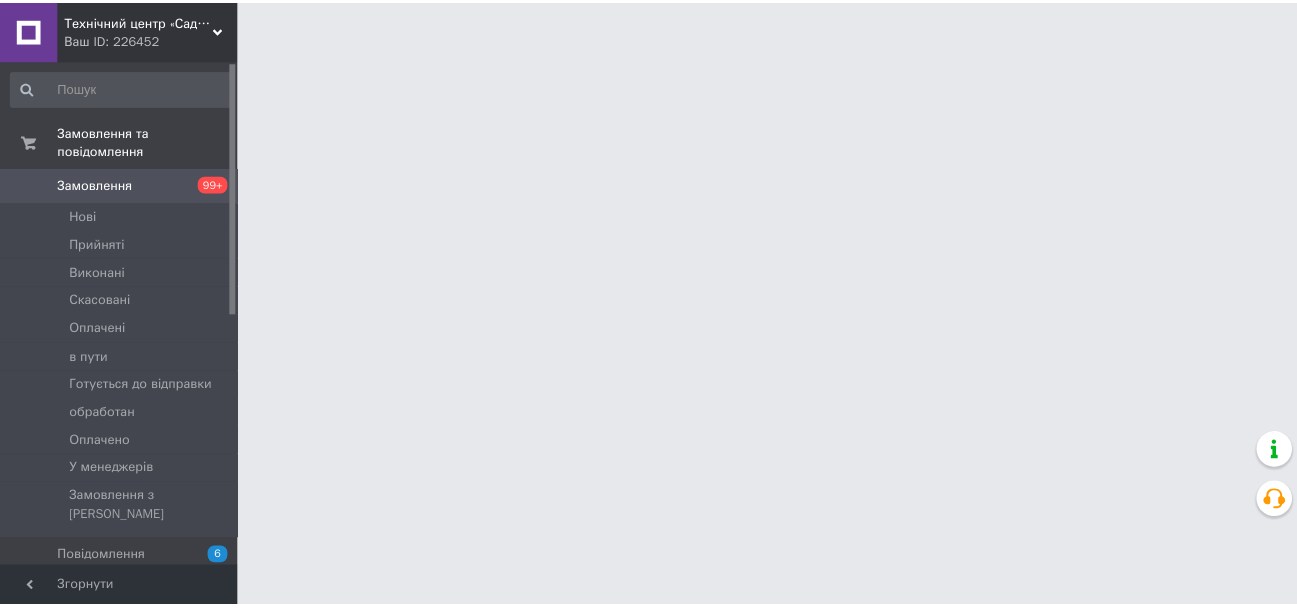 scroll, scrollTop: 0, scrollLeft: 0, axis: both 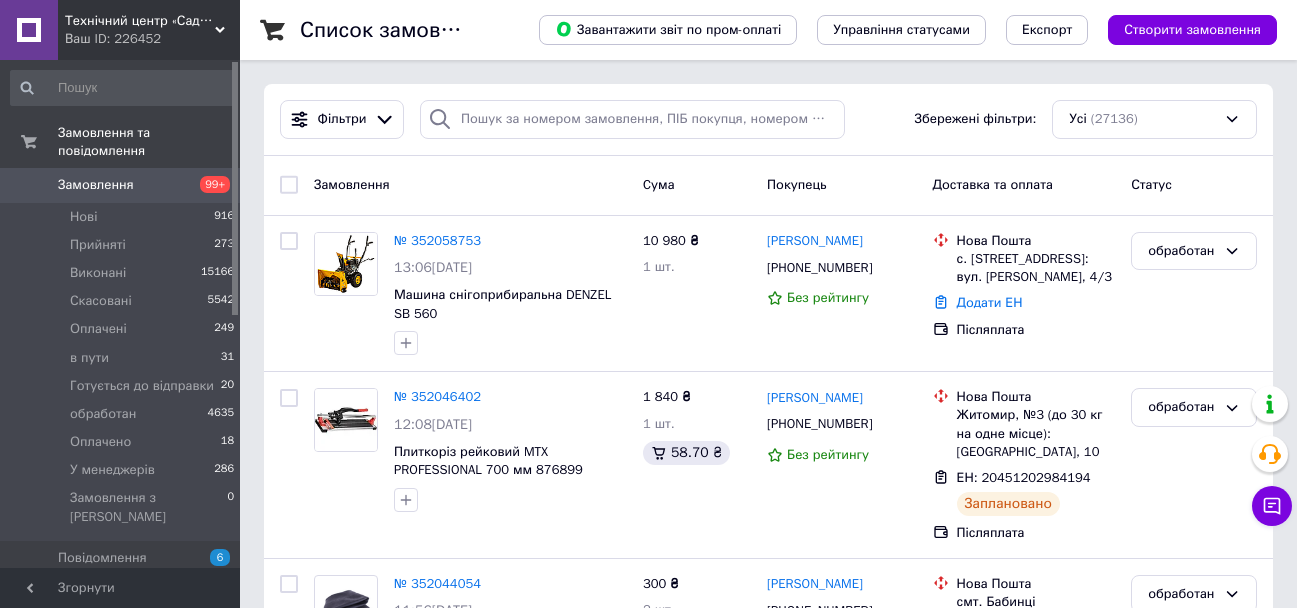 click on "Замовлення" at bounding box center [96, 185] 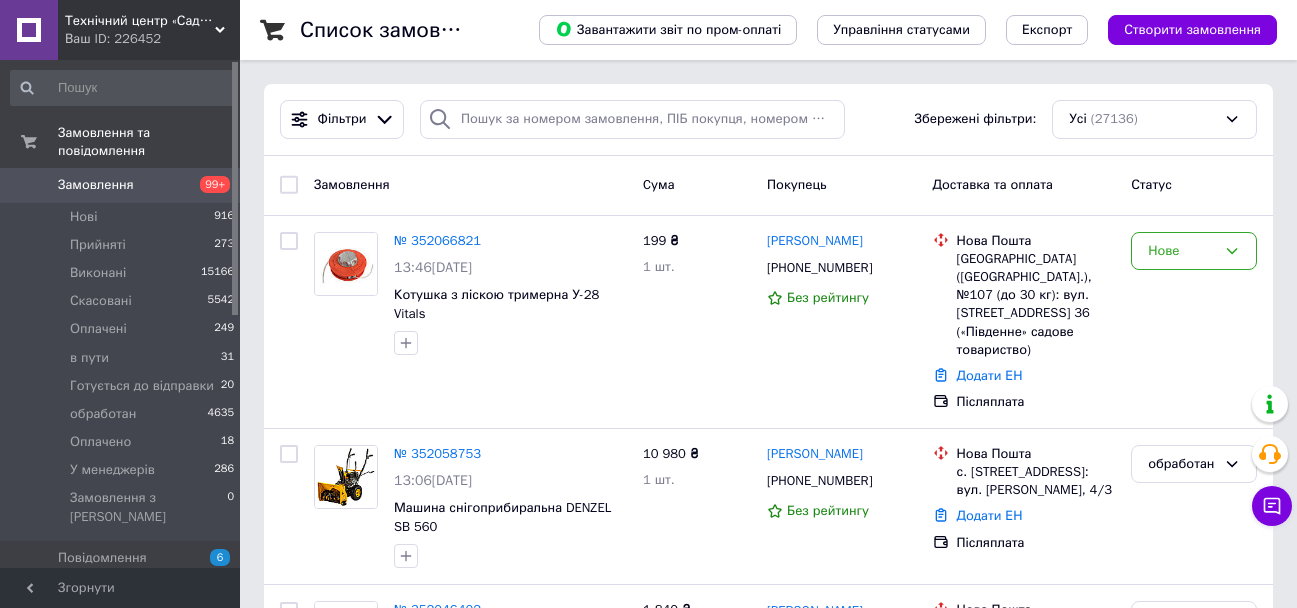 click on "Замовлення" at bounding box center [121, 185] 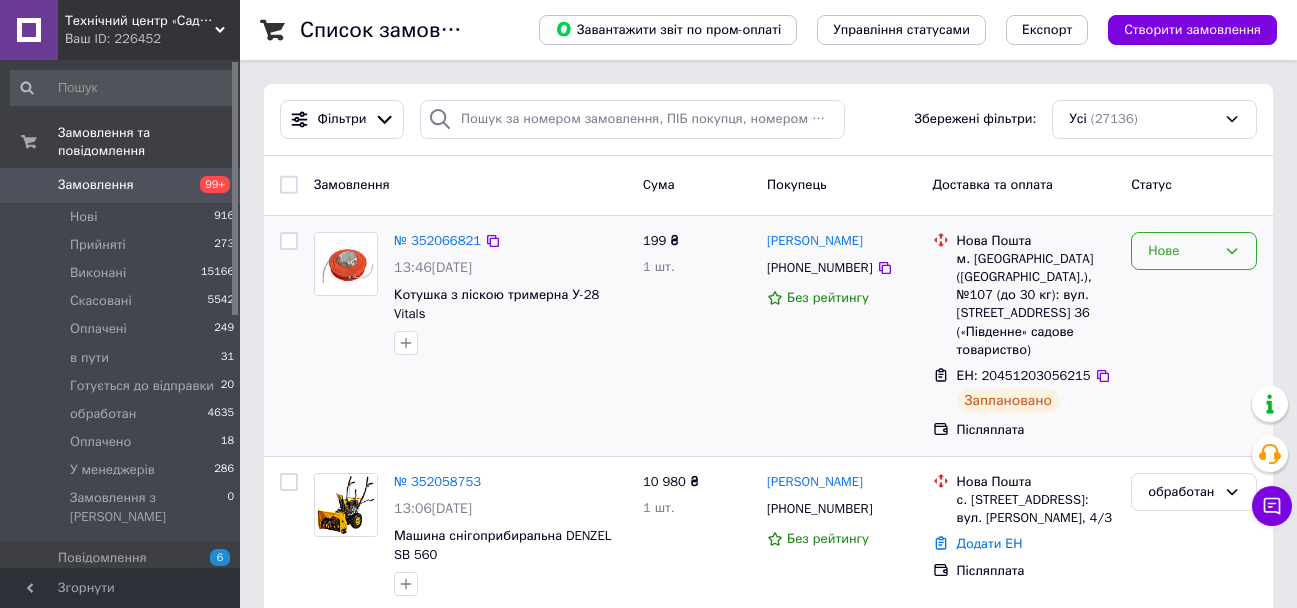 click on "Нове" at bounding box center (1182, 251) 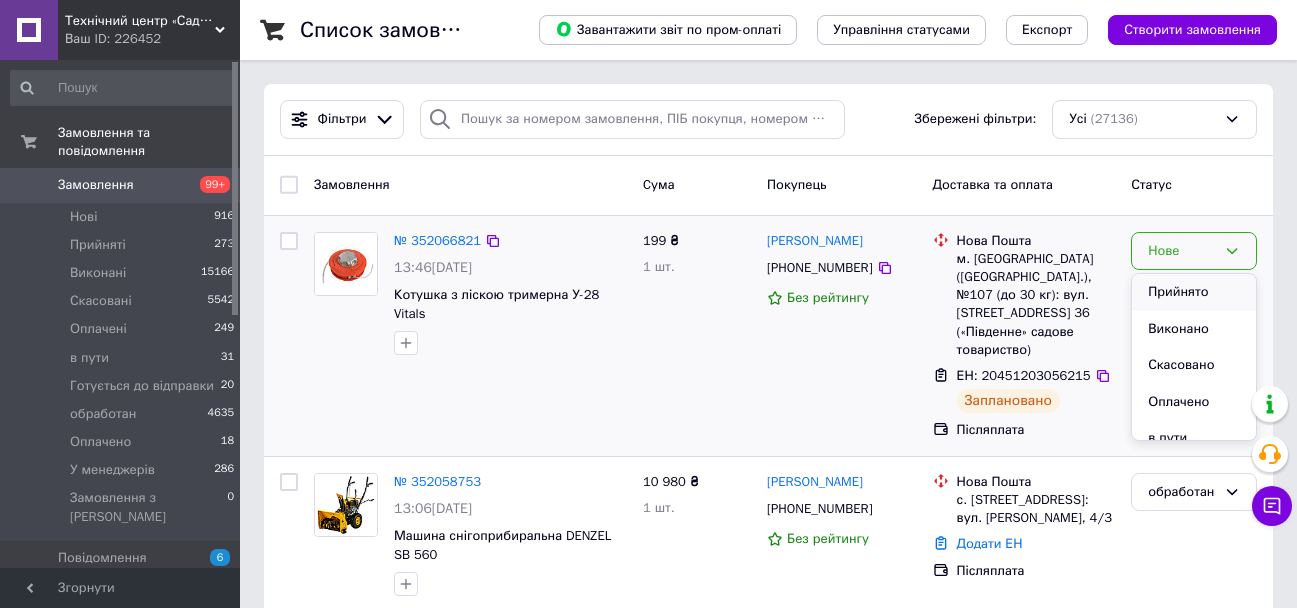 scroll, scrollTop: 184, scrollLeft: 0, axis: vertical 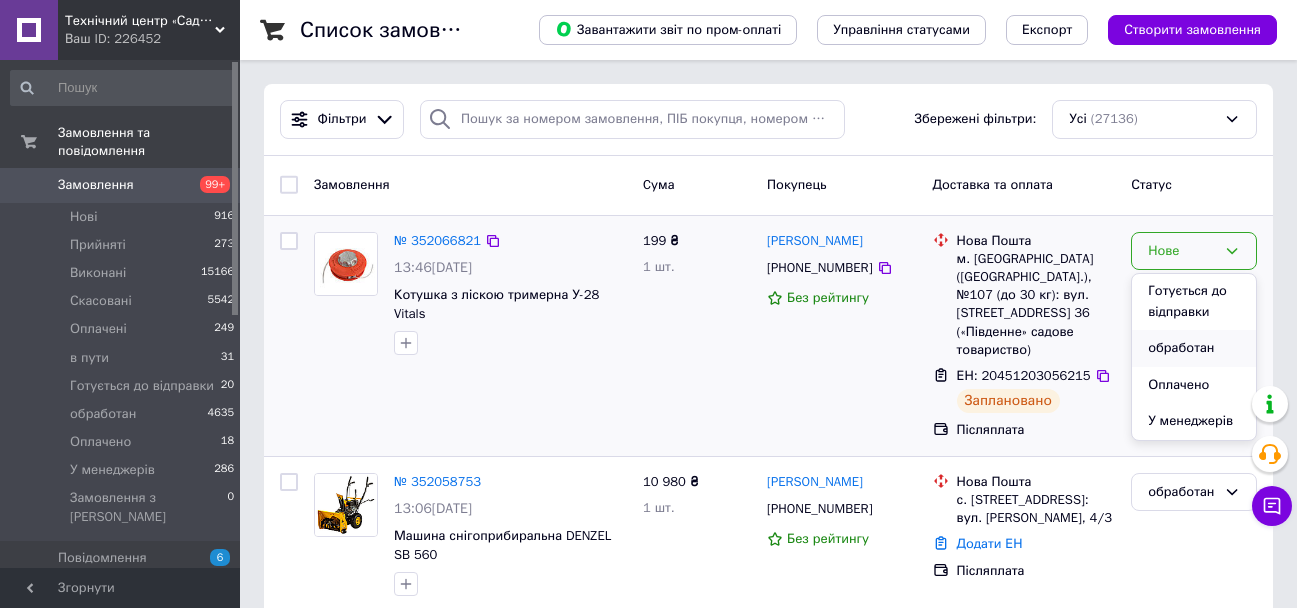 click on "обработан" at bounding box center (1194, 348) 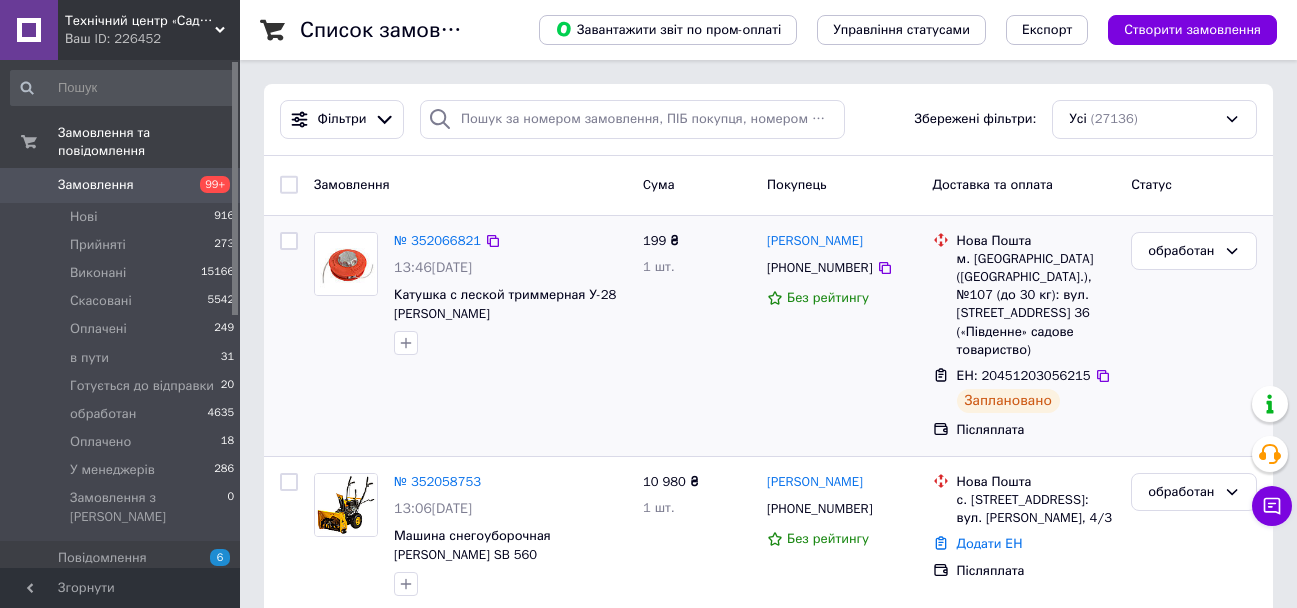 click on "Замовлення" at bounding box center (96, 185) 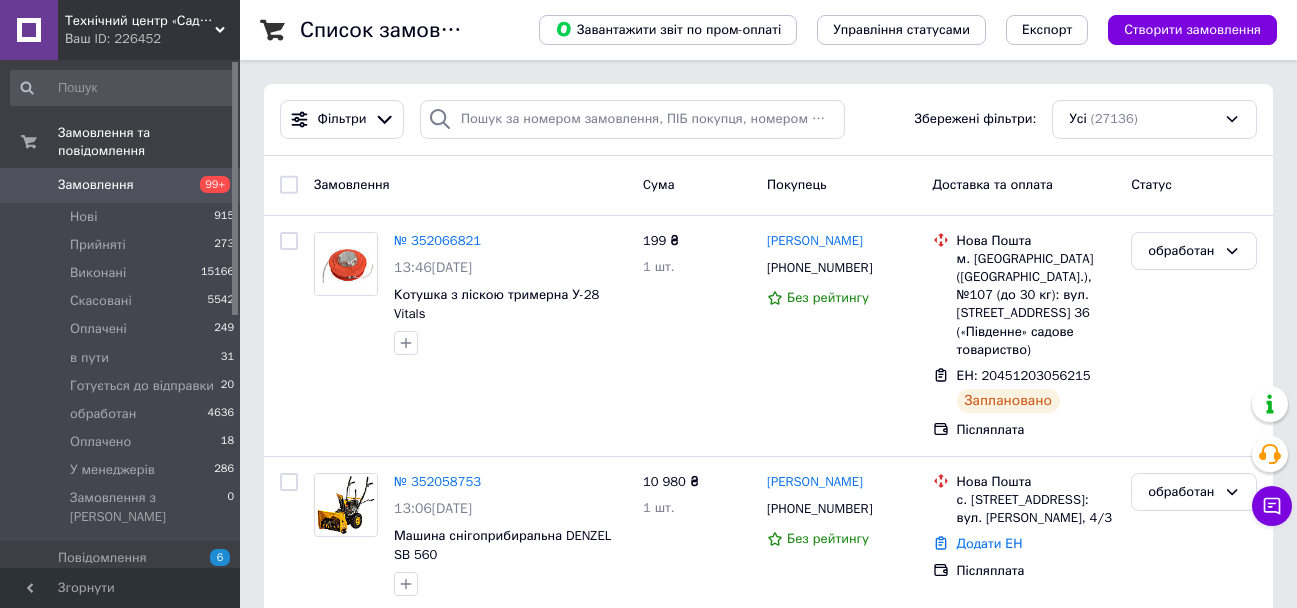 click on "Замовлення" at bounding box center (96, 185) 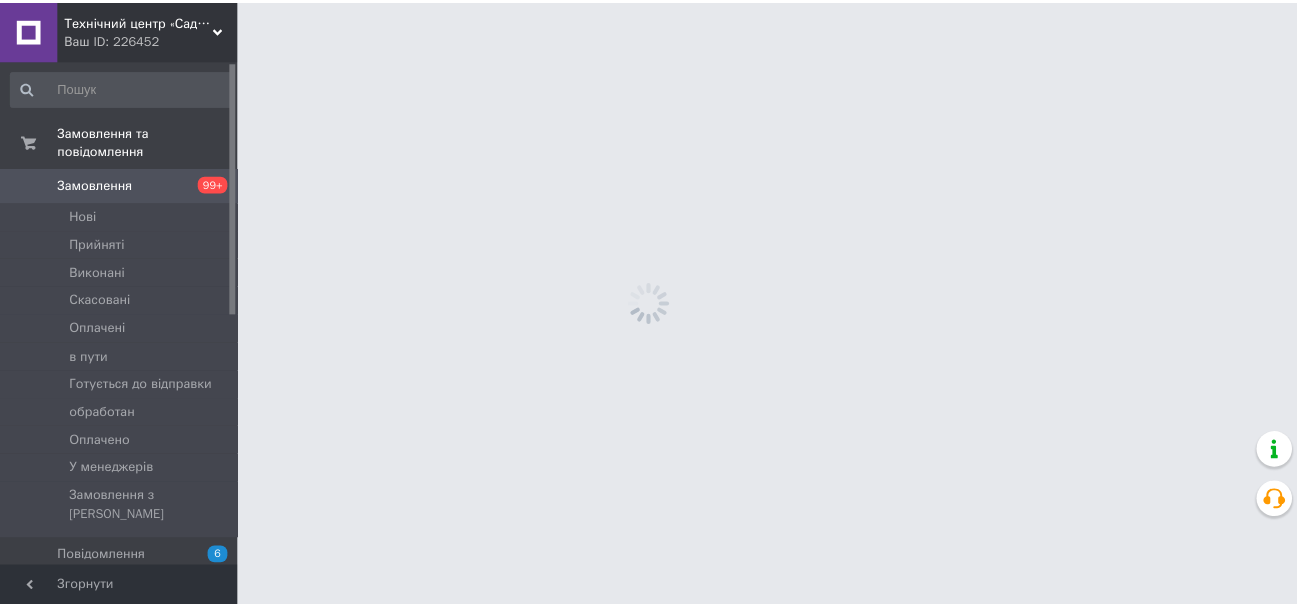 scroll, scrollTop: 0, scrollLeft: 0, axis: both 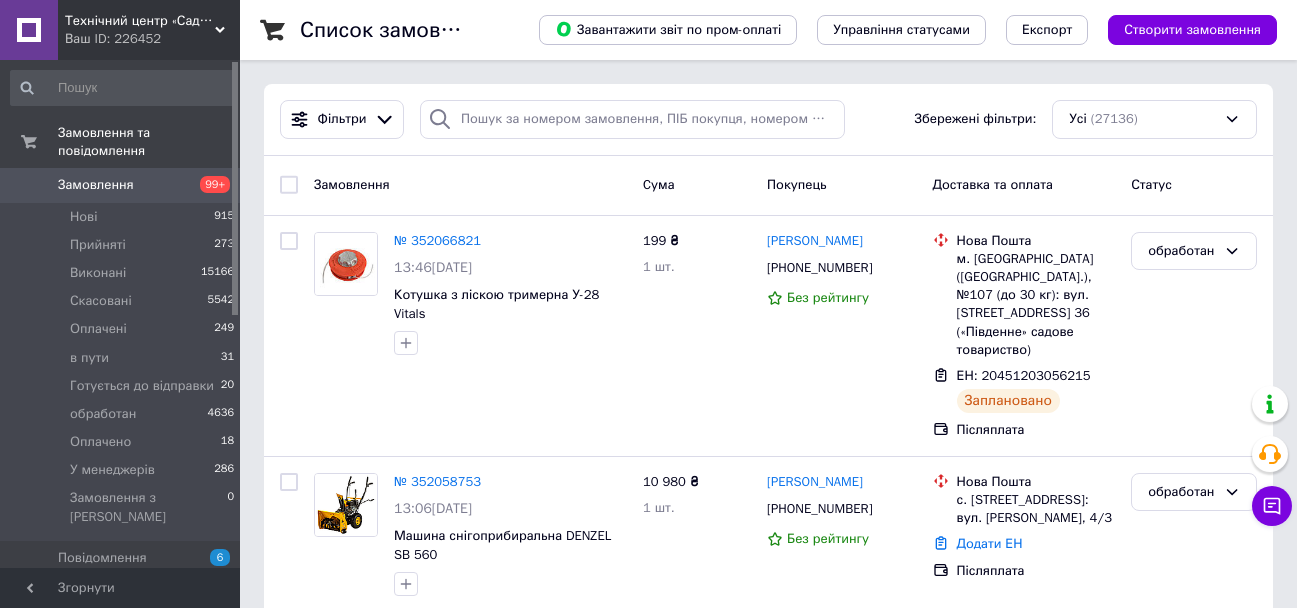 click on "Замовлення" at bounding box center [96, 185] 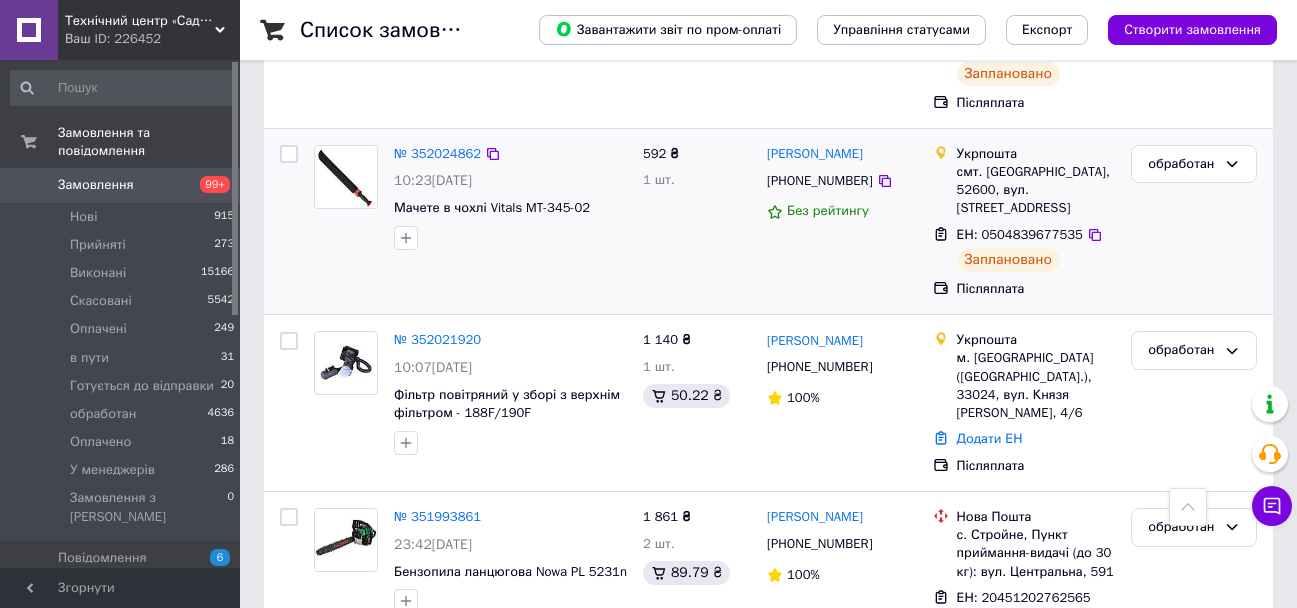 scroll, scrollTop: 1000, scrollLeft: 0, axis: vertical 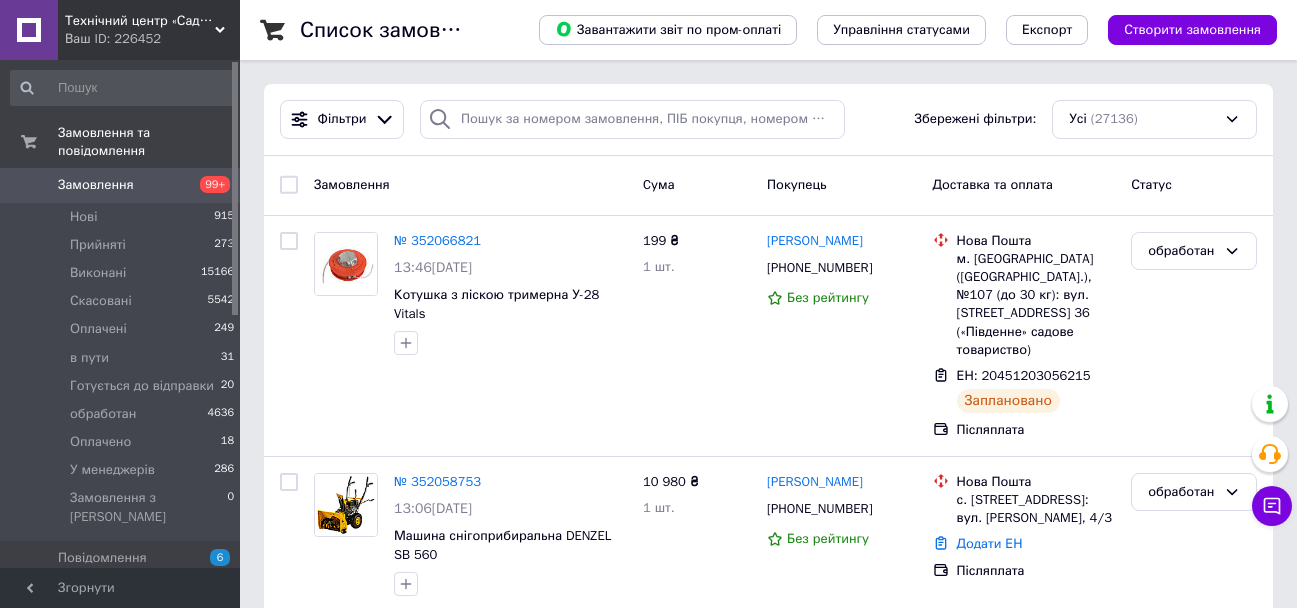 click on "Замовлення" at bounding box center (121, 185) 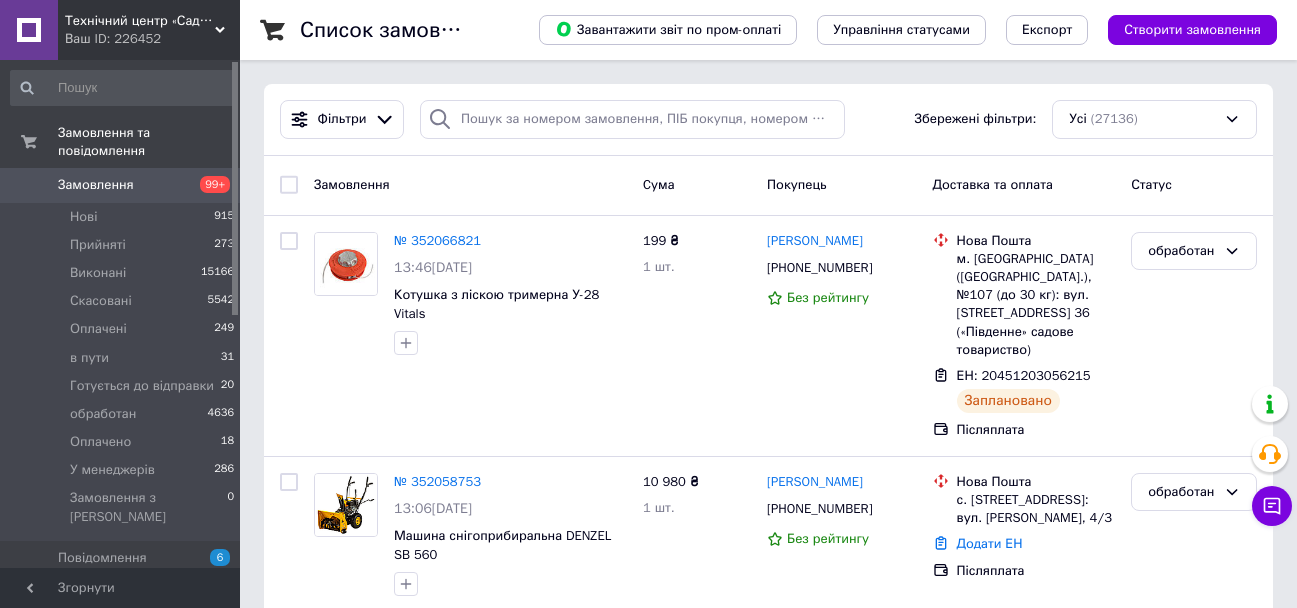 click on "Замовлення" at bounding box center (121, 185) 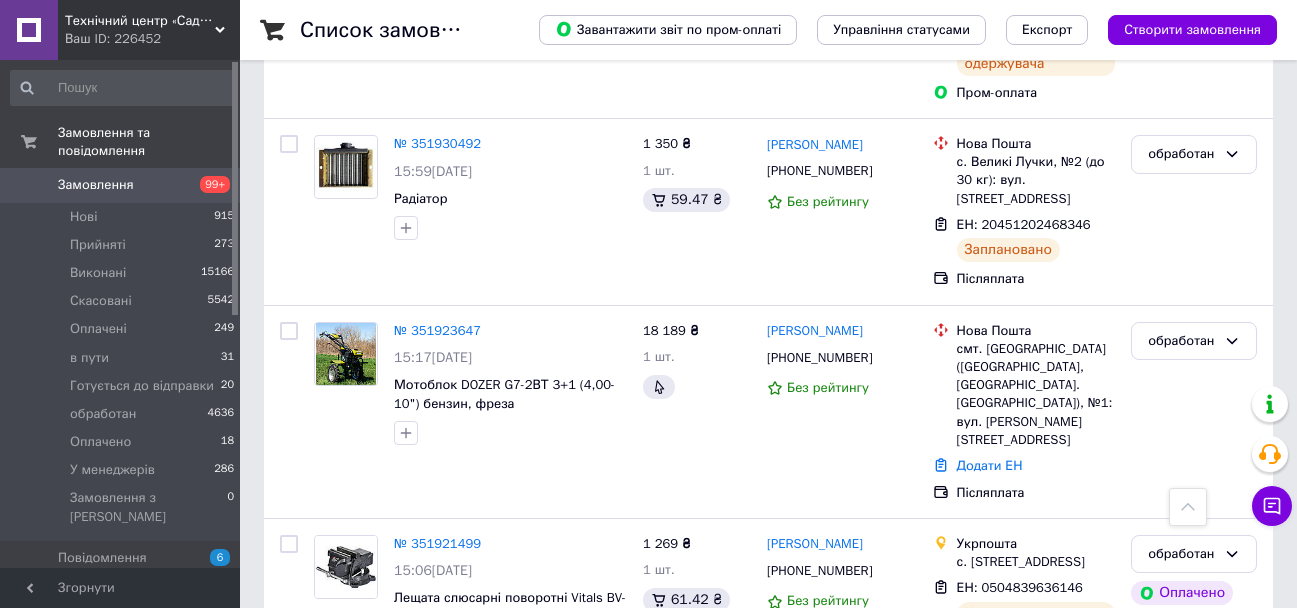 scroll, scrollTop: 3300, scrollLeft: 0, axis: vertical 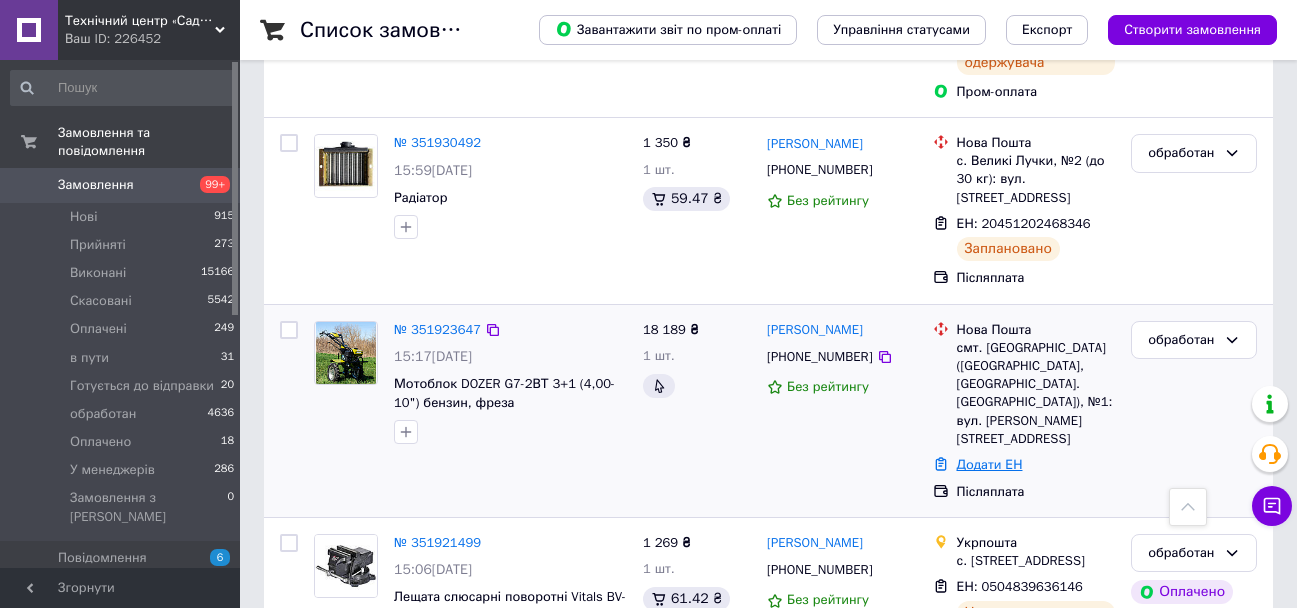 click on "Додати ЕН" at bounding box center [990, 464] 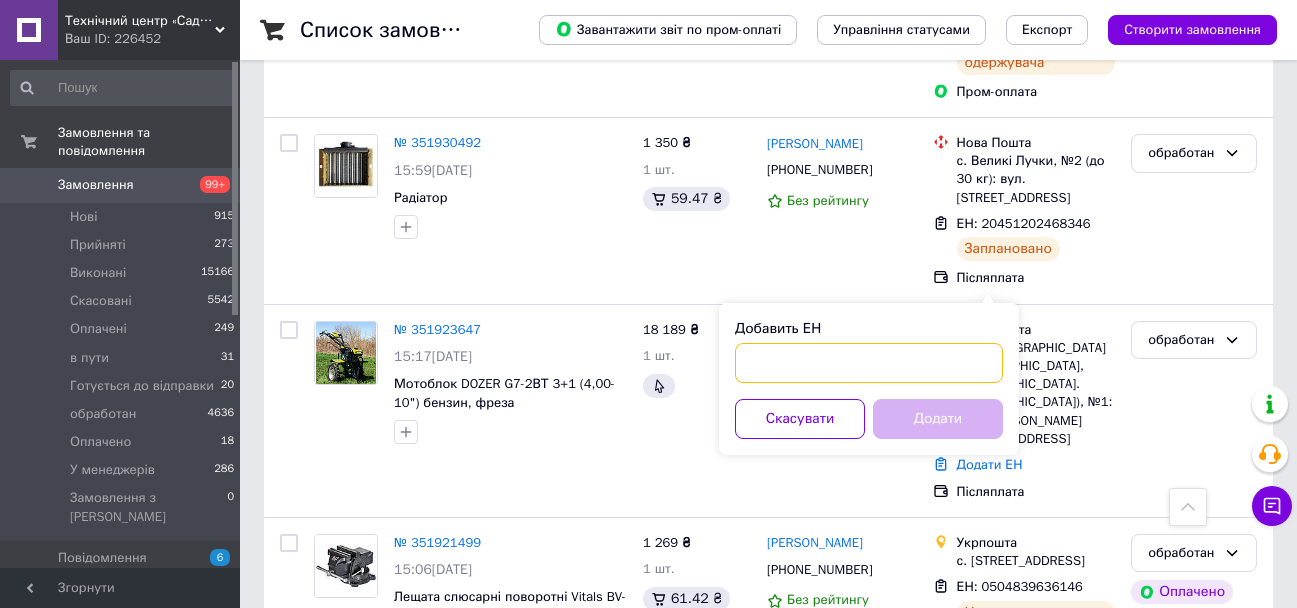 click on "Добавить ЕН" at bounding box center [869, 363] 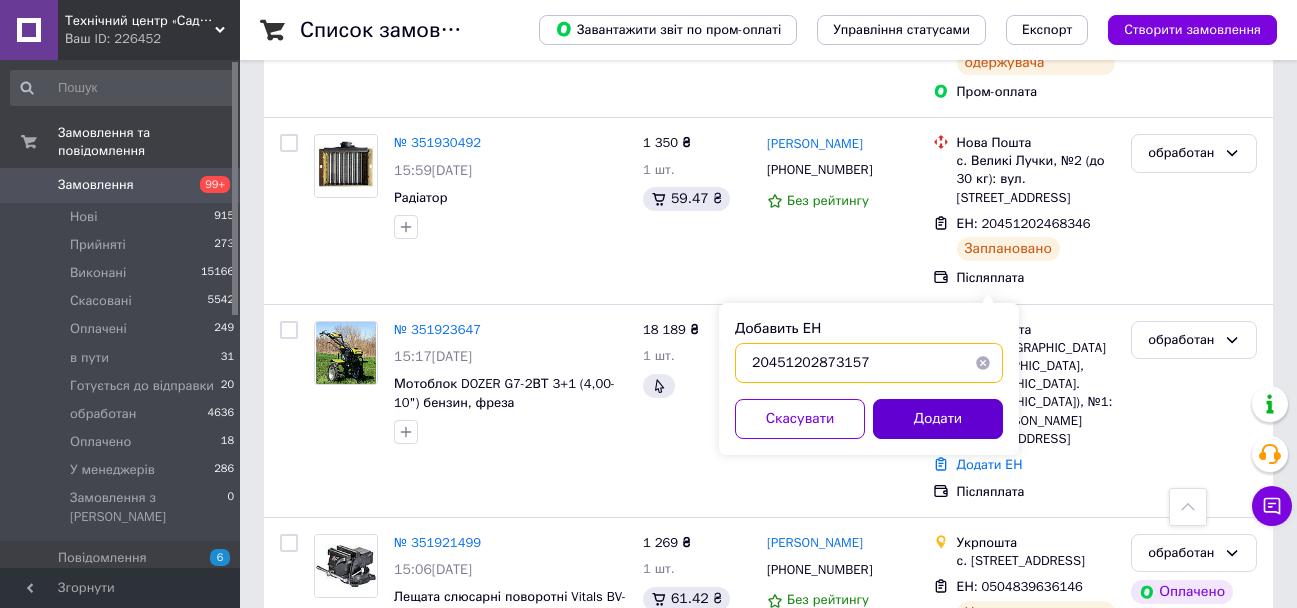 type on "20451202873157" 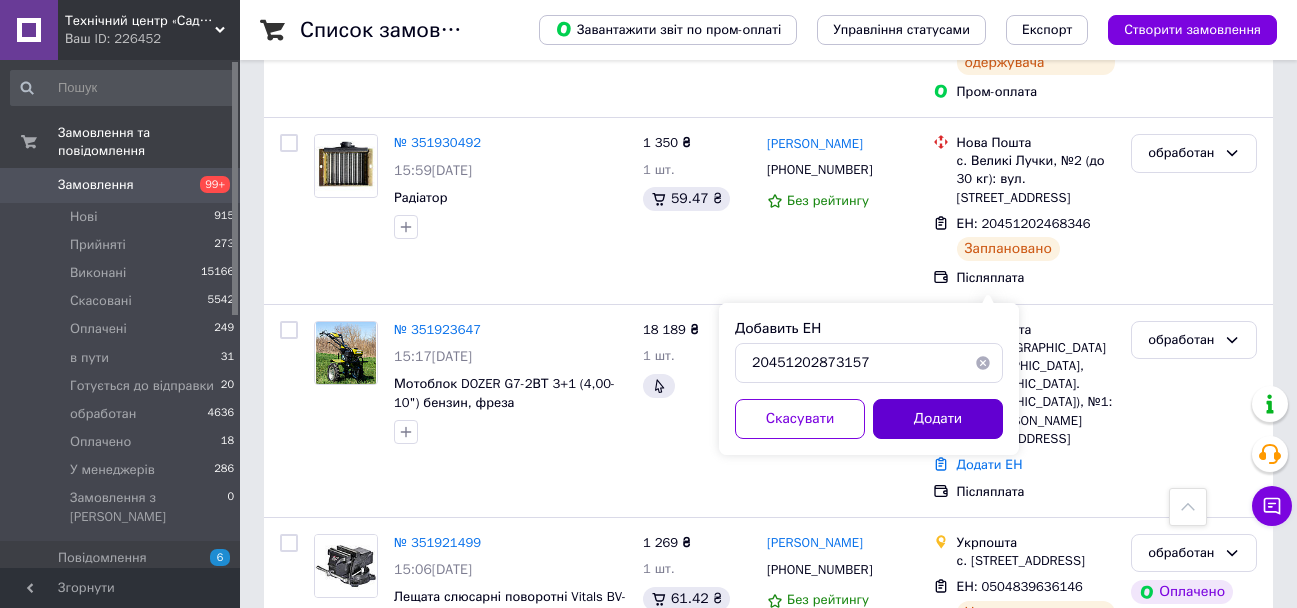 click on "Додати" at bounding box center (938, 419) 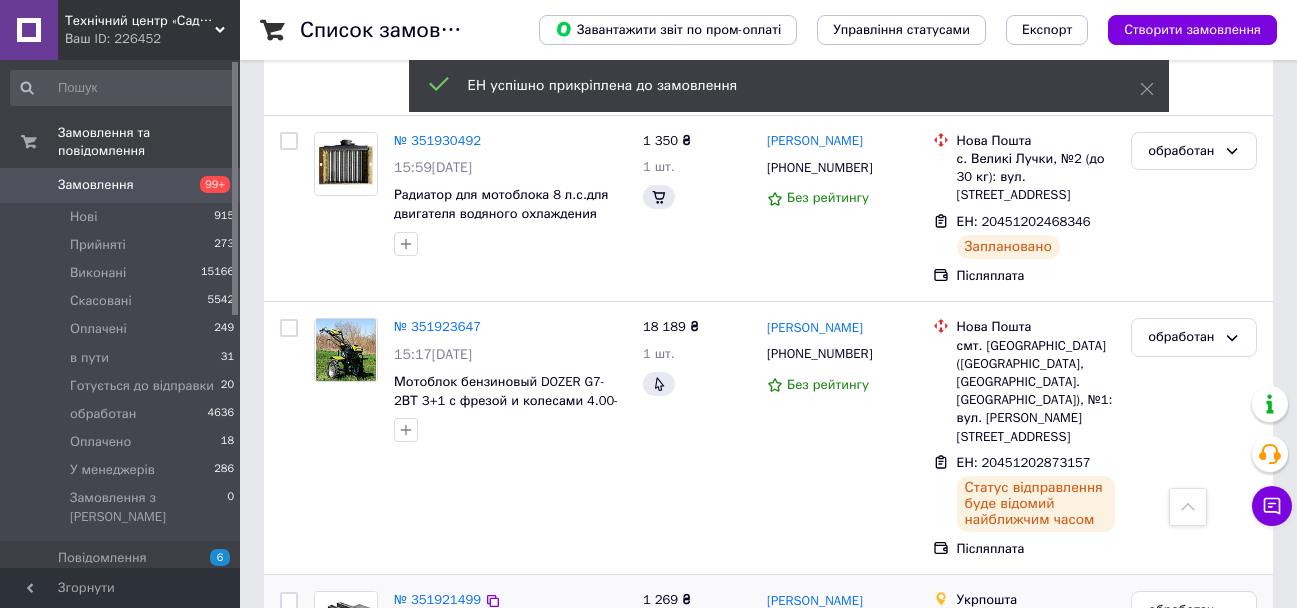 scroll, scrollTop: 3323, scrollLeft: 0, axis: vertical 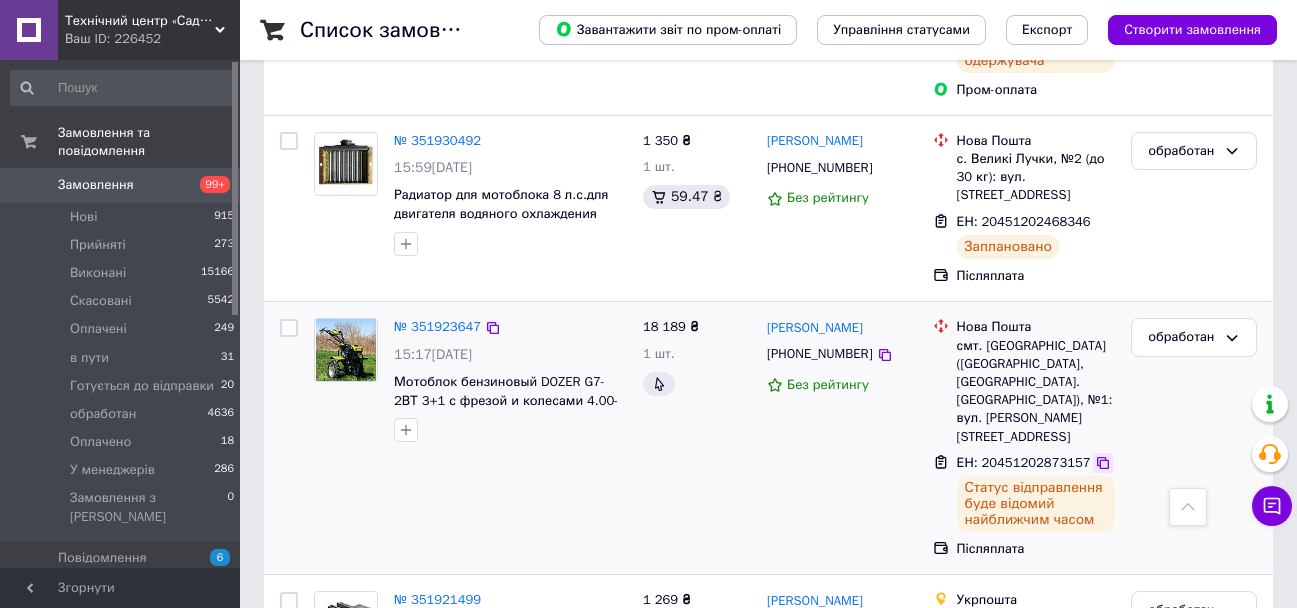 click 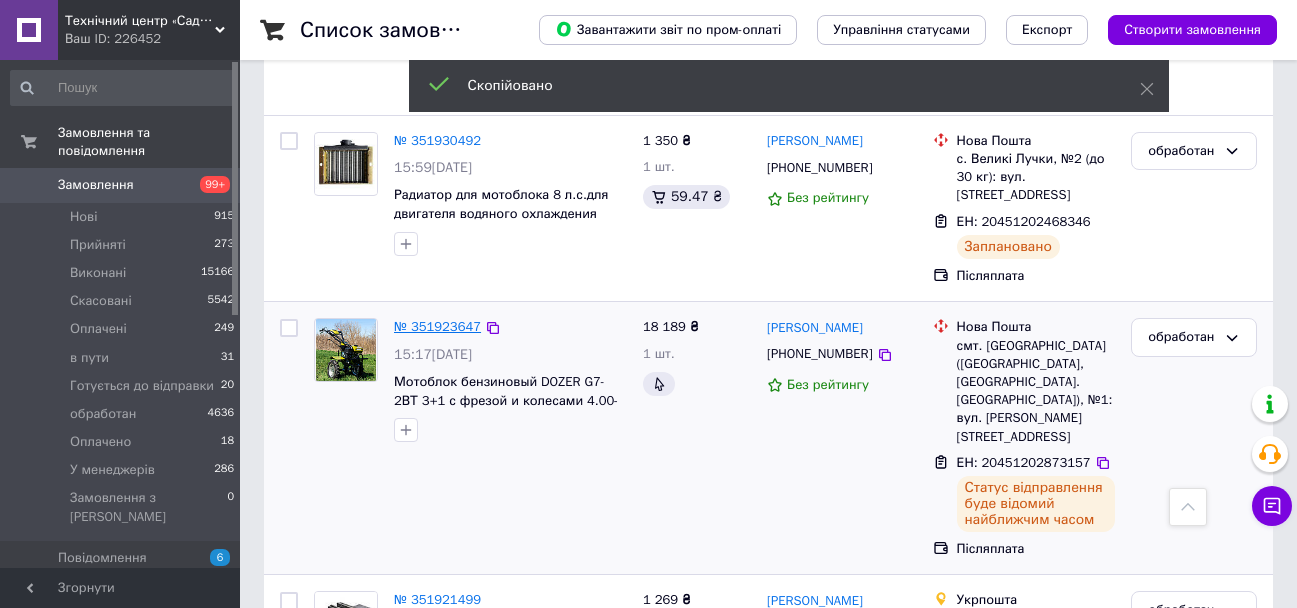 click on "№ 351923647" at bounding box center [437, 326] 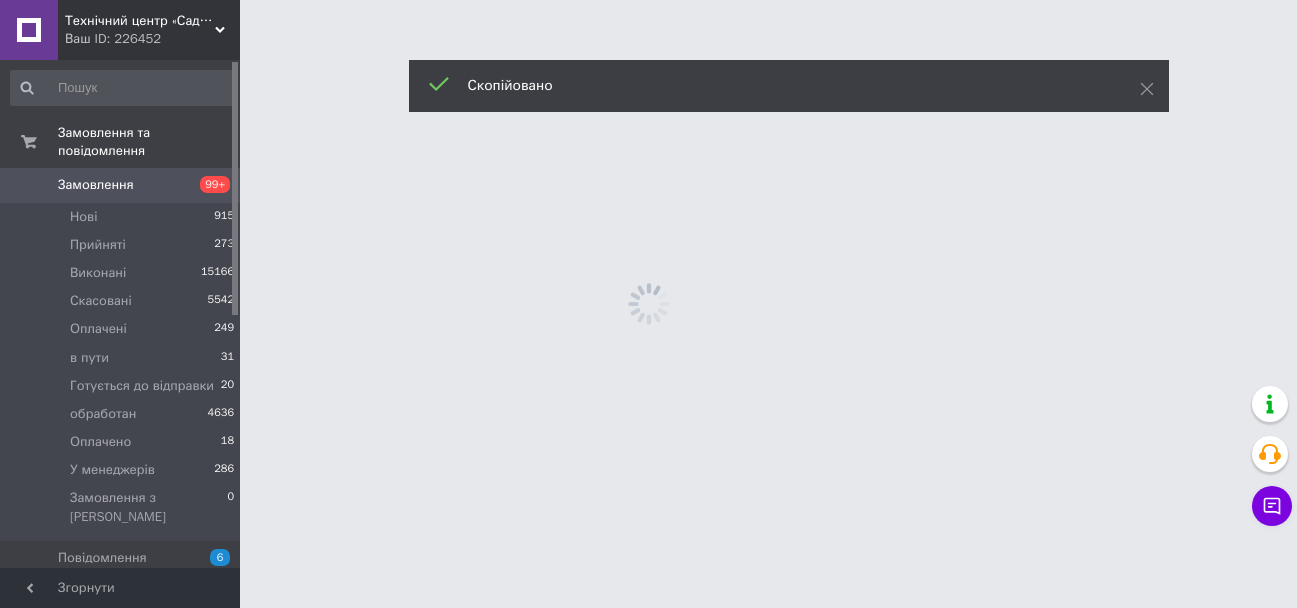 scroll, scrollTop: 0, scrollLeft: 0, axis: both 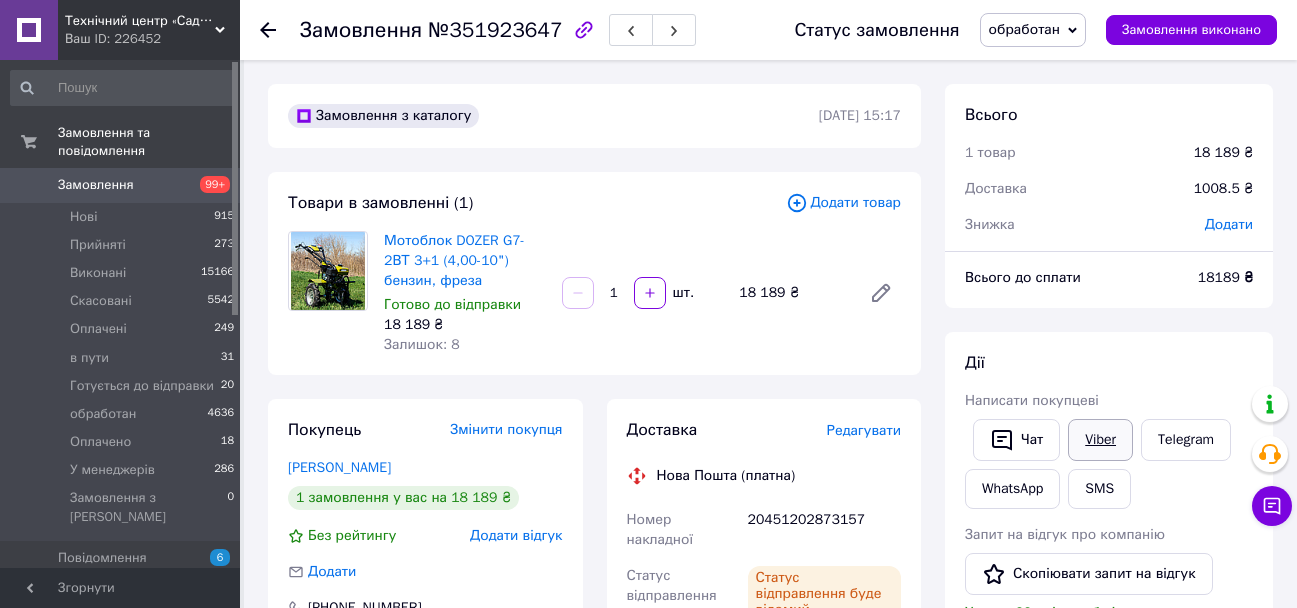 click on "Viber" at bounding box center (1100, 440) 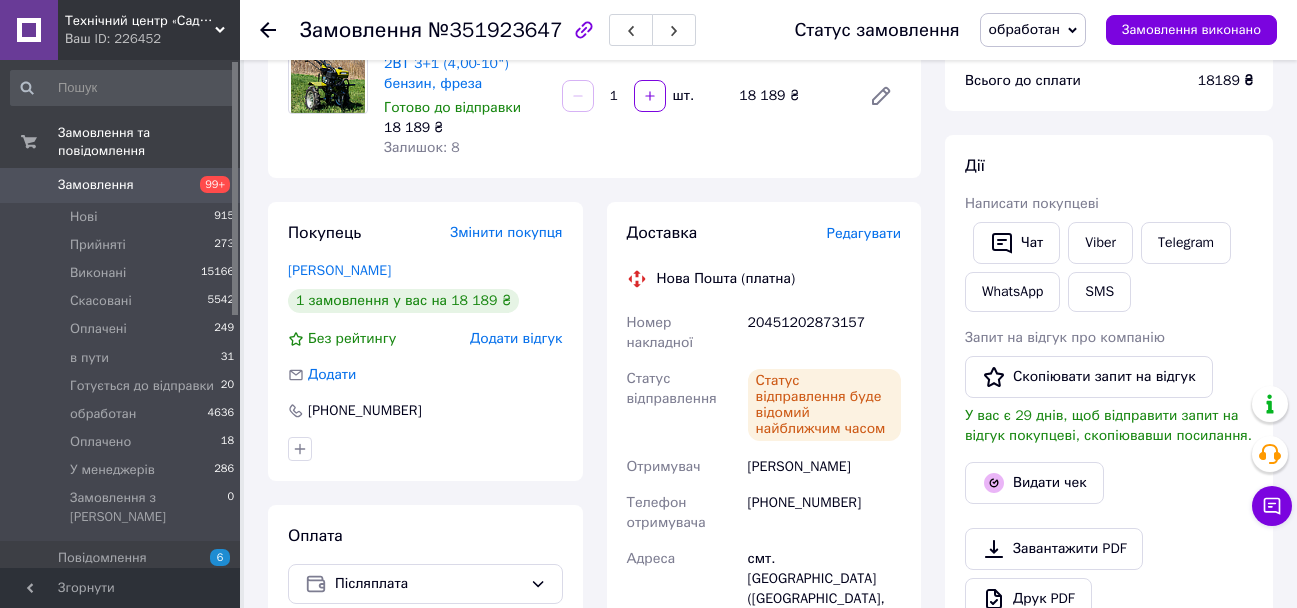 scroll, scrollTop: 200, scrollLeft: 0, axis: vertical 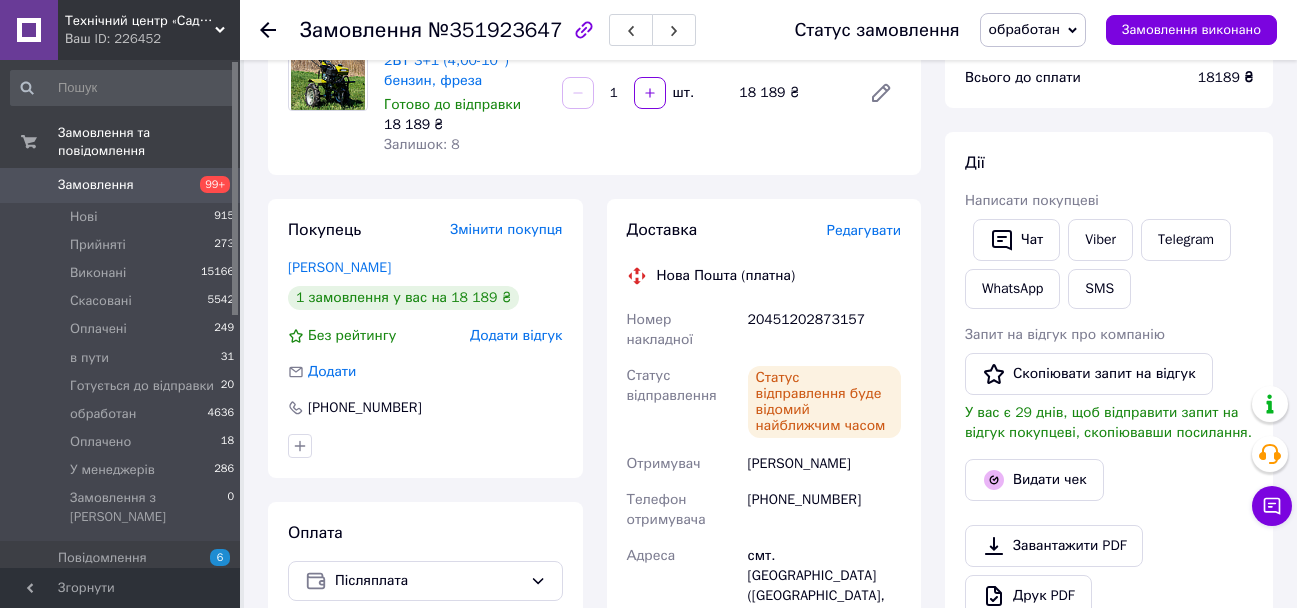 click on "20451202873157" at bounding box center [824, 330] 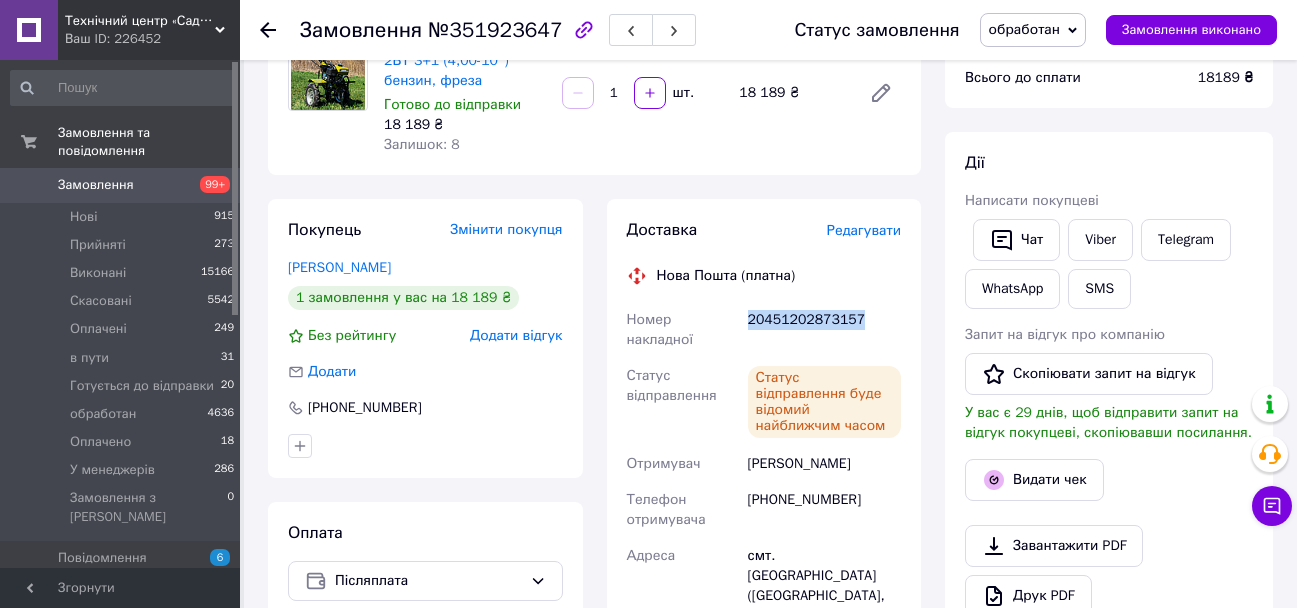 click on "20451202873157" at bounding box center (824, 330) 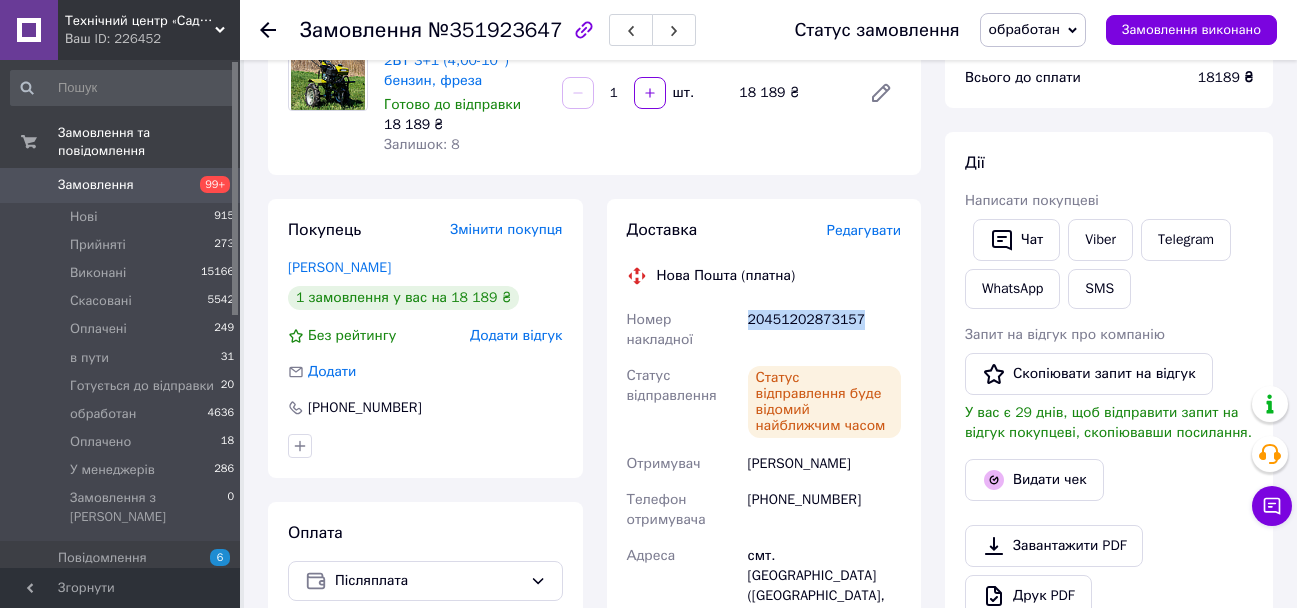 copy on "20451202873157" 